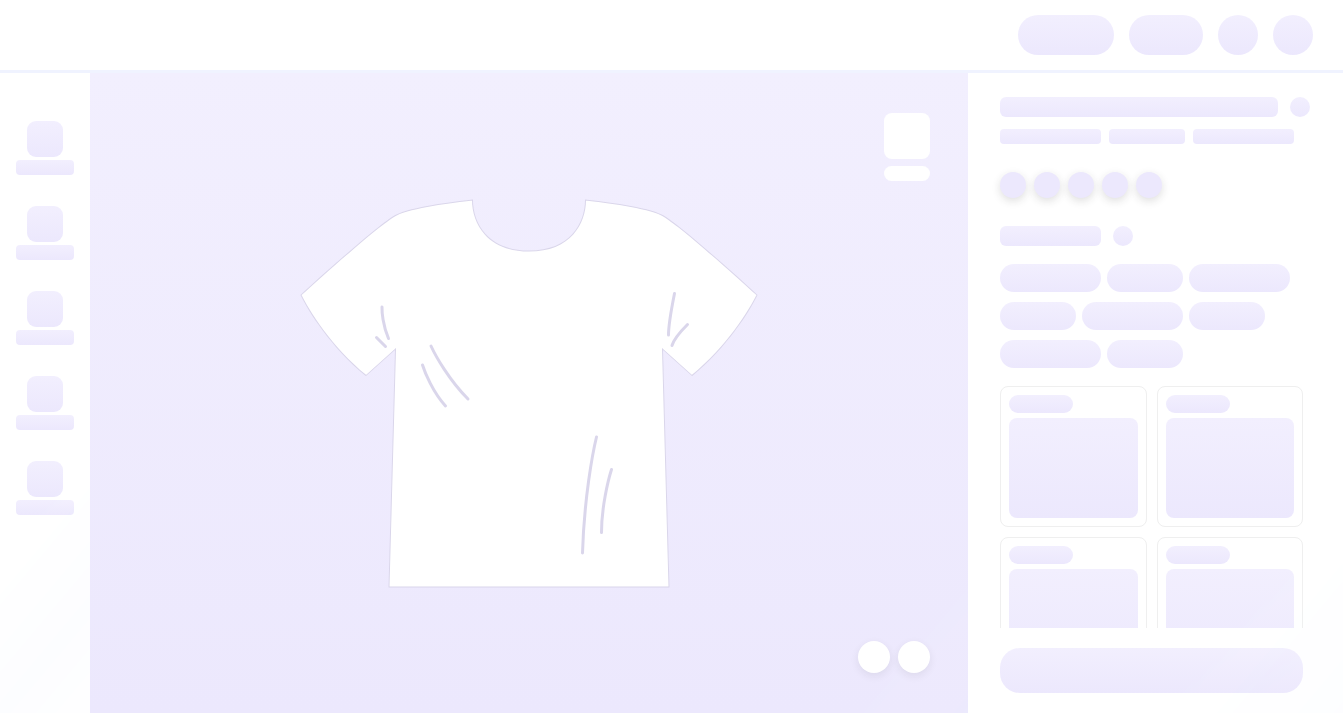 scroll, scrollTop: 0, scrollLeft: 0, axis: both 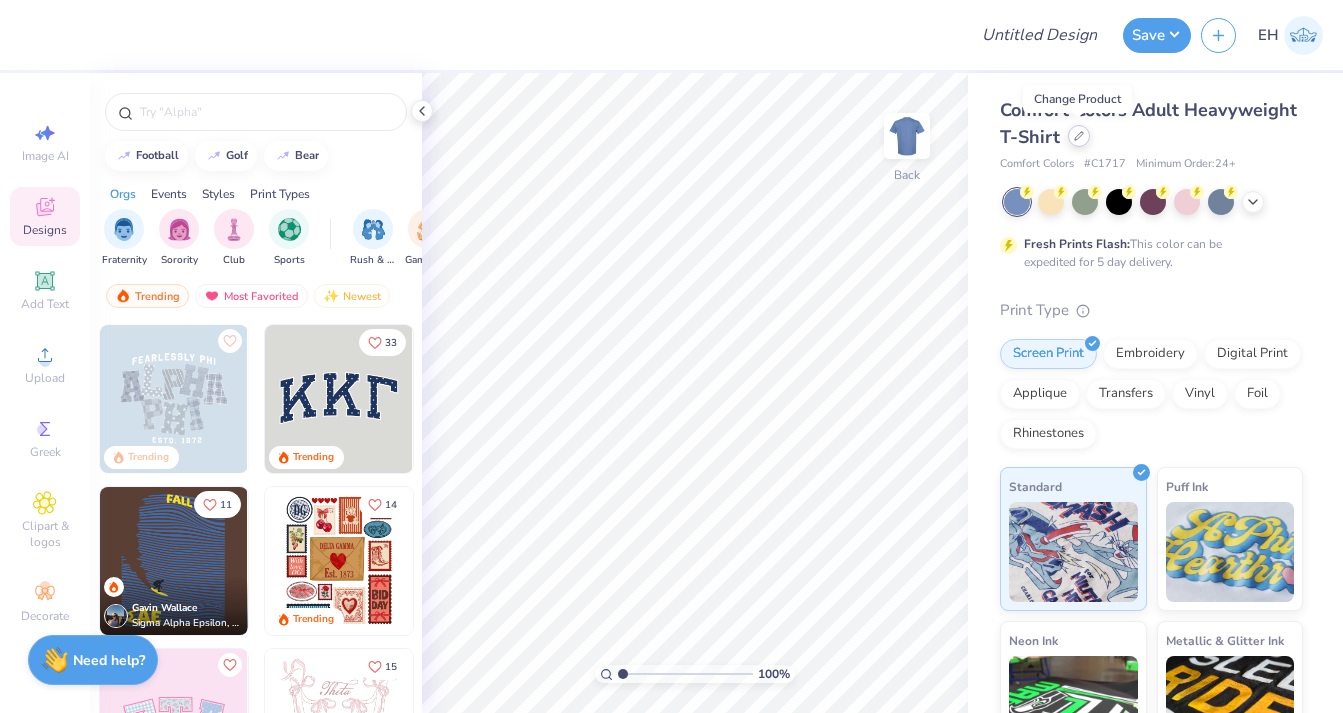 click 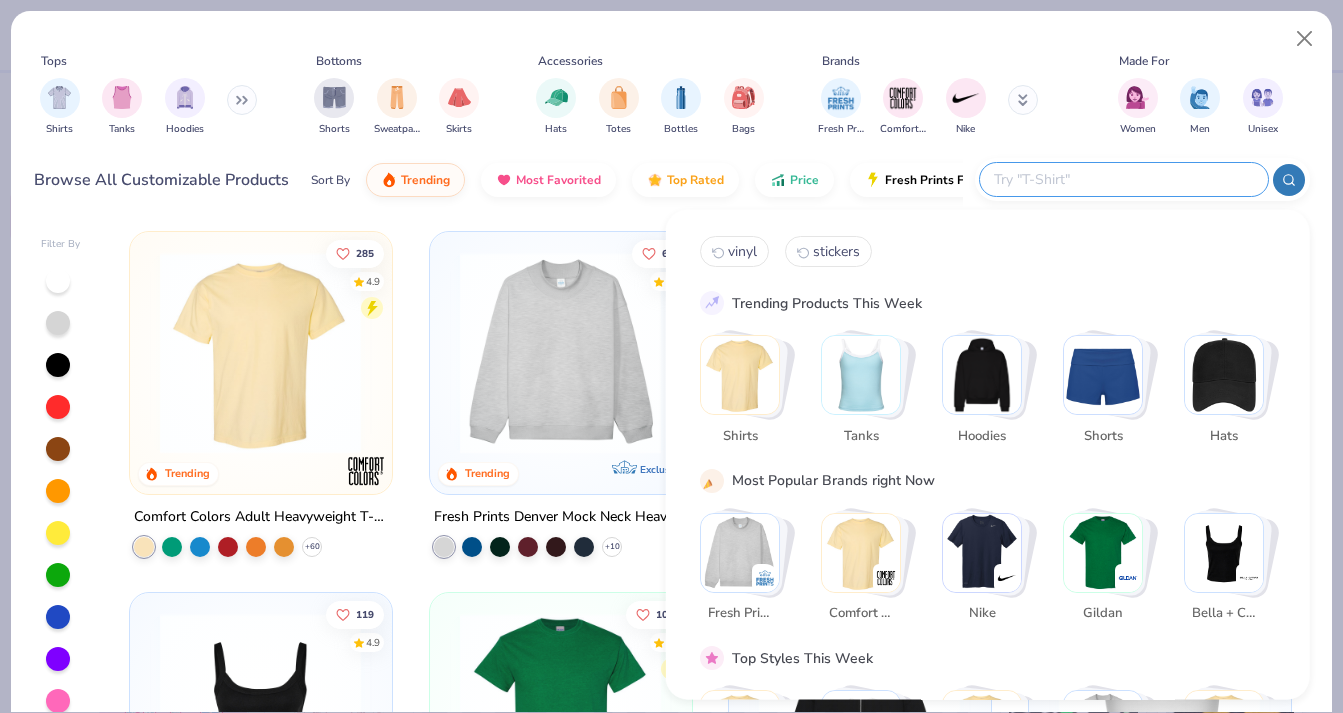 click at bounding box center (1123, 179) 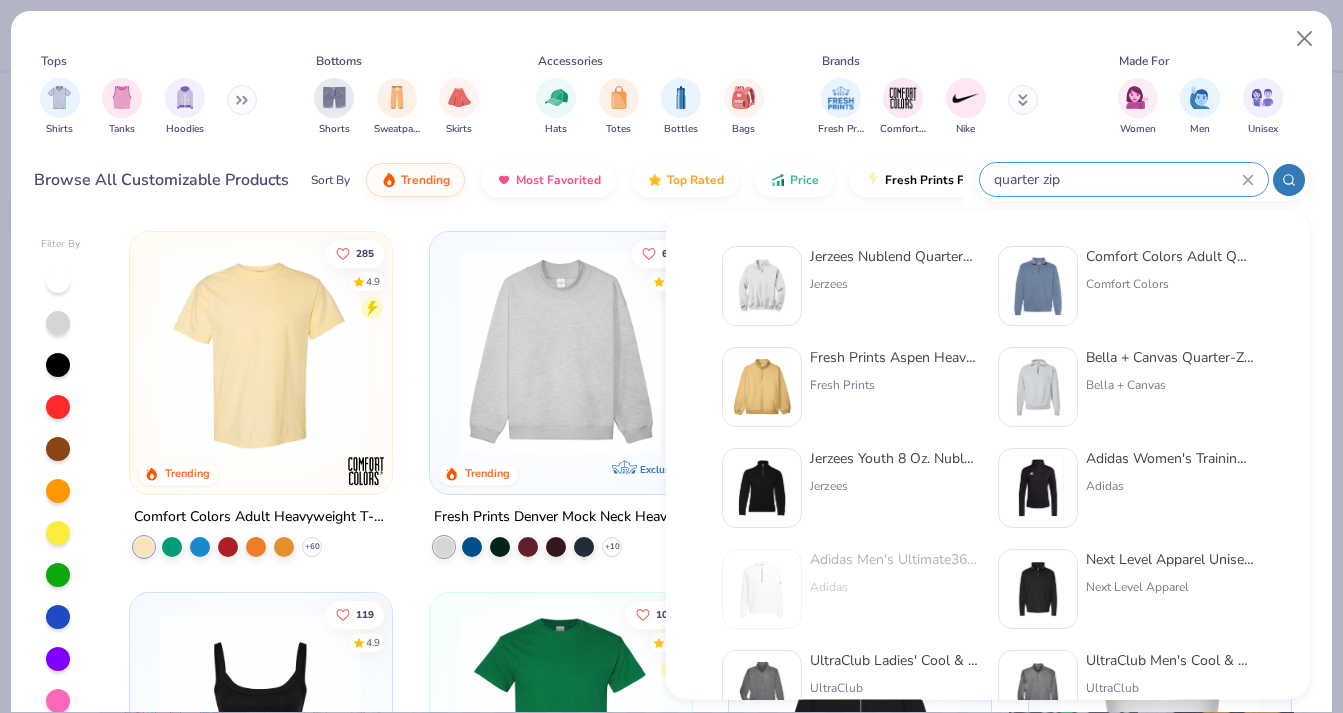 type on "quarter zip" 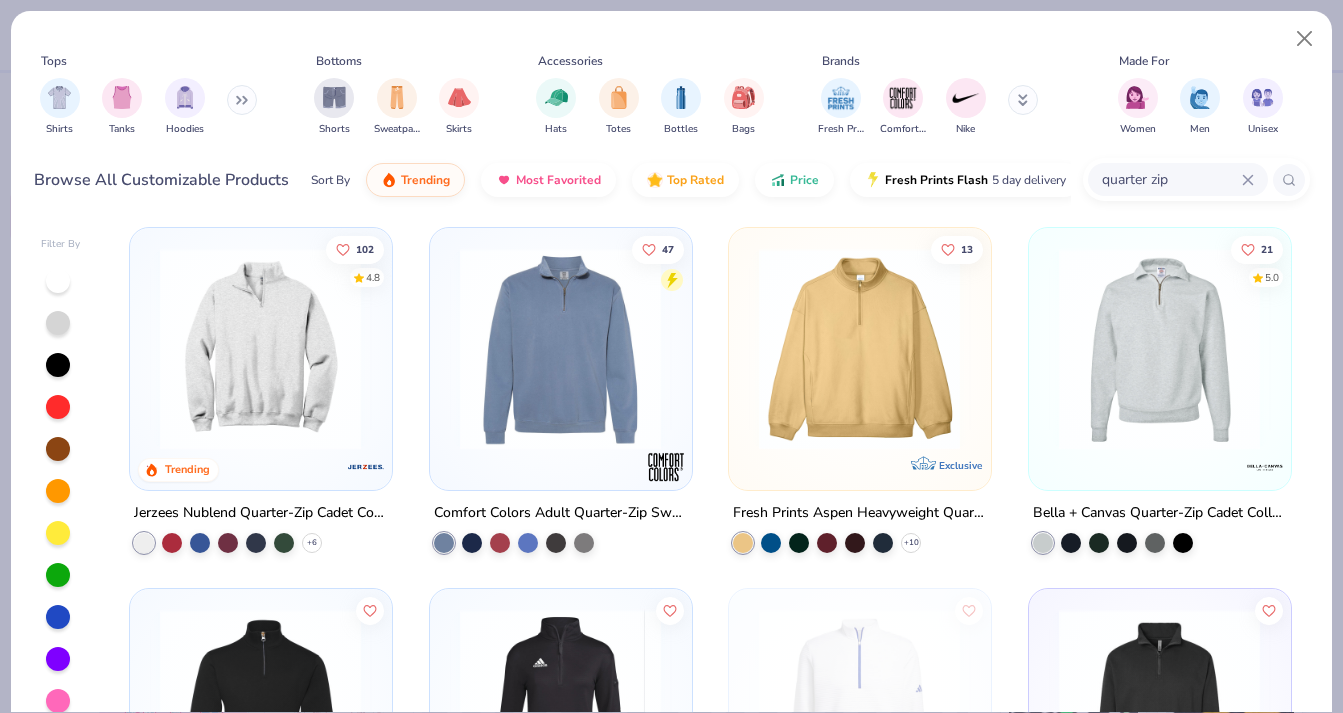 scroll, scrollTop: 0, scrollLeft: 0, axis: both 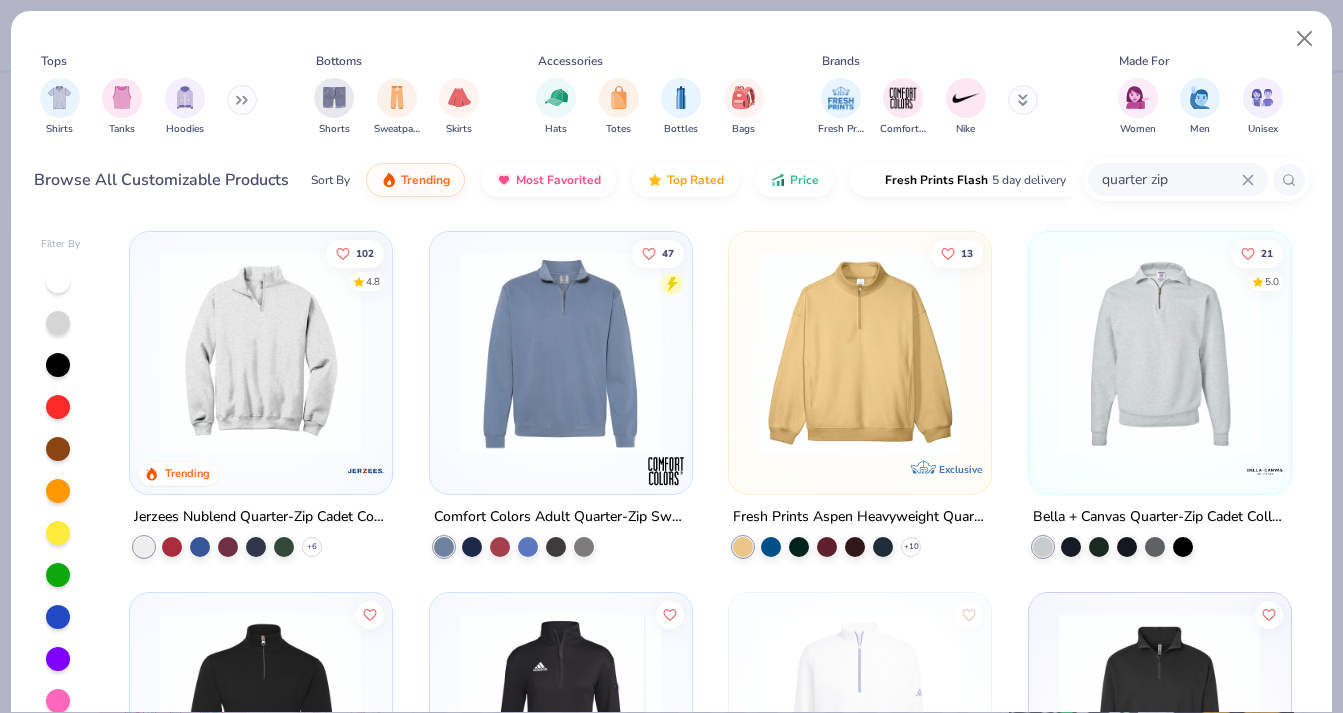 click at bounding box center [-183, 353] 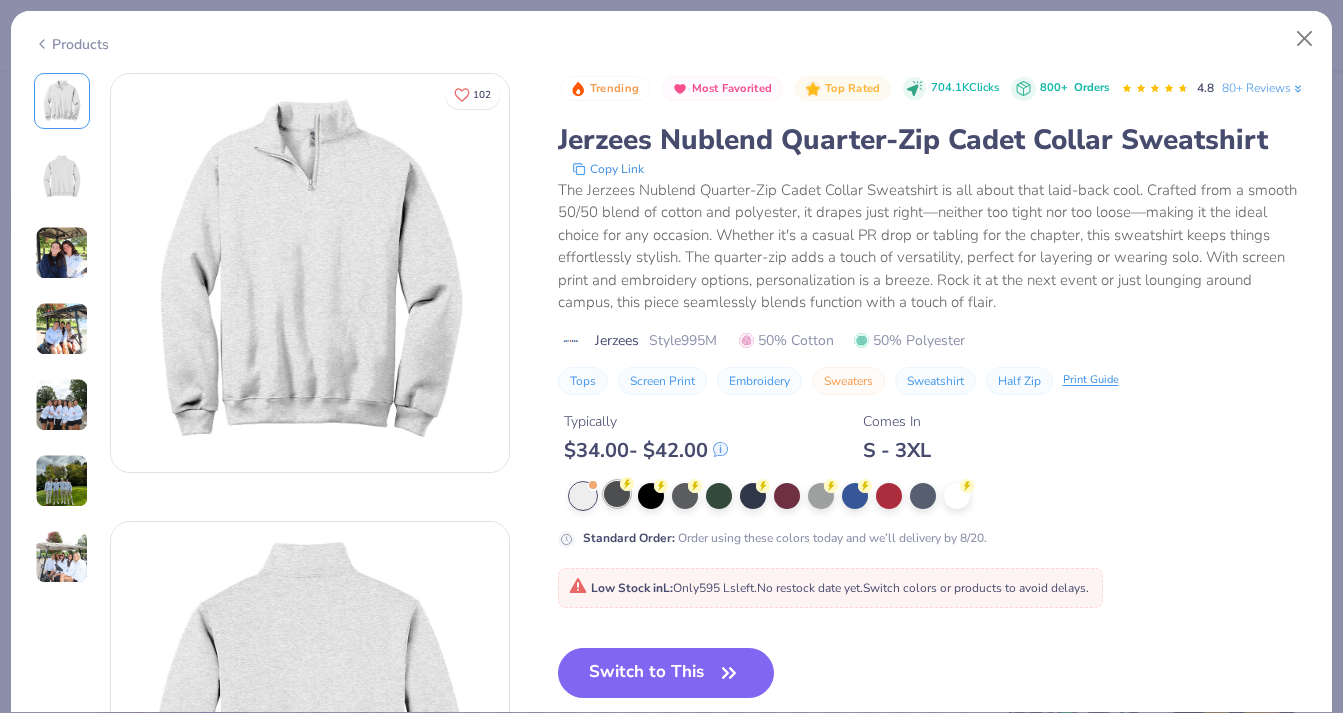 click at bounding box center [617, 494] 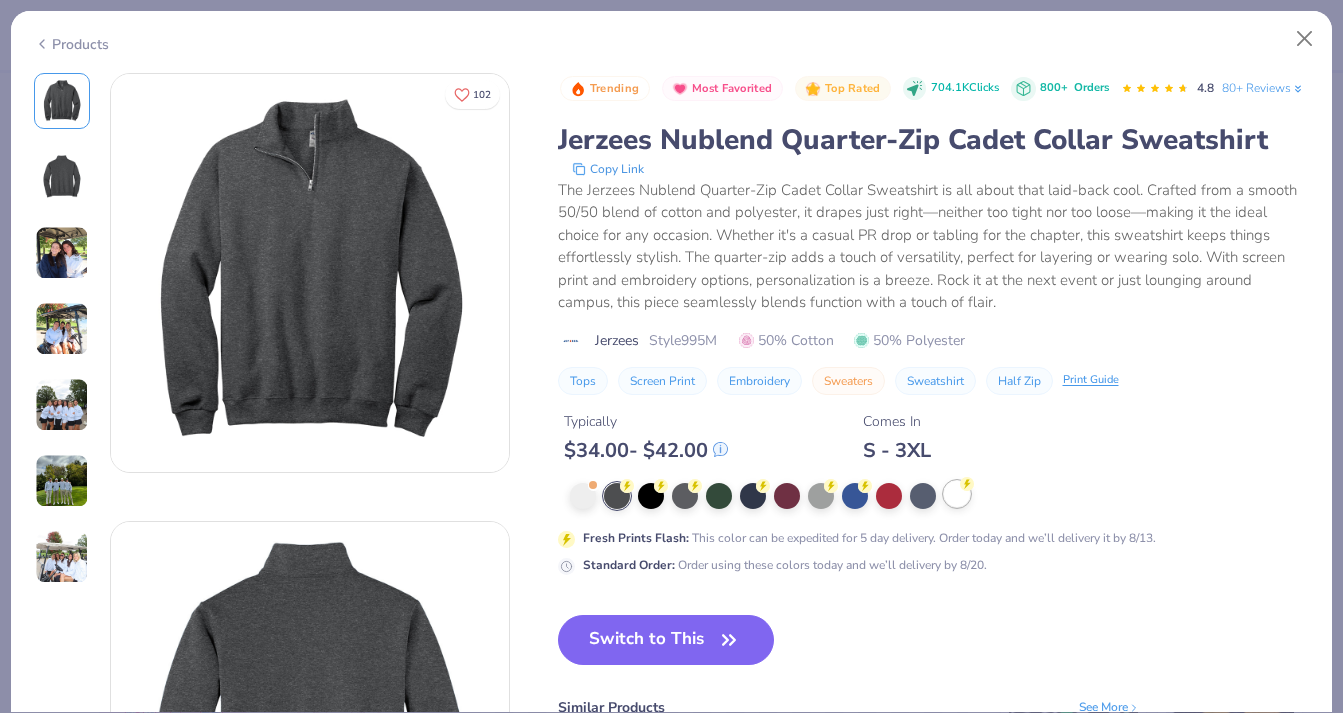 click at bounding box center [957, 494] 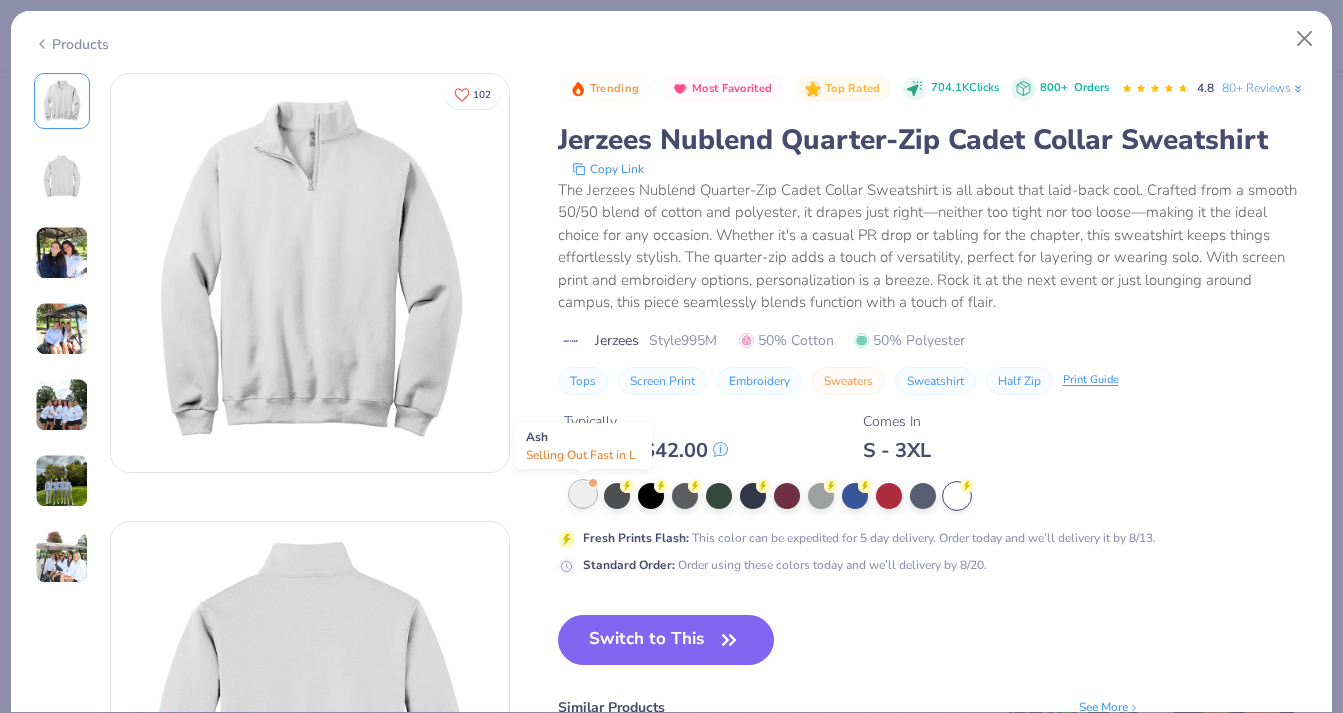 click at bounding box center [583, 494] 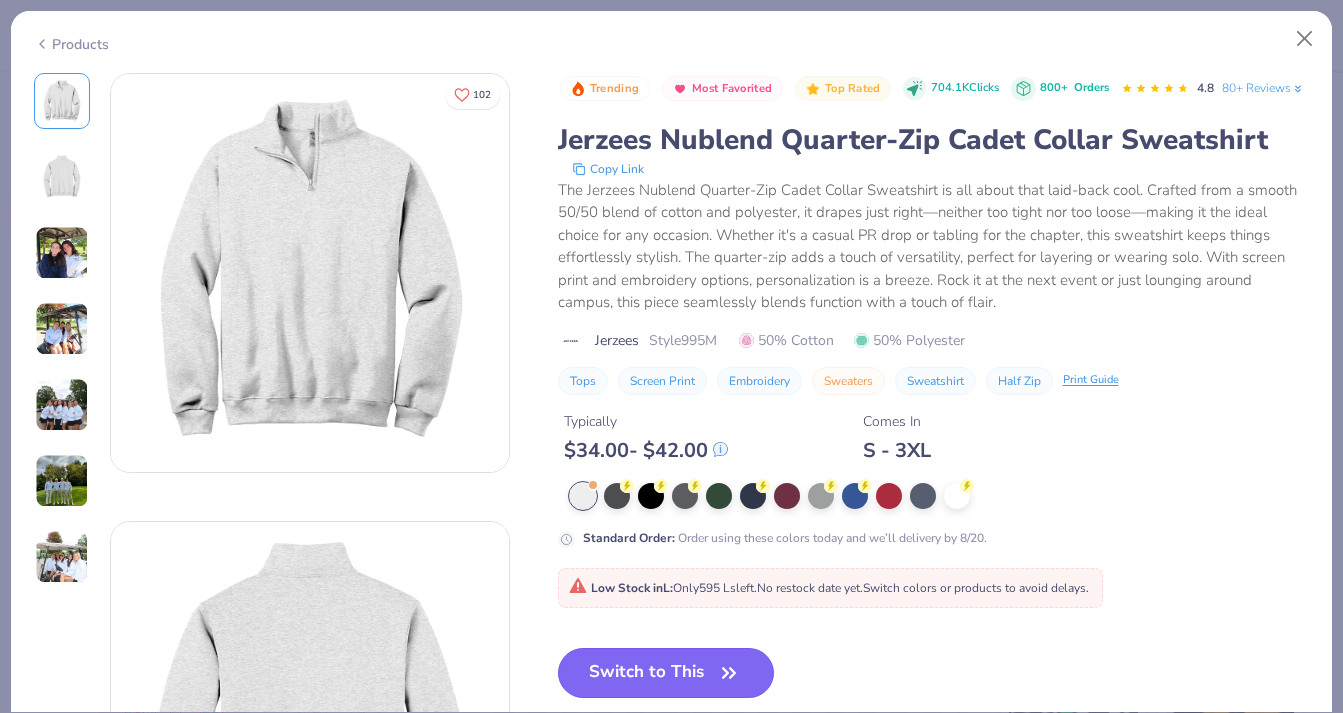click on "Switch to This" at bounding box center [666, 673] 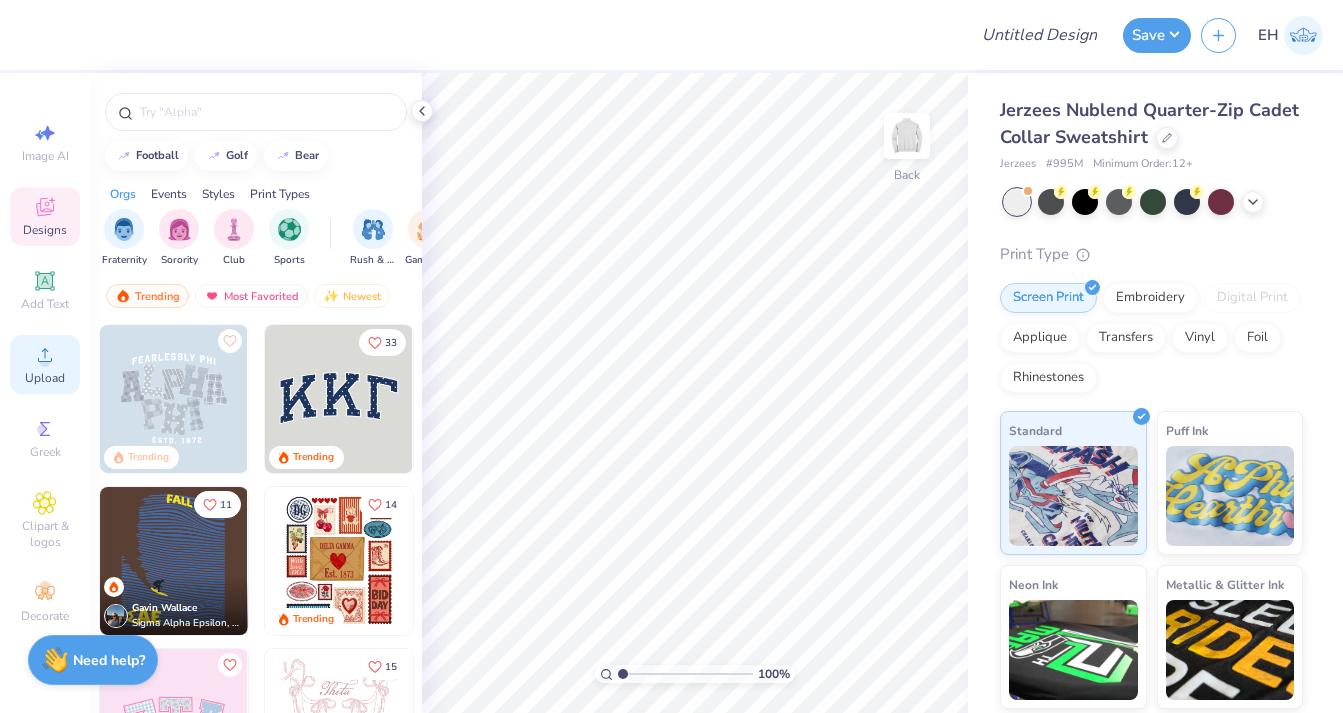 click 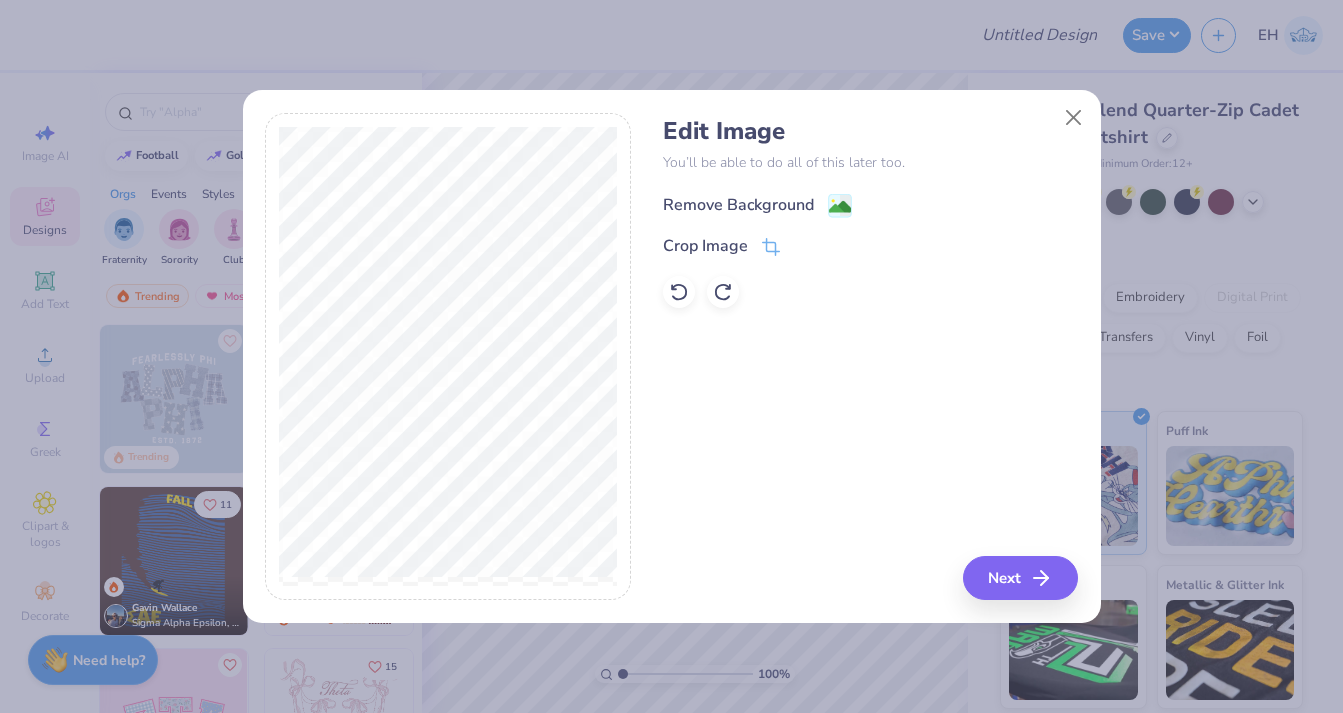 click 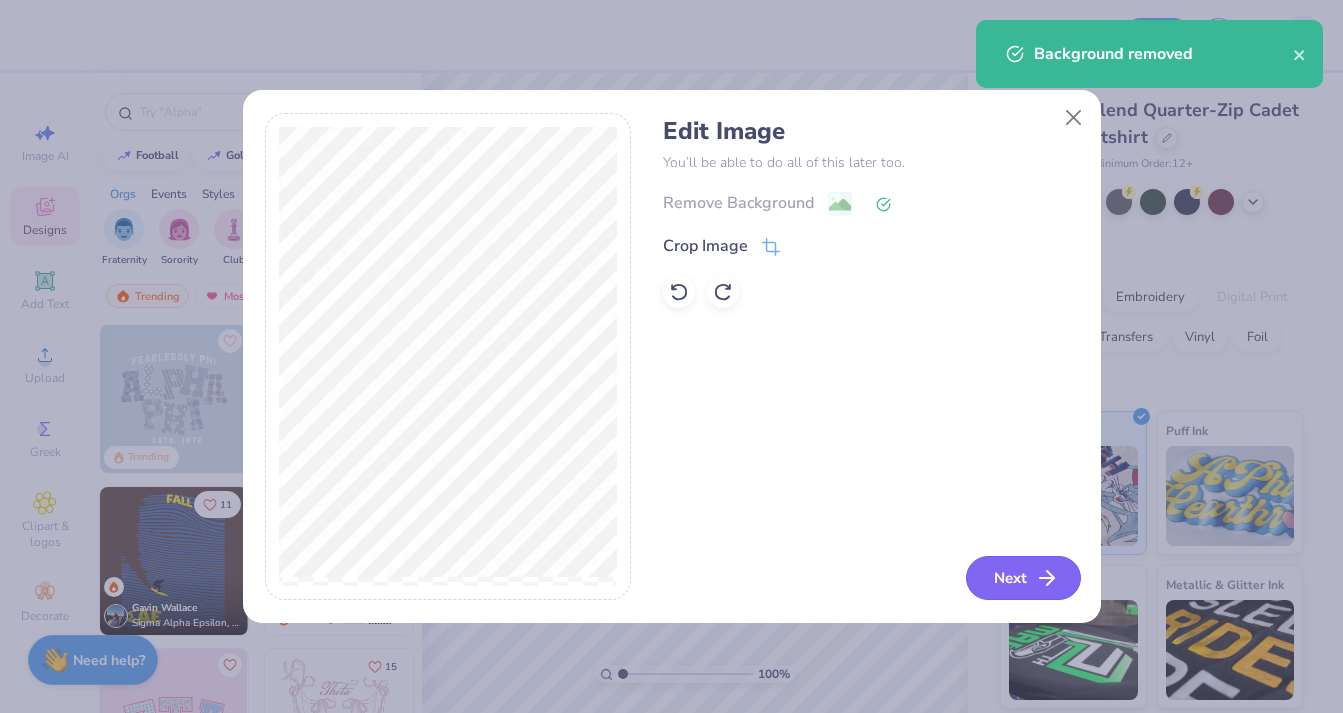 click on "Next" at bounding box center (1023, 578) 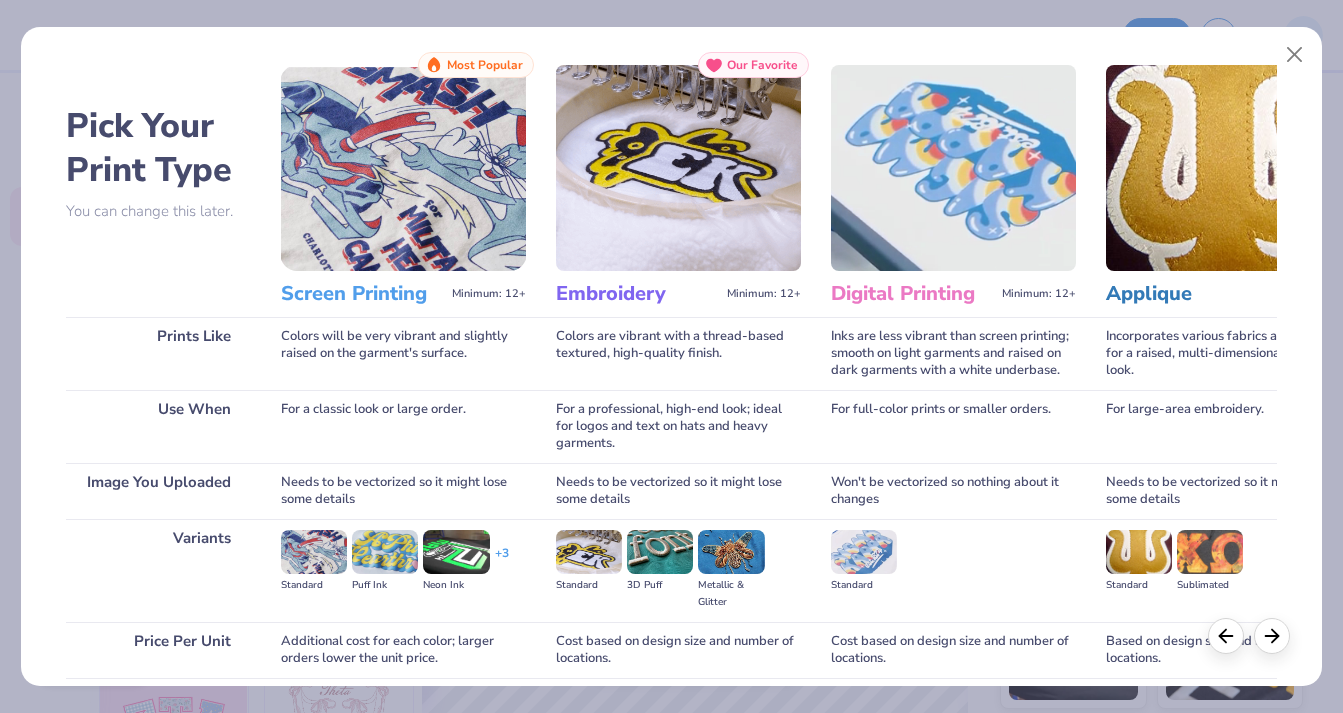 scroll, scrollTop: 184, scrollLeft: 0, axis: vertical 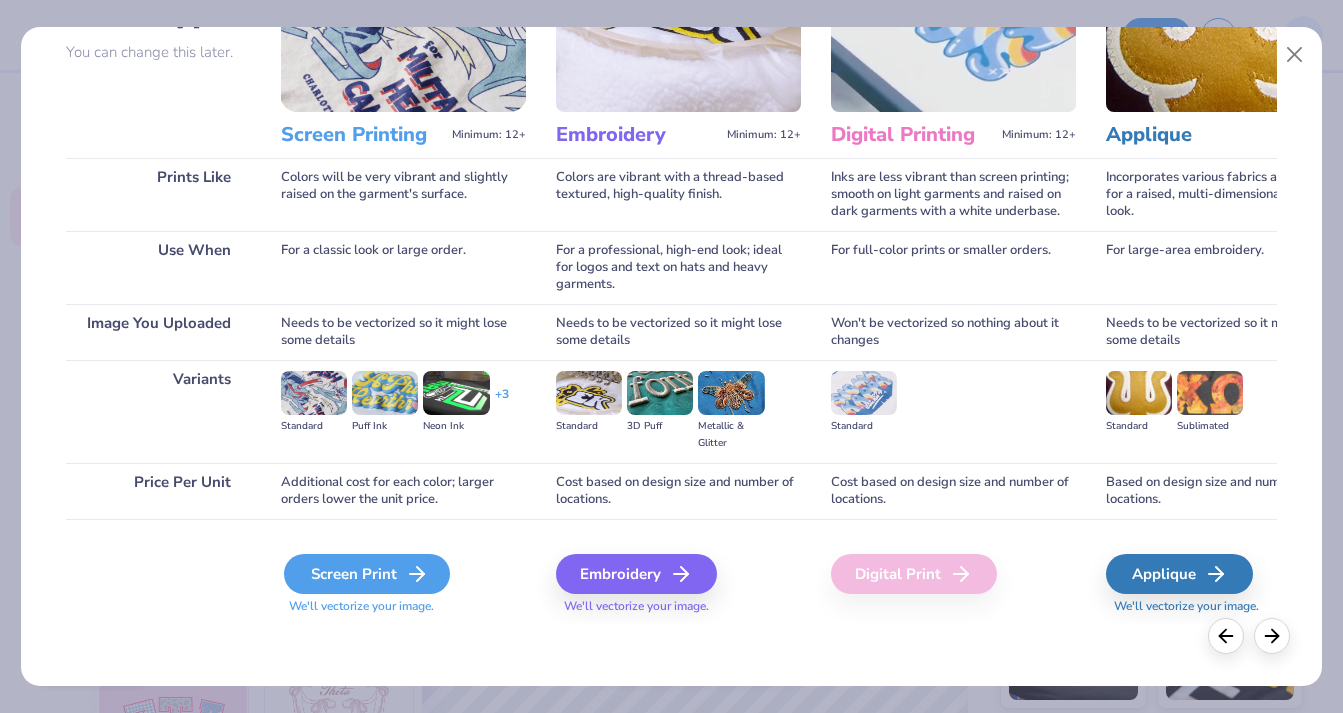 click on "Screen Print" at bounding box center (367, 574) 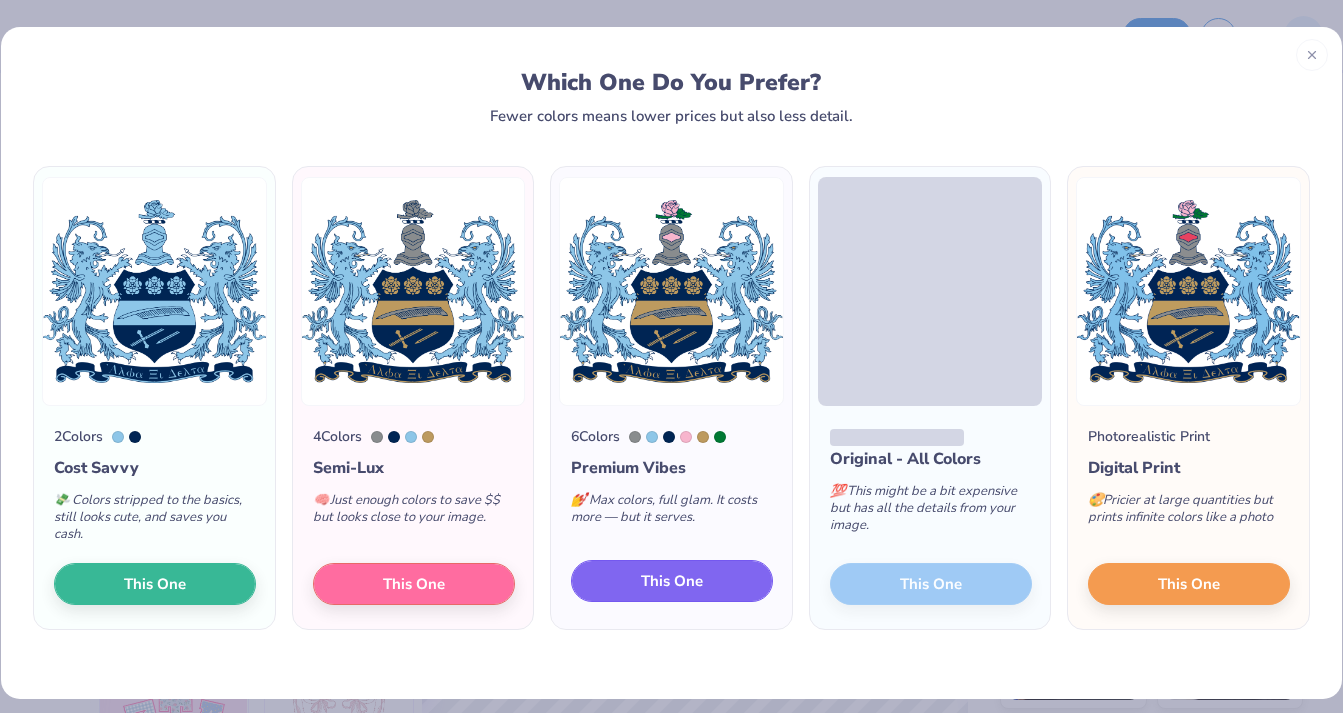 click on "This One" at bounding box center (672, 581) 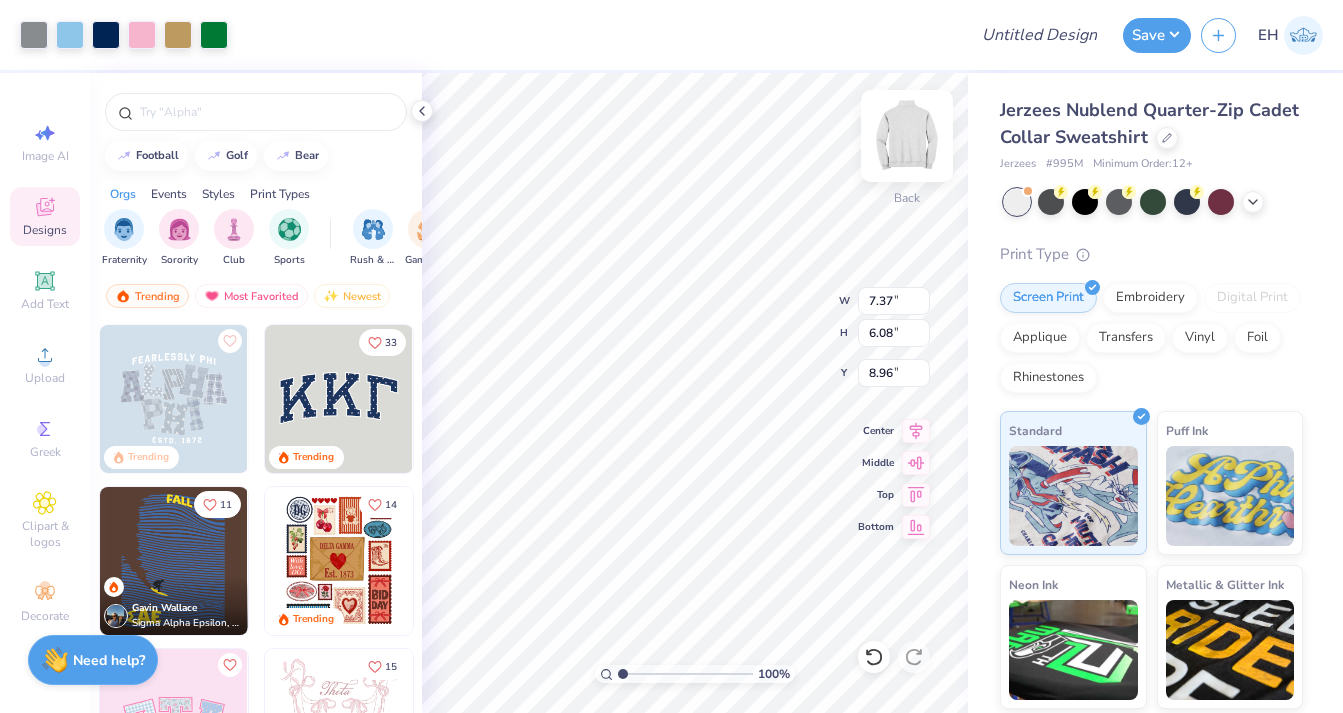 click at bounding box center [907, 136] 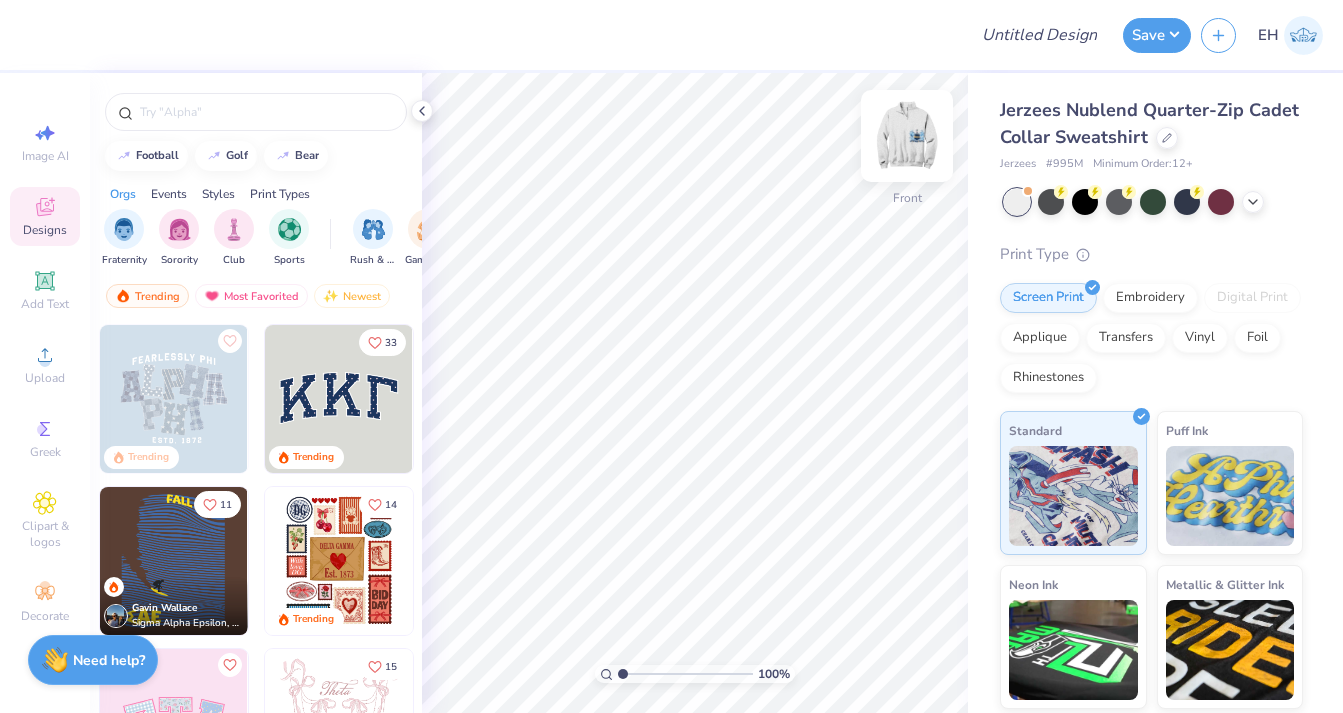 click at bounding box center [907, 136] 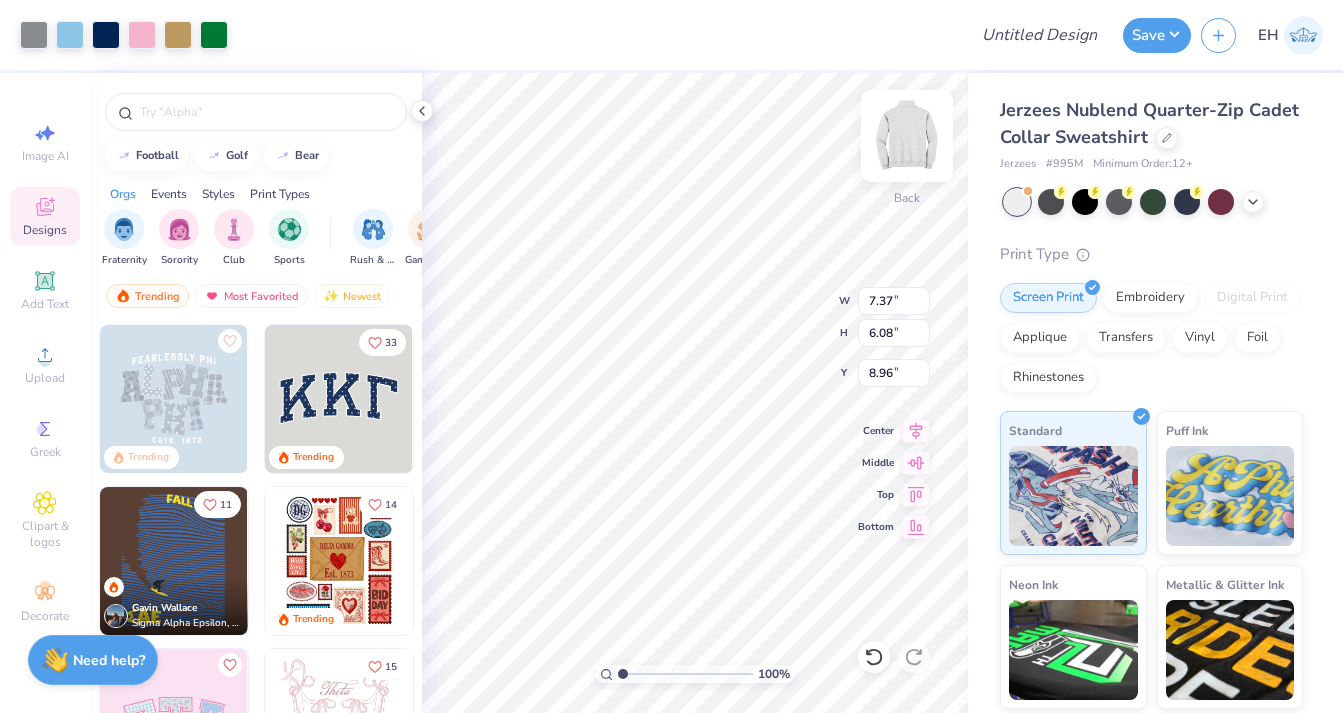 click at bounding box center (907, 136) 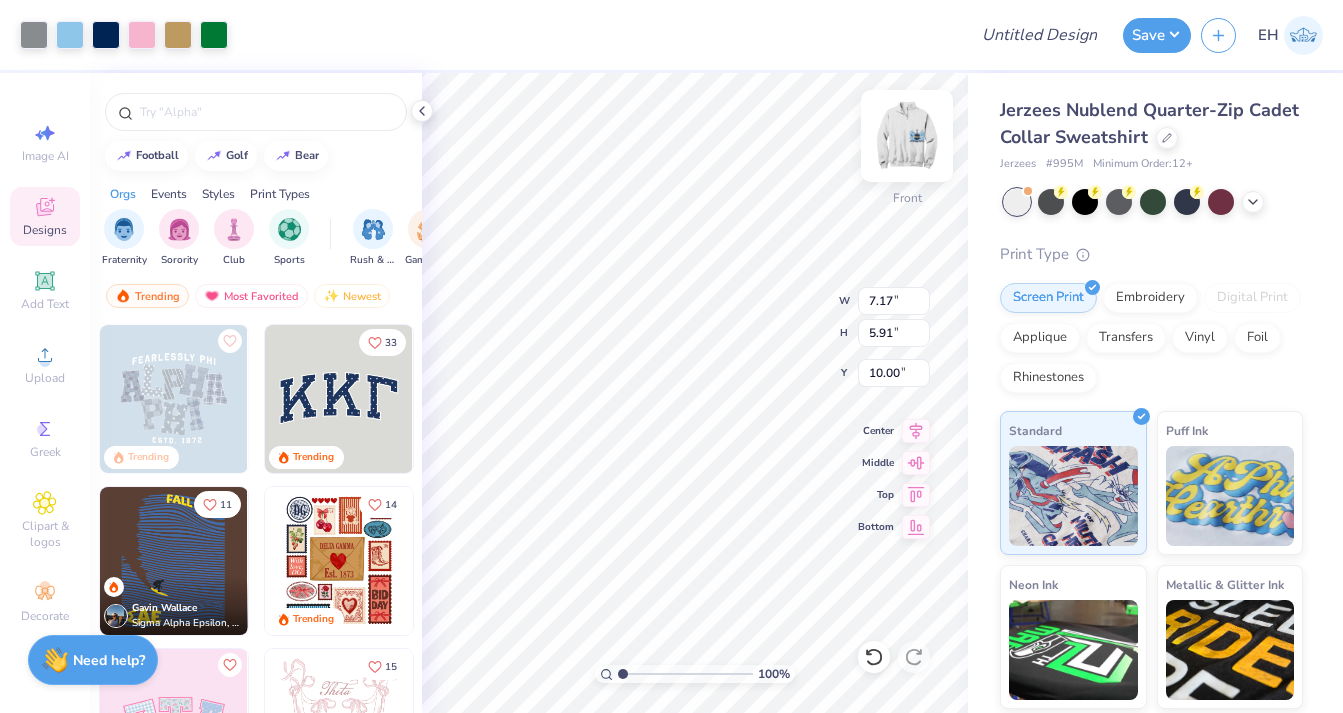 type on "5.62" 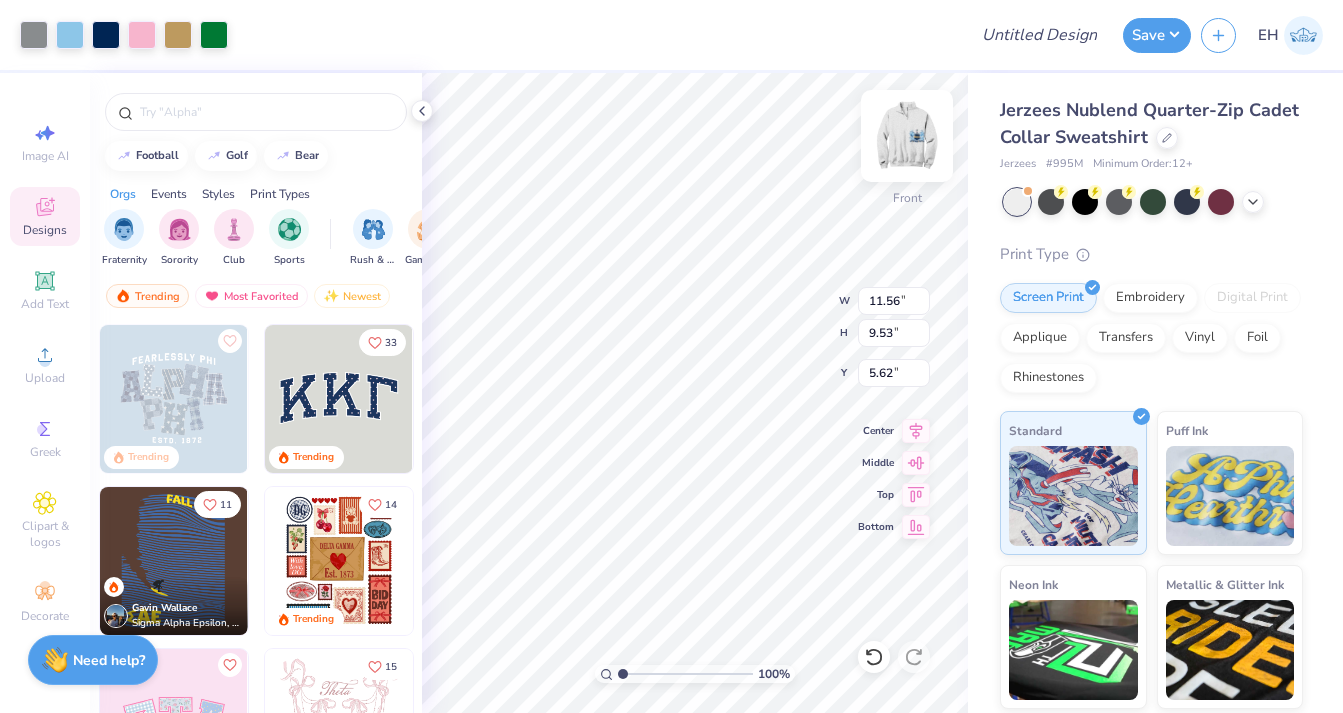 type on "11.56" 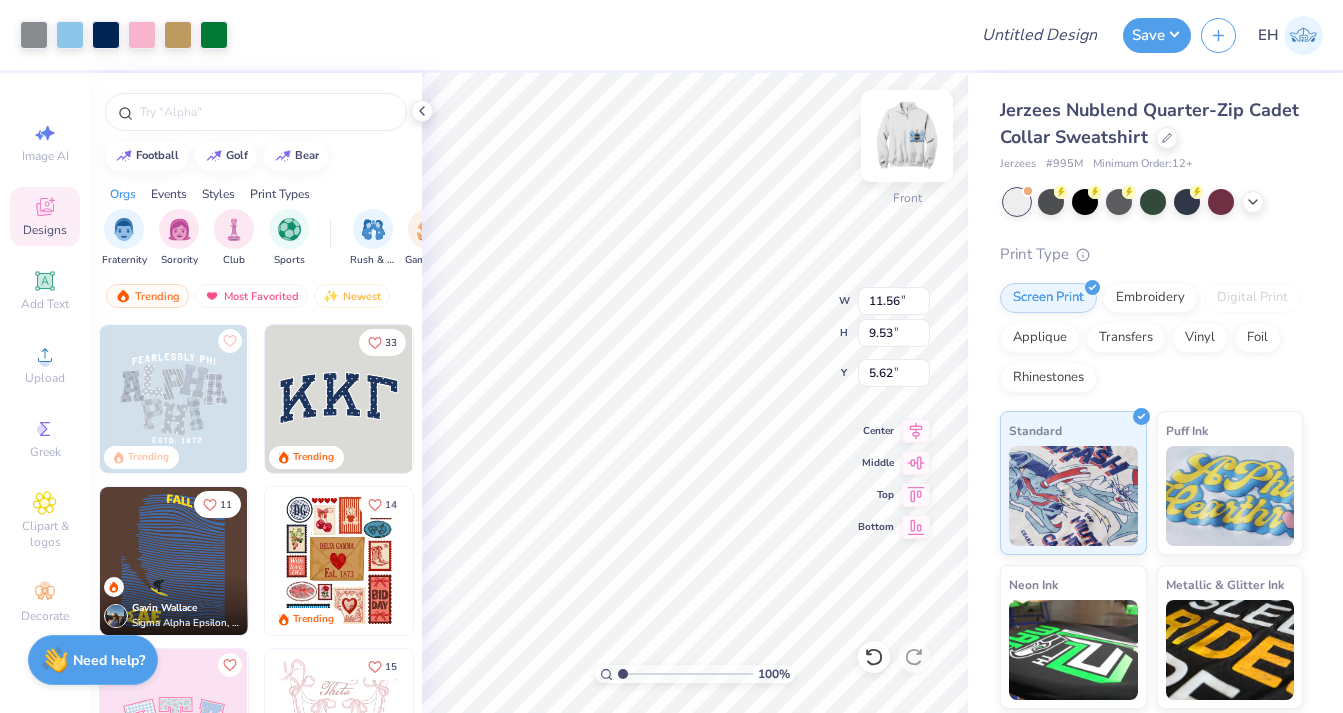 type on "9.53" 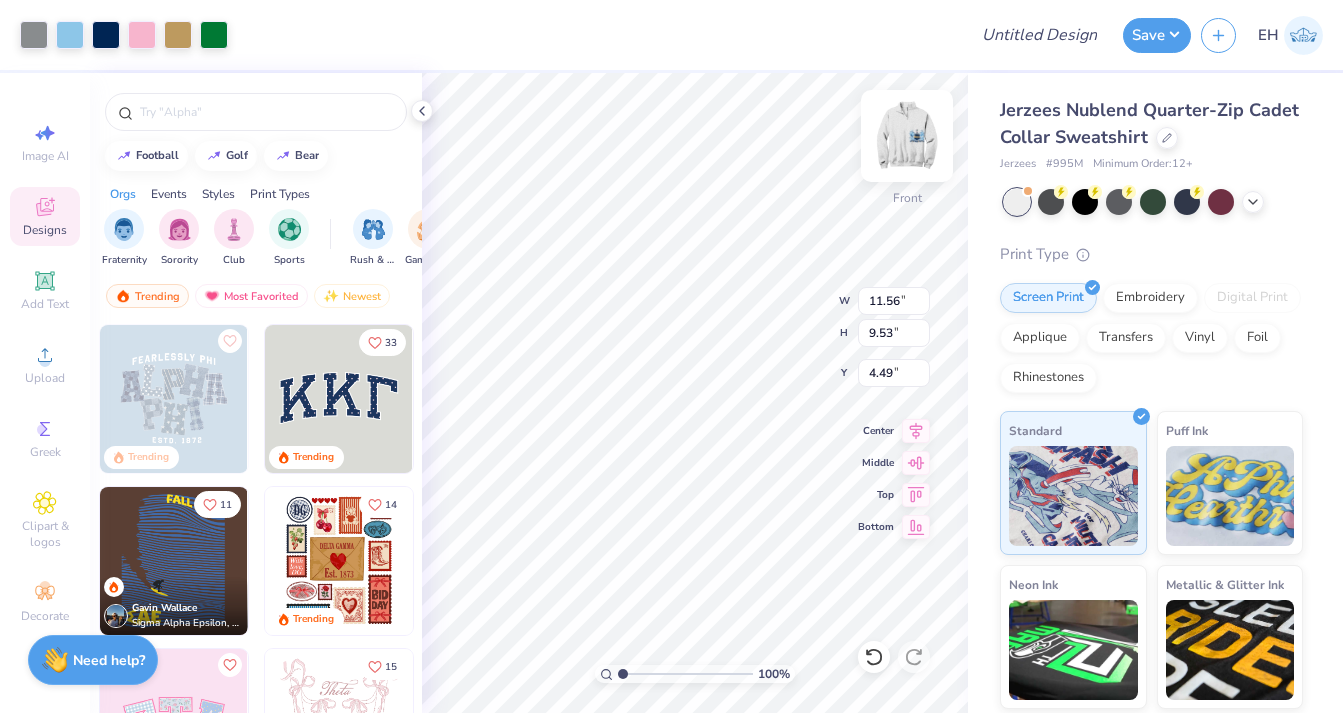type on "3.98" 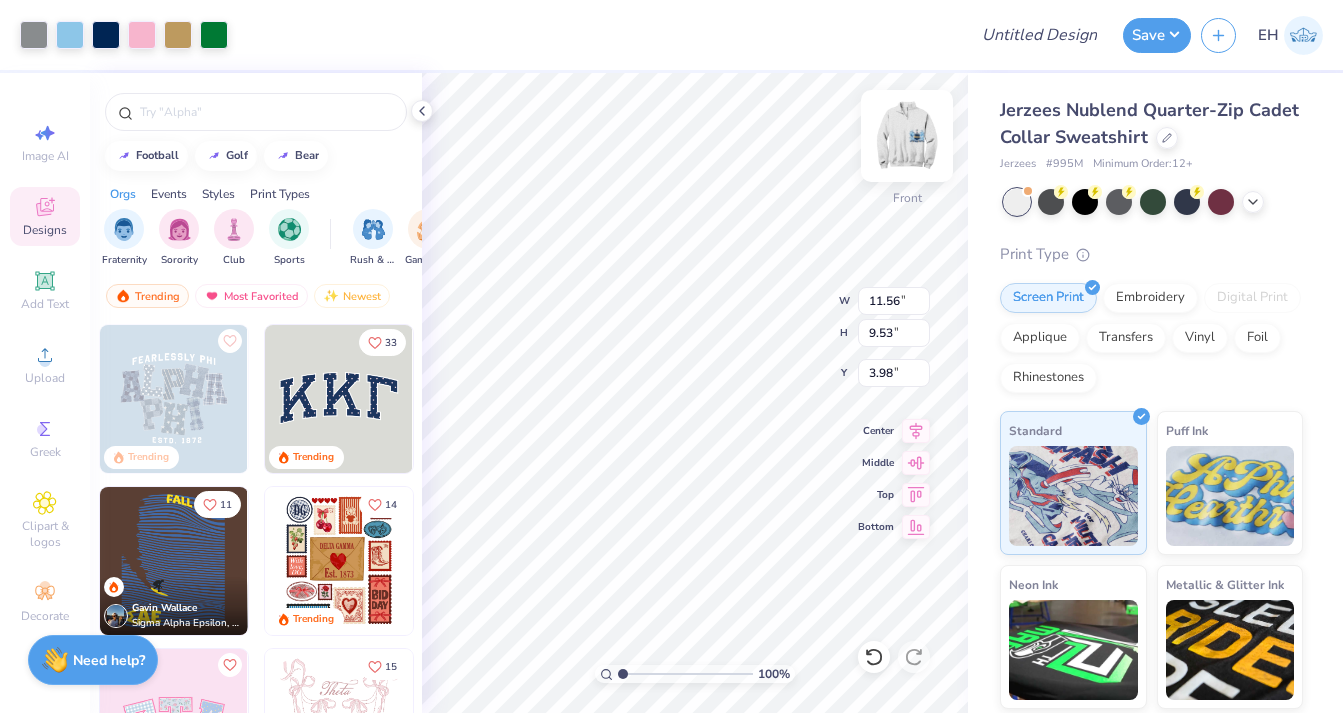 type on "12.10" 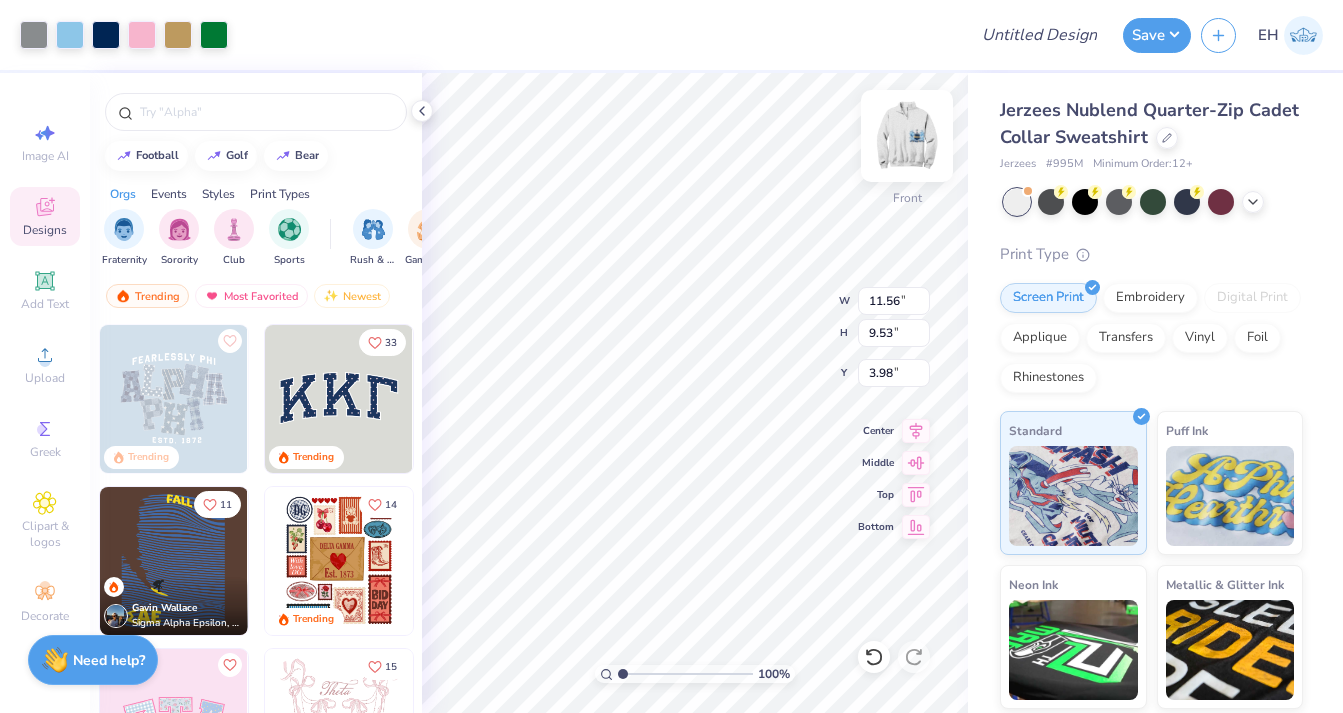 type on "9.98" 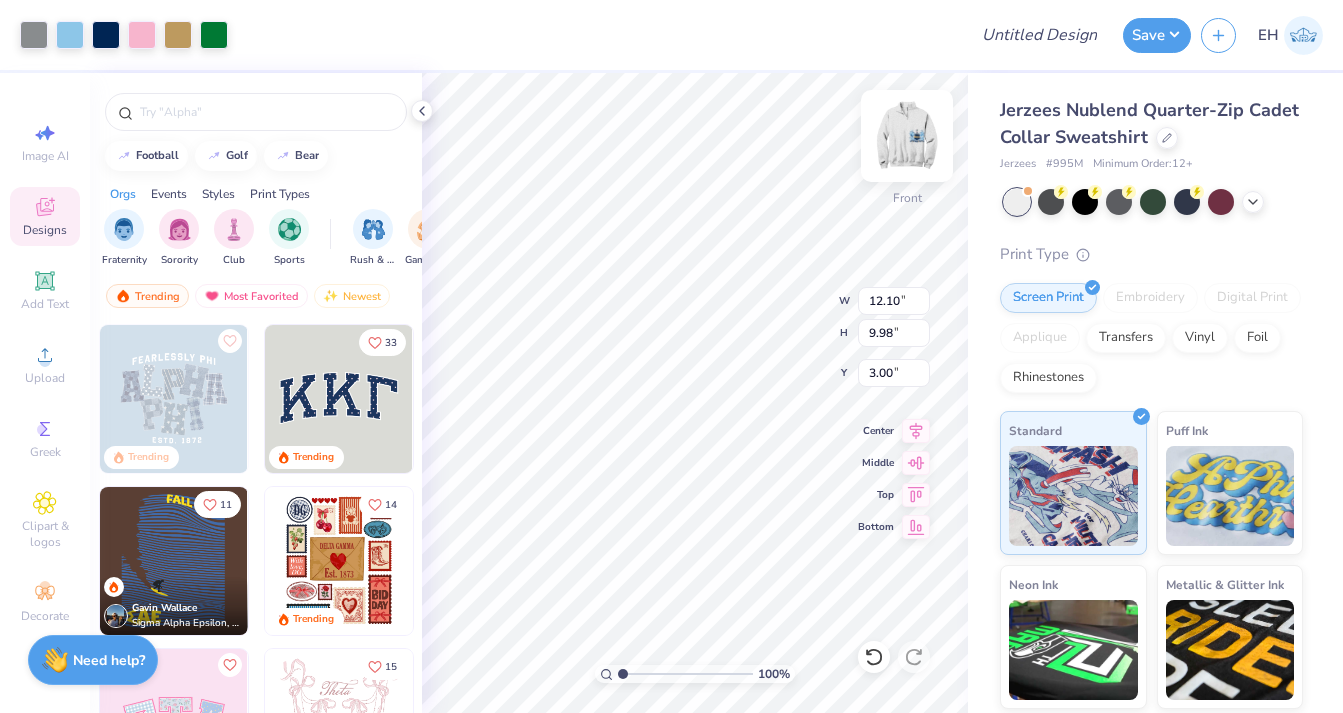 type on "3.00" 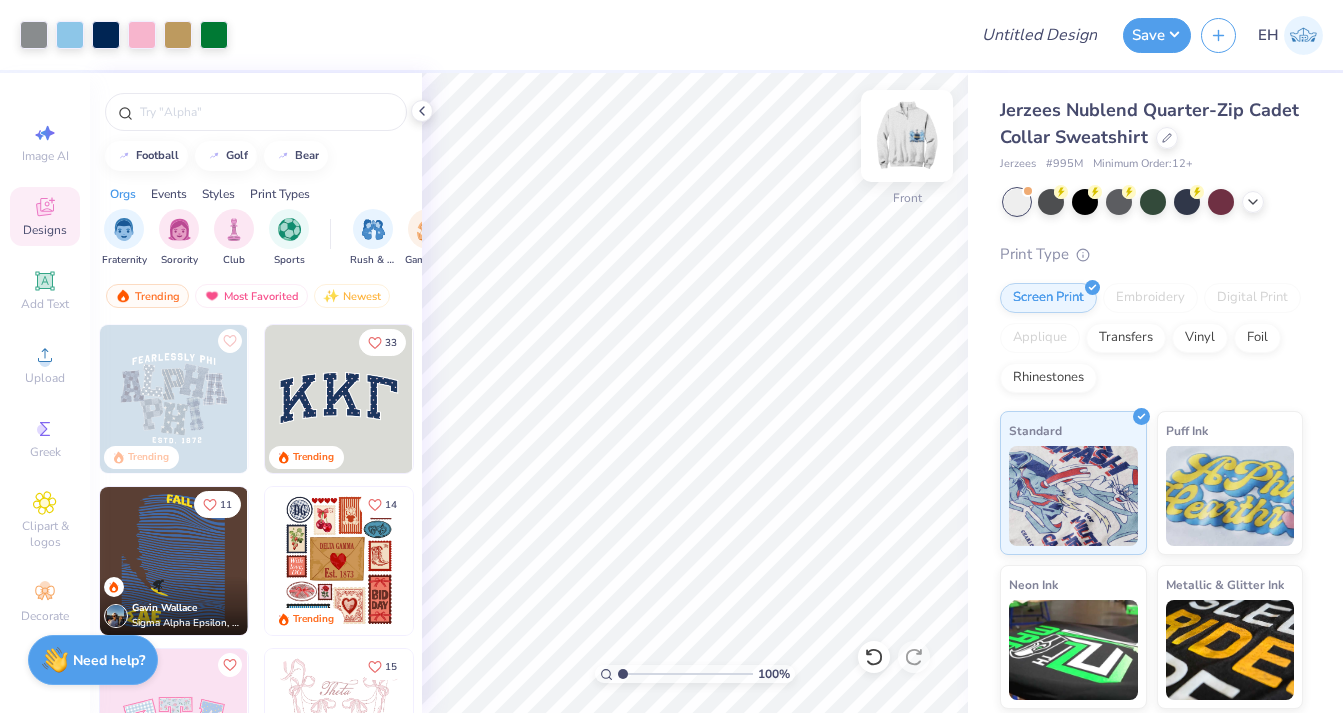 click at bounding box center (907, 136) 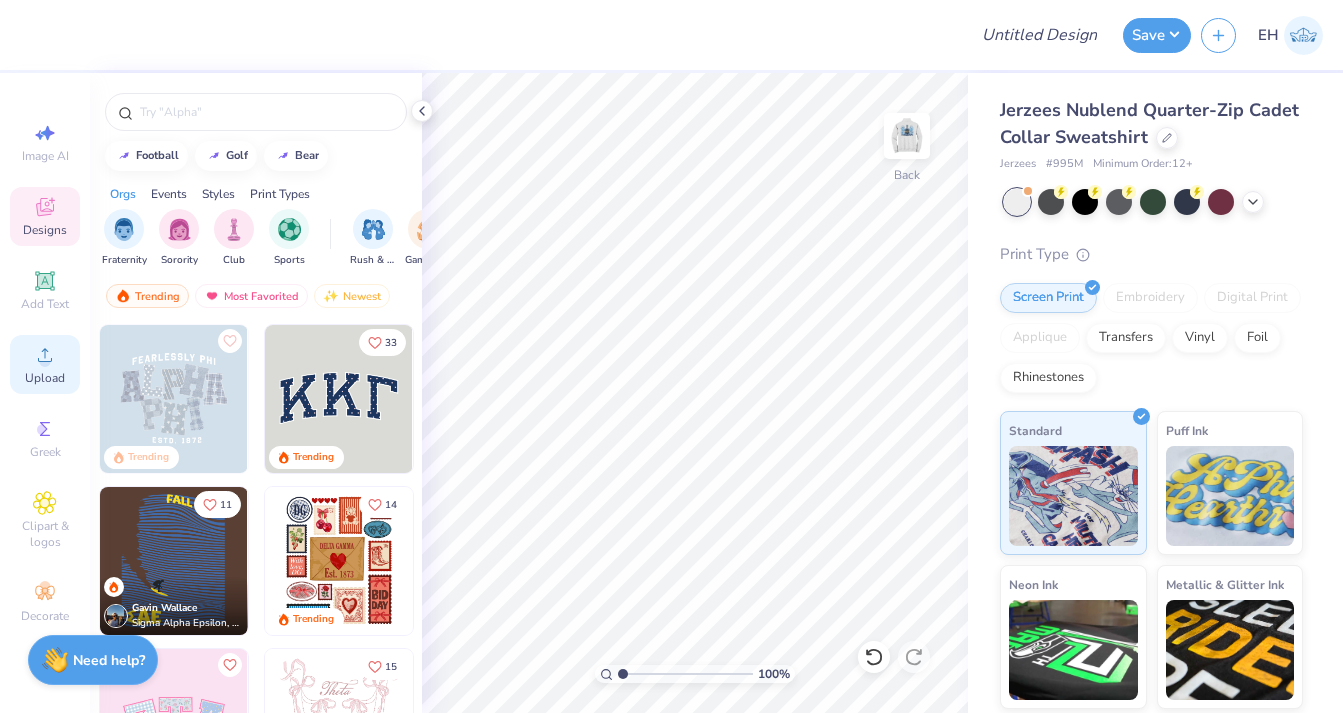 click 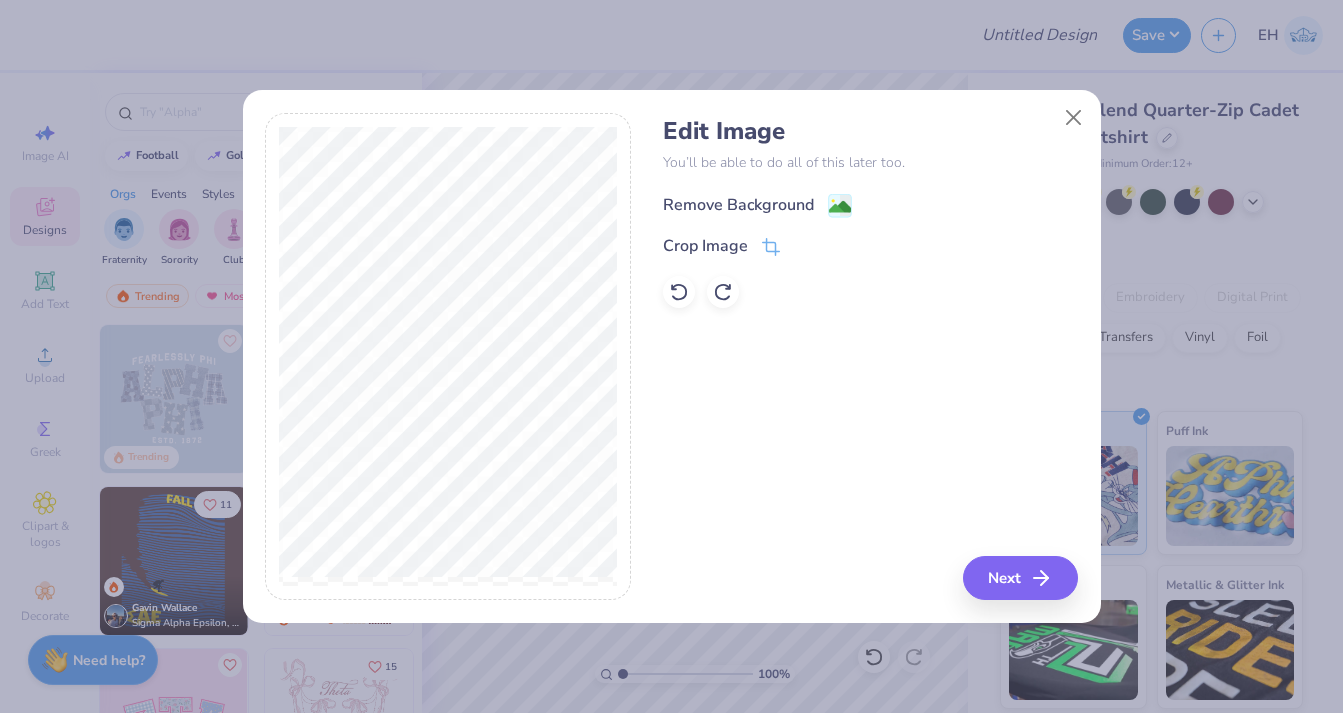 click 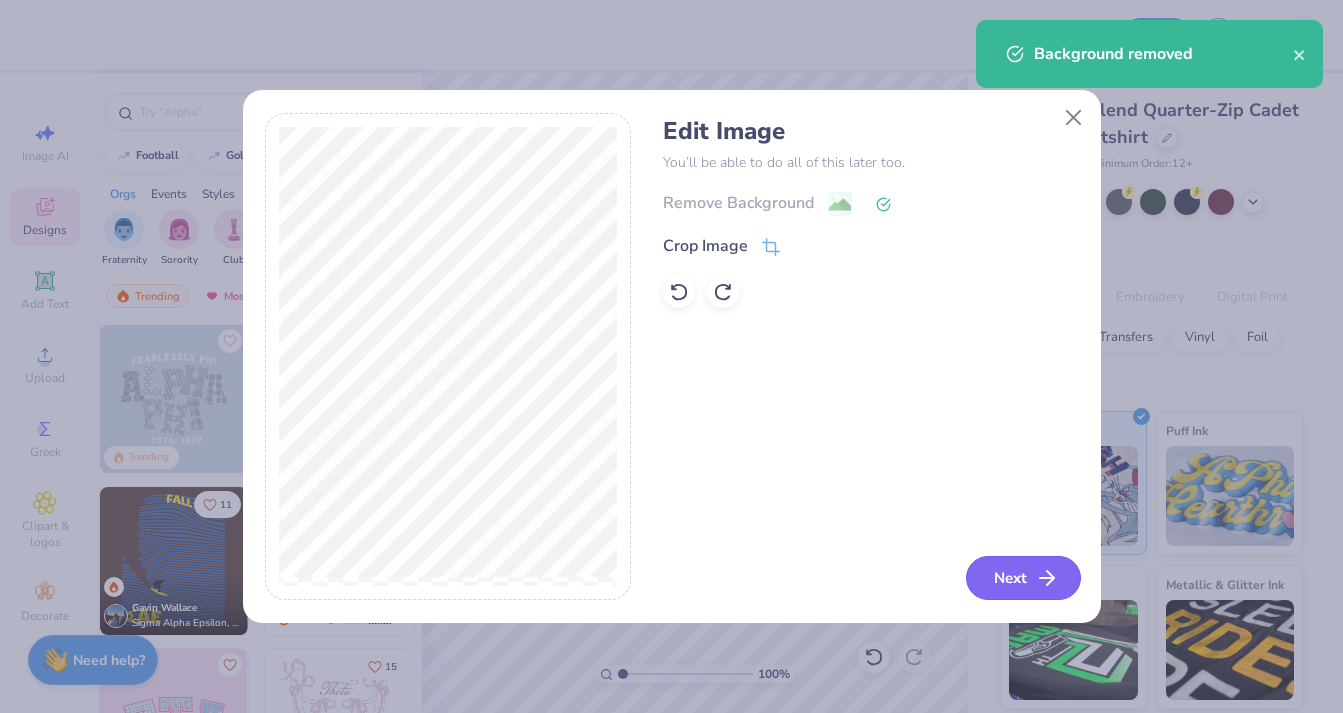 click on "Next" at bounding box center [1023, 578] 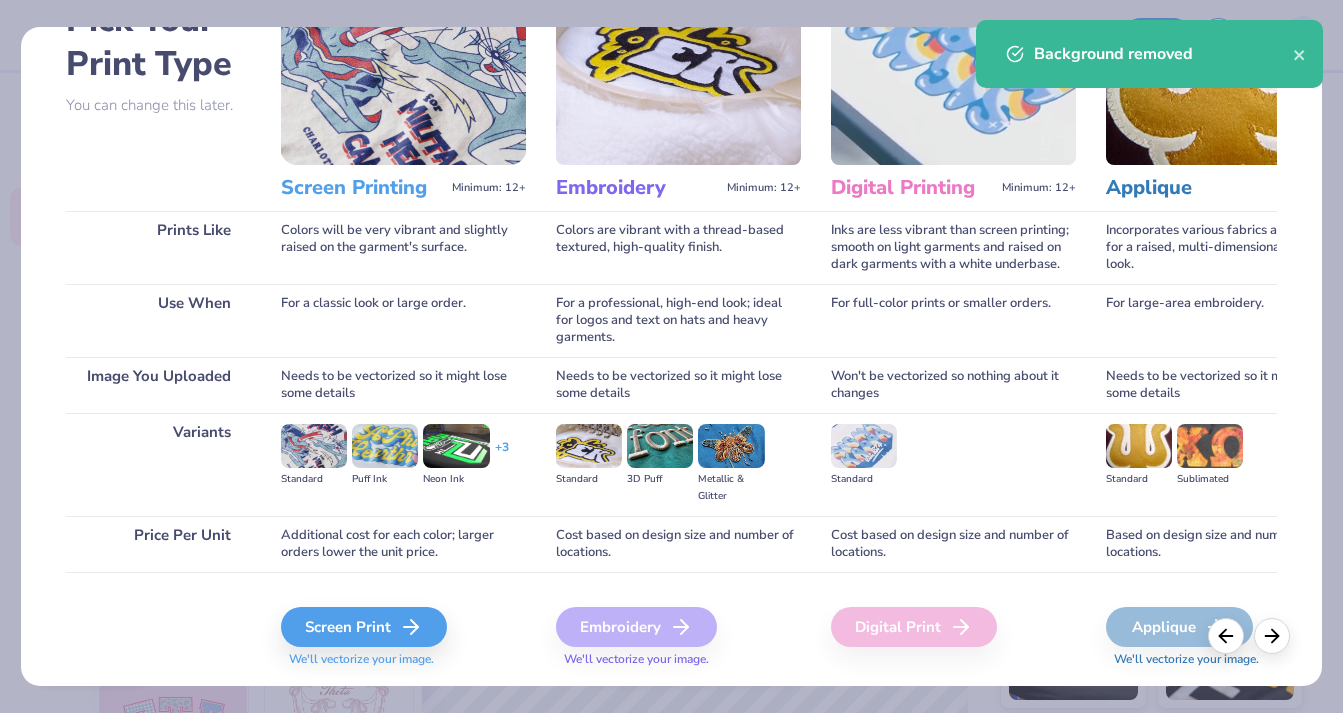 scroll, scrollTop: 184, scrollLeft: 0, axis: vertical 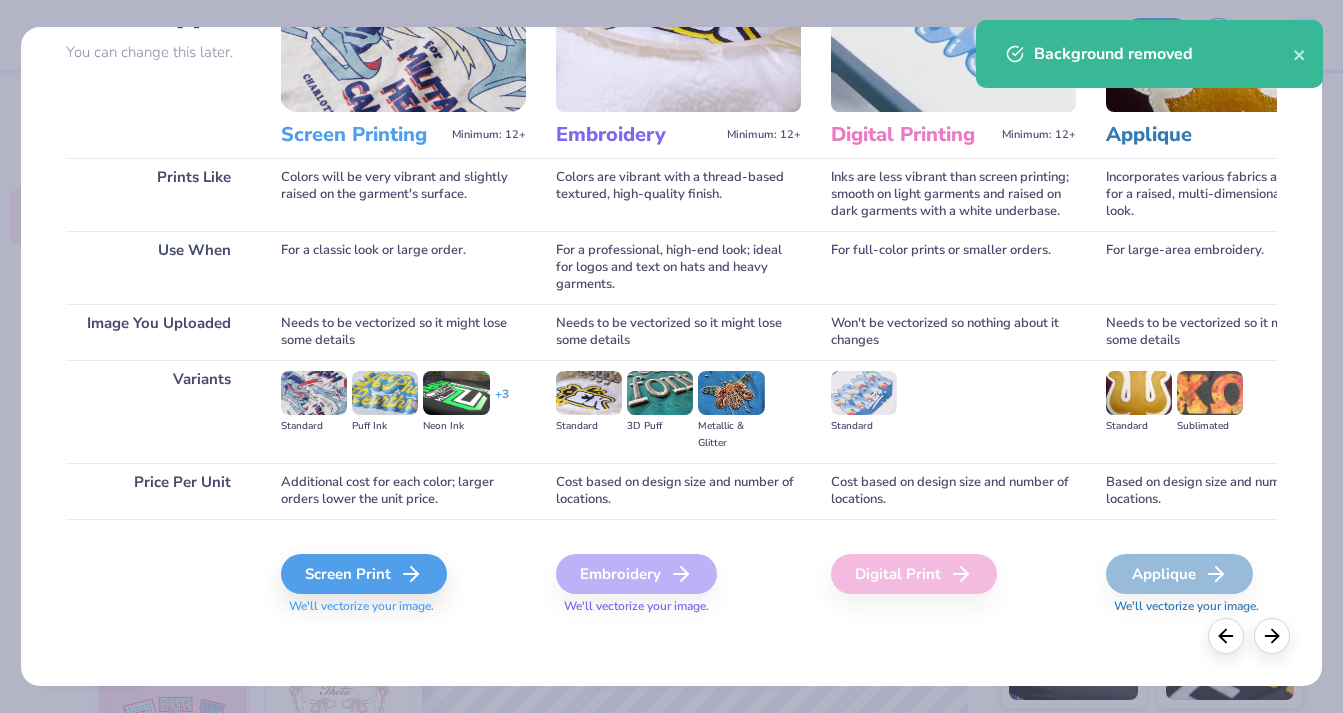click on "Embroidery" at bounding box center [636, 574] 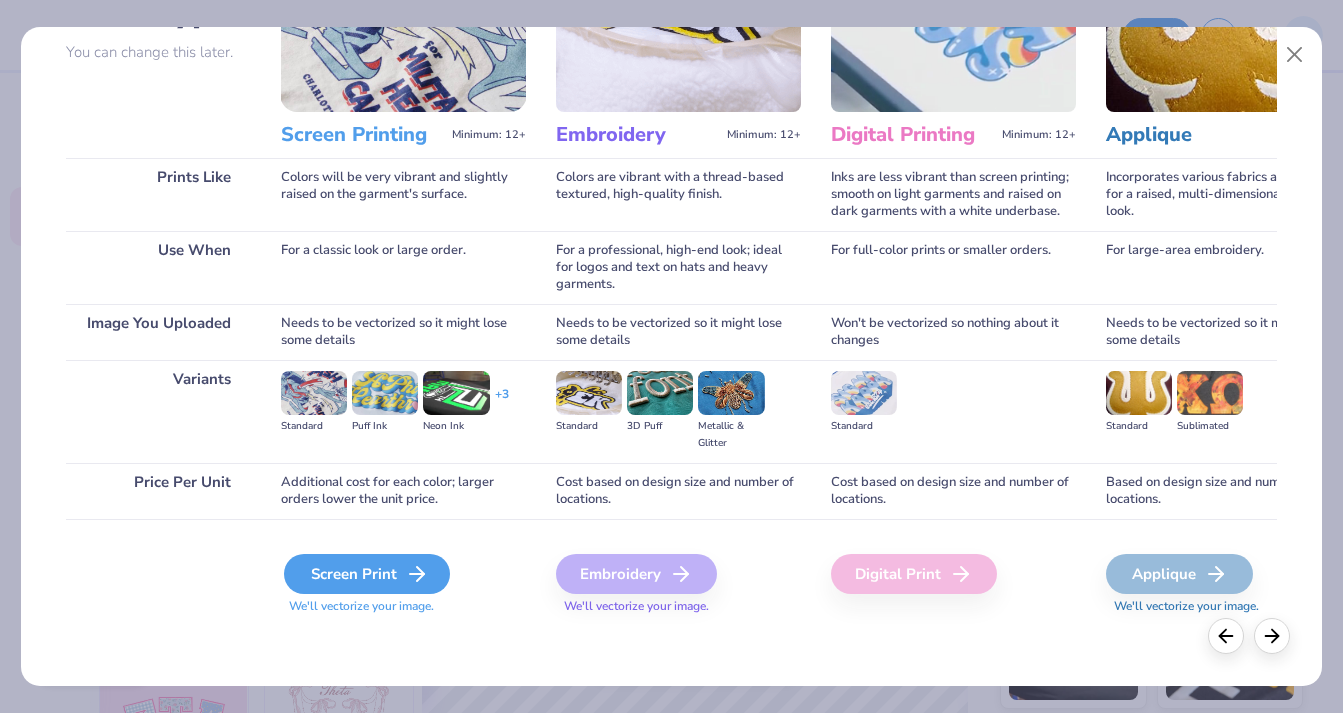 click on "Screen Print" at bounding box center [367, 574] 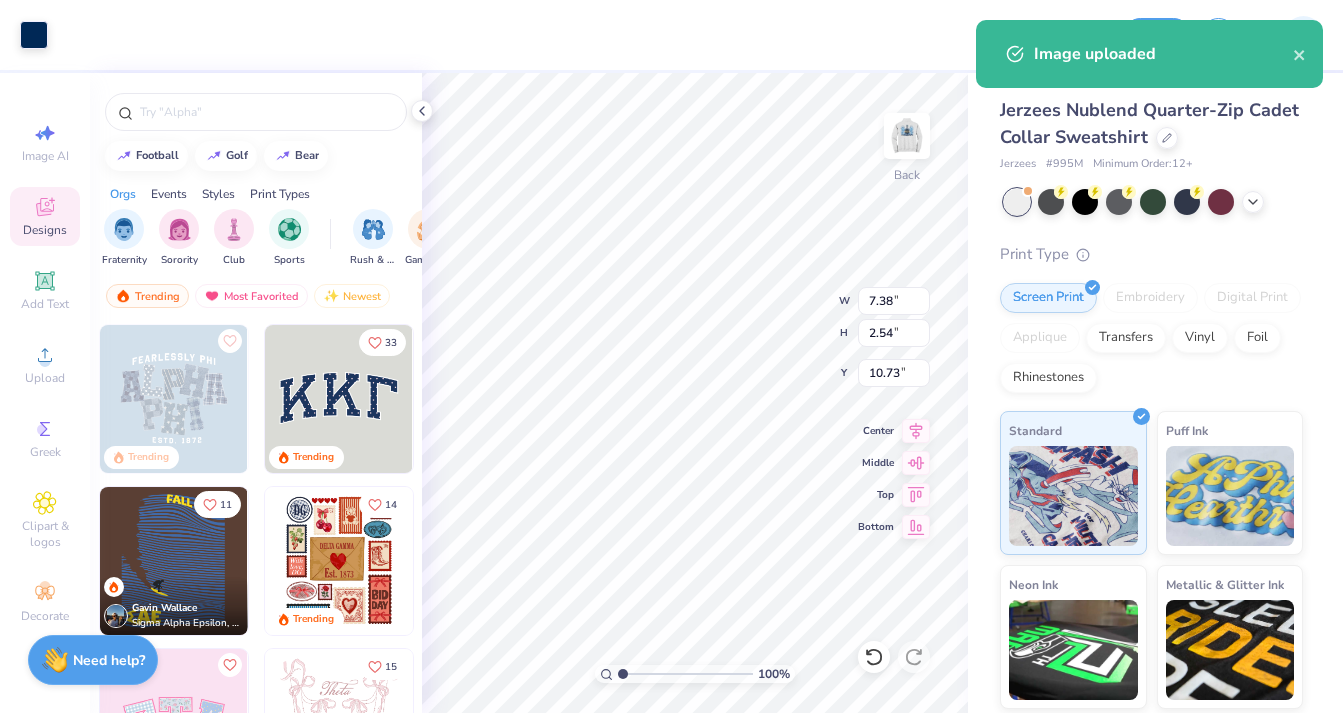 type on "4.85" 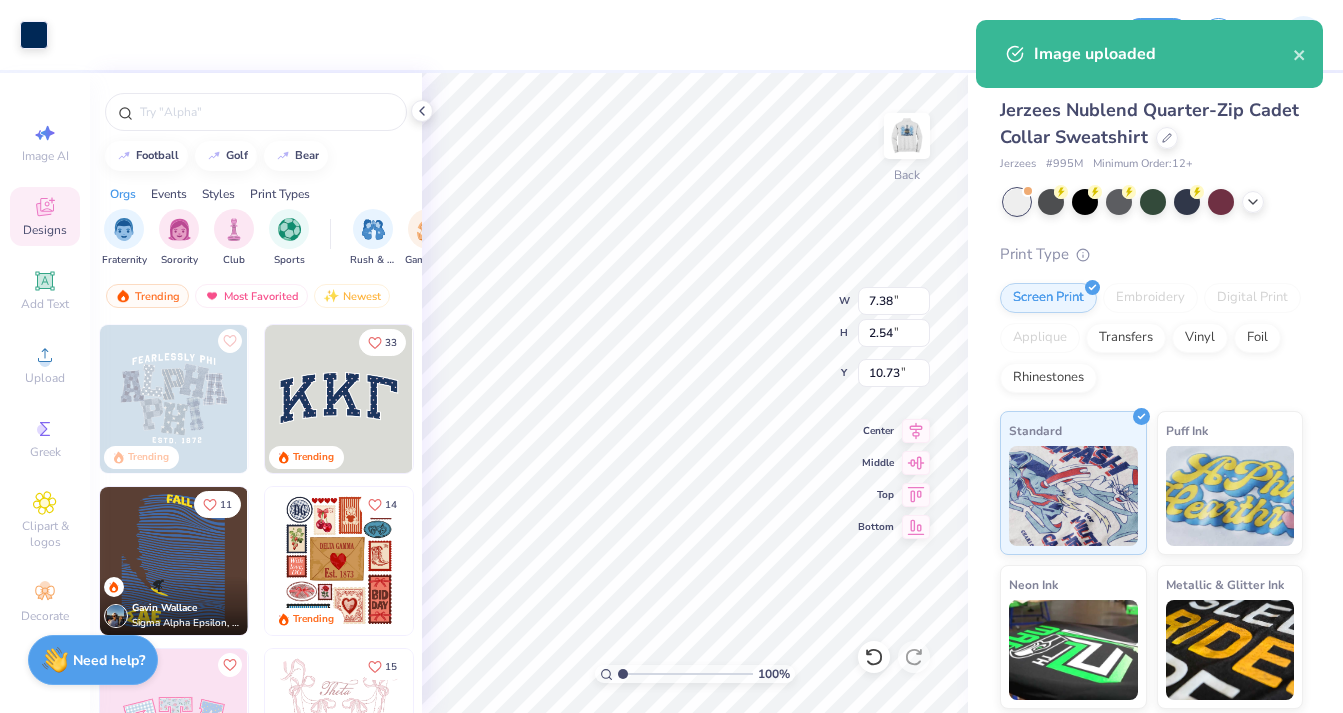 type on "1.67" 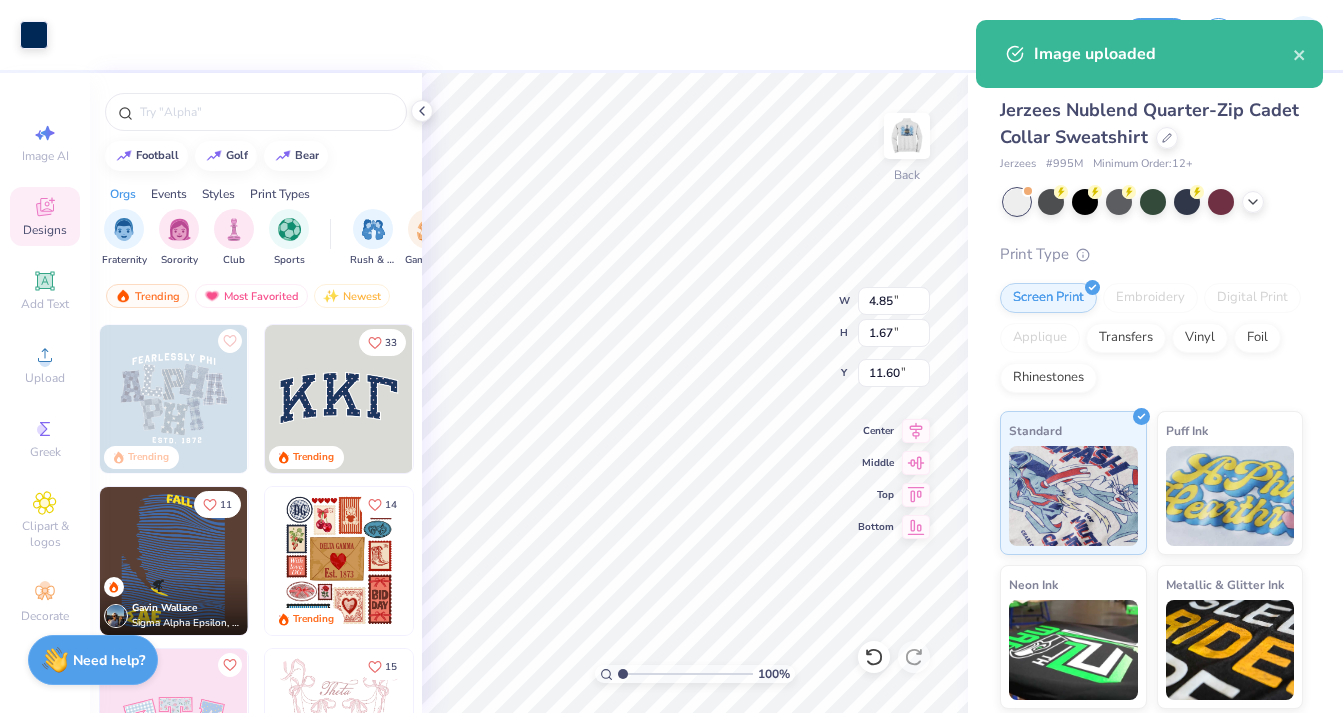 type on "3.00" 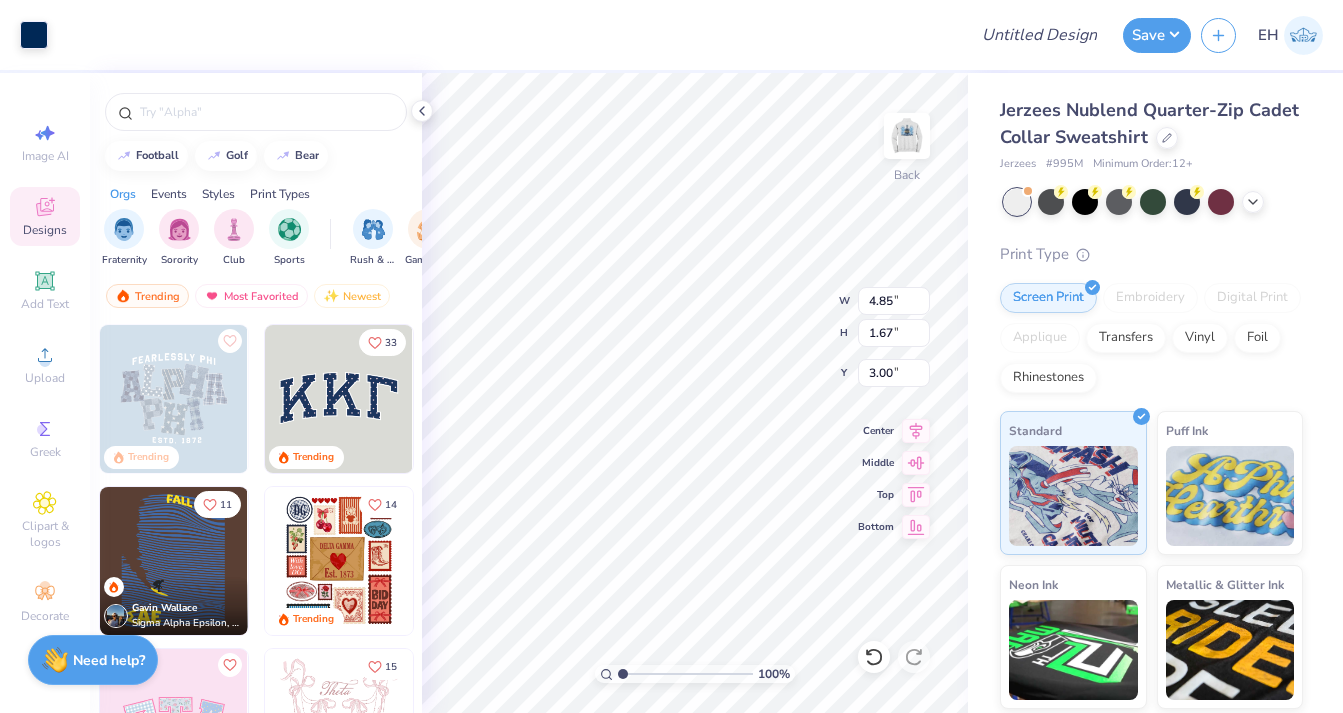 type on "3.71" 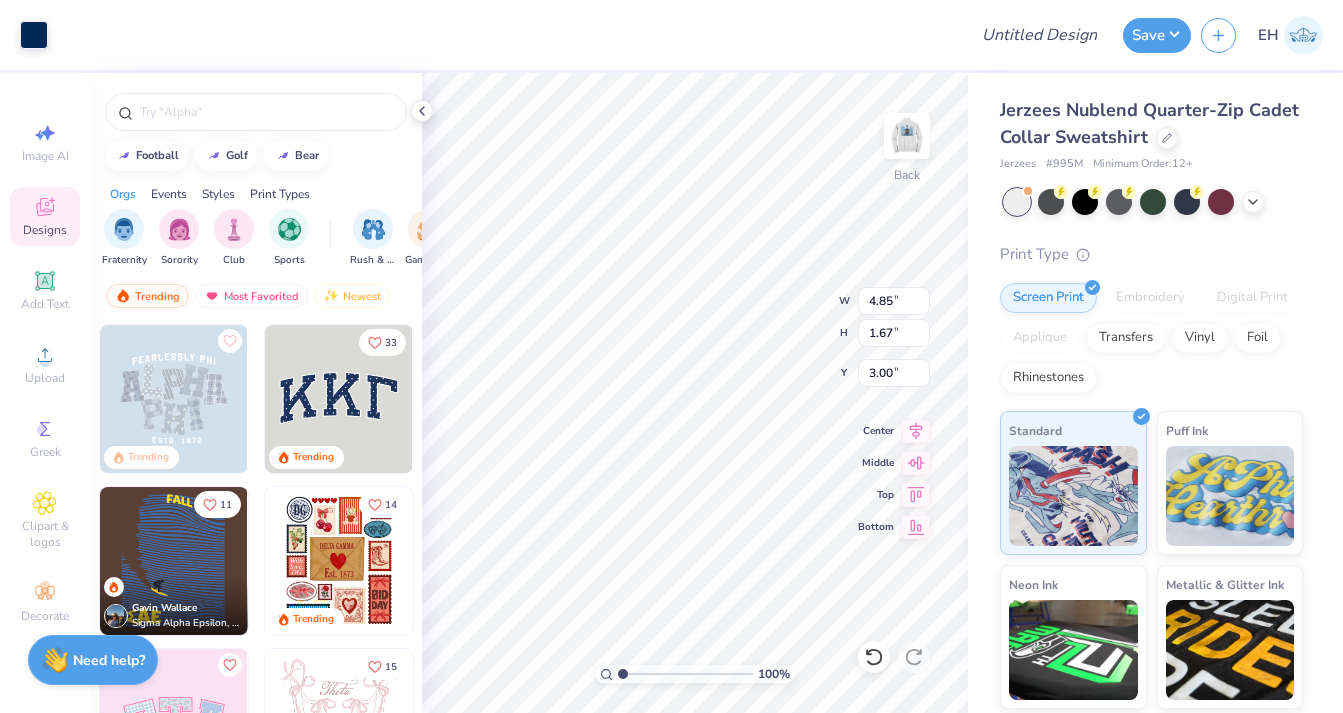 type on "1.28" 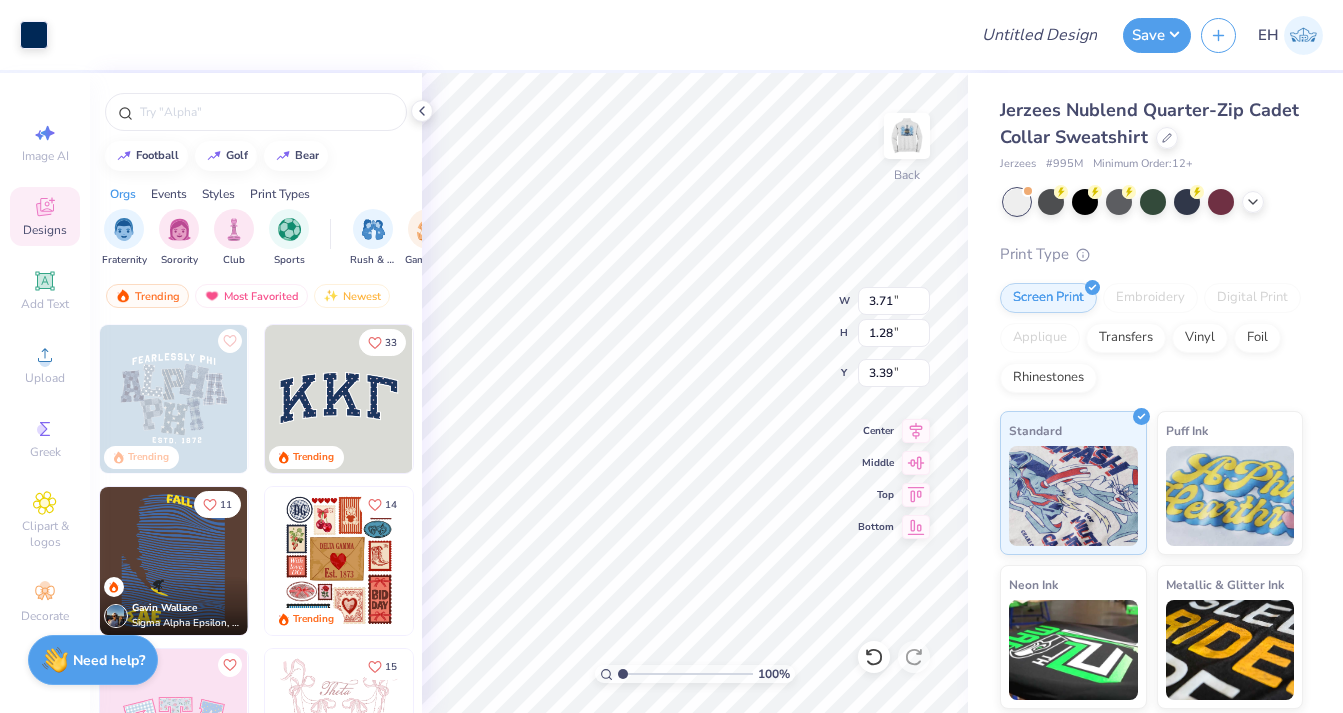 type on "3.00" 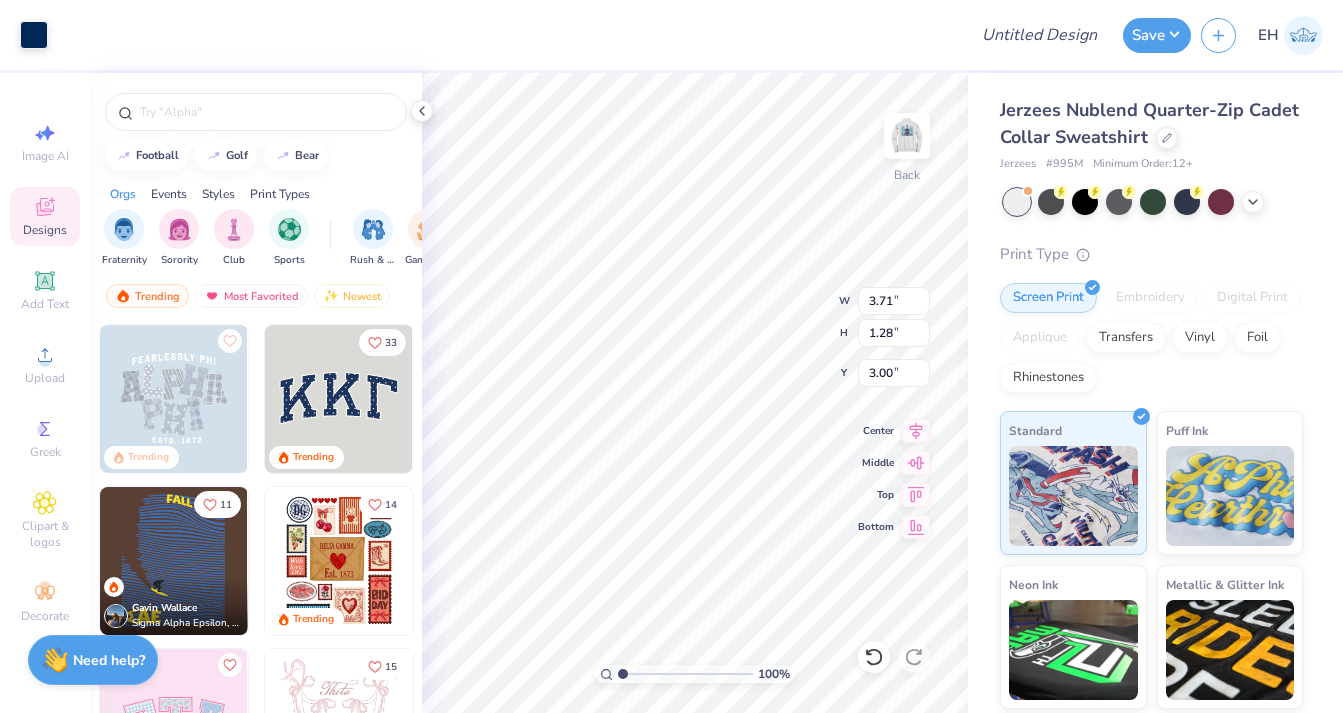 click on "100  % Back W 3.71 3.71 " H 1.28 1.28 " Y 3.00 3.00 " Center Middle Top Bottom" at bounding box center (695, 393) 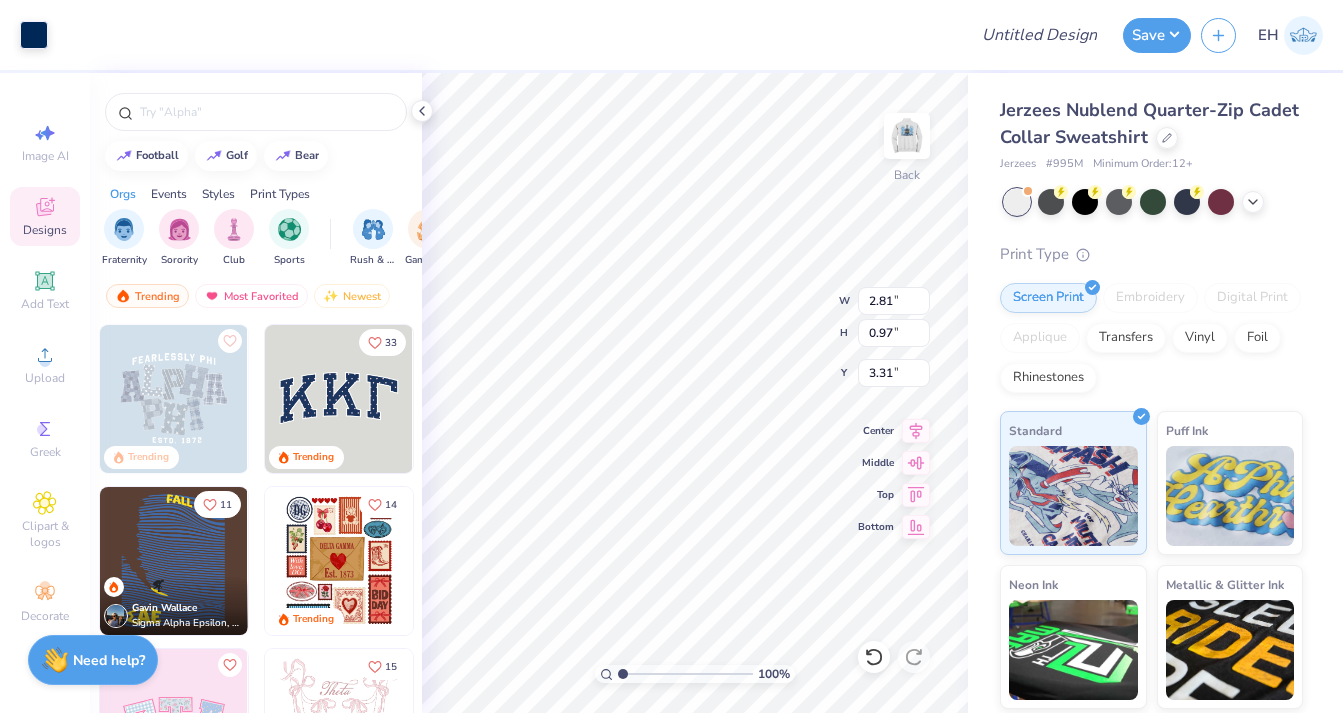 type on "2.81" 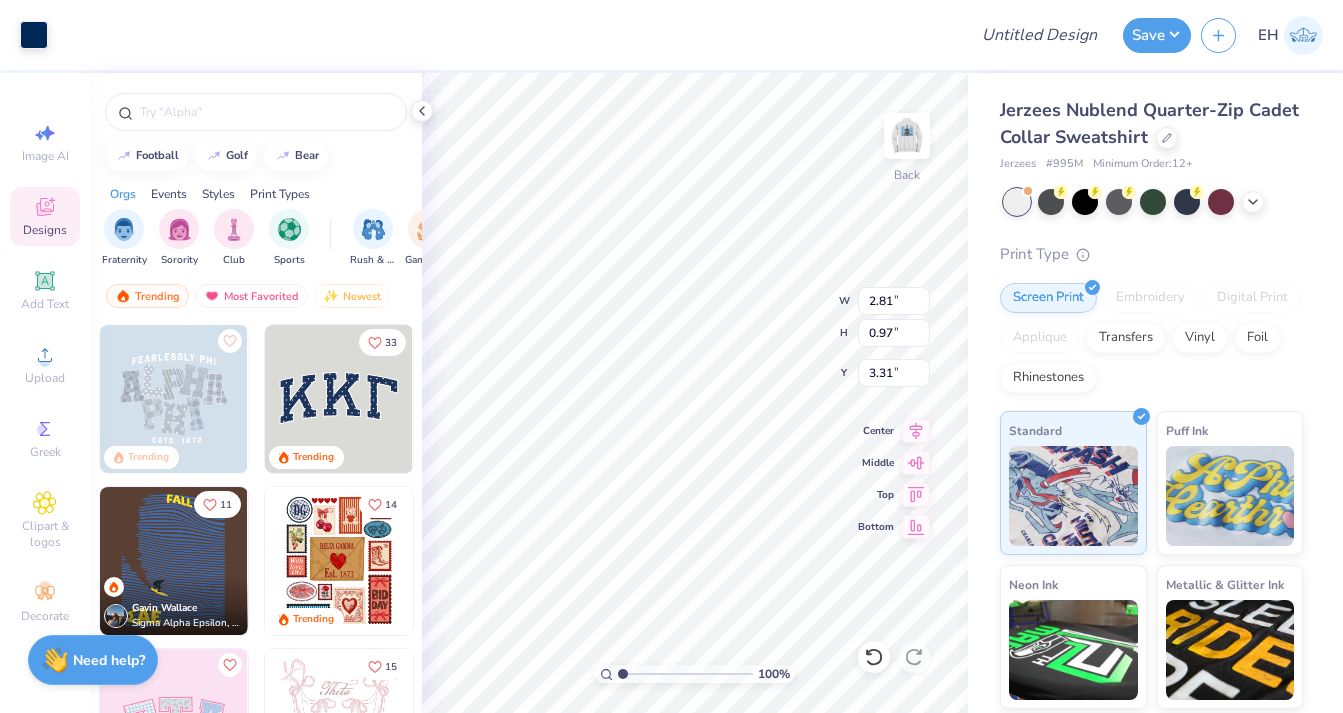 type on "0.97" 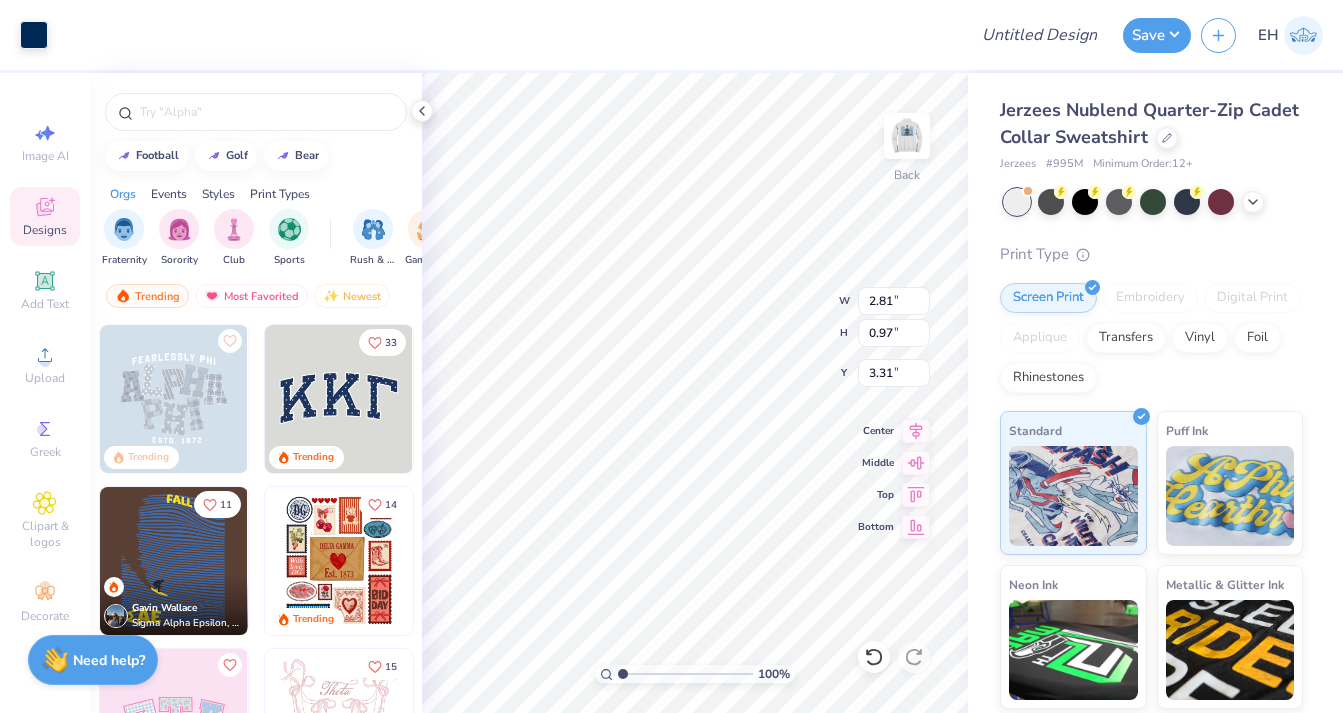 type on "3.31" 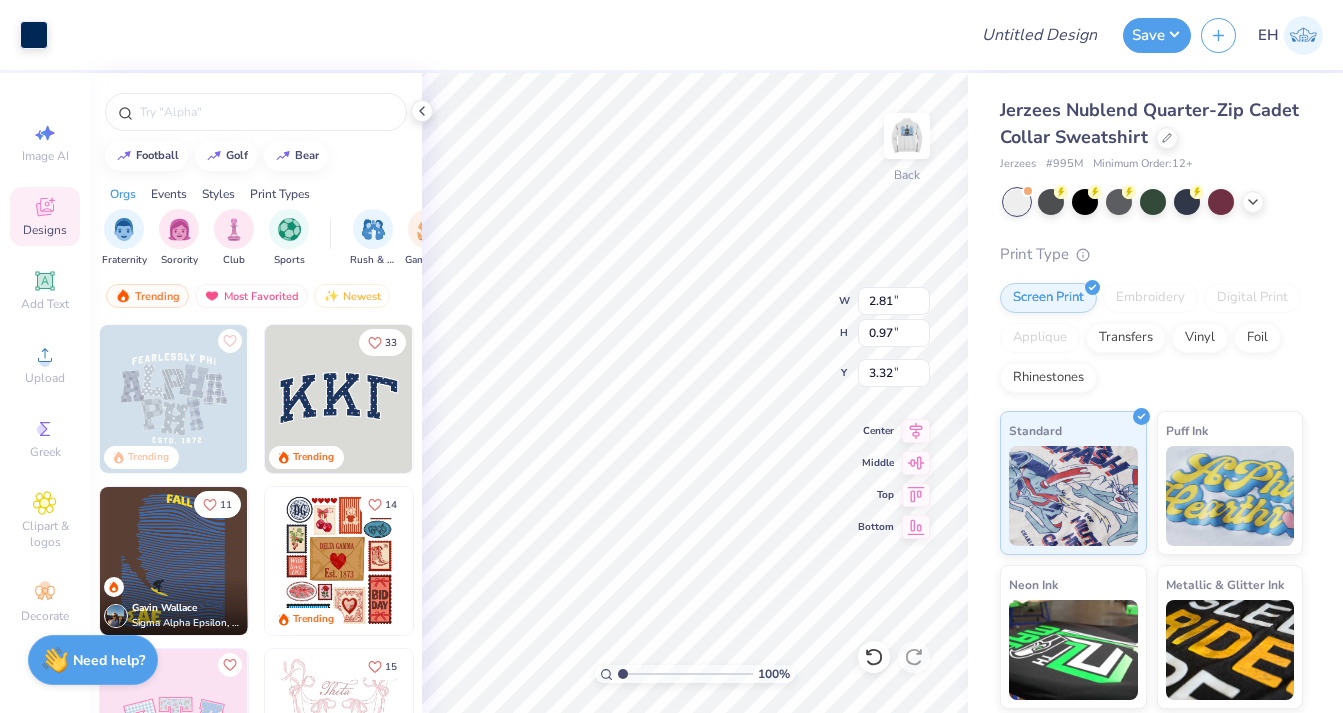 type on "3.00" 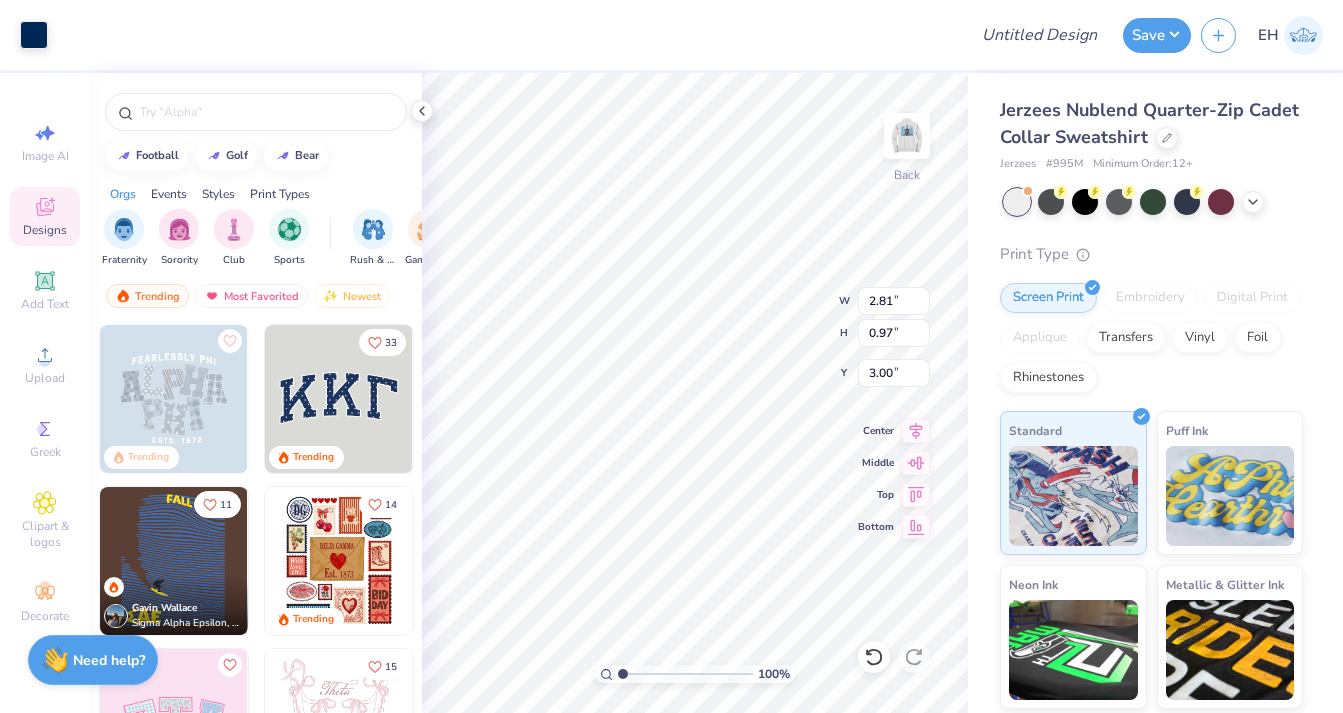click on "Embroidery" at bounding box center (1150, 298) 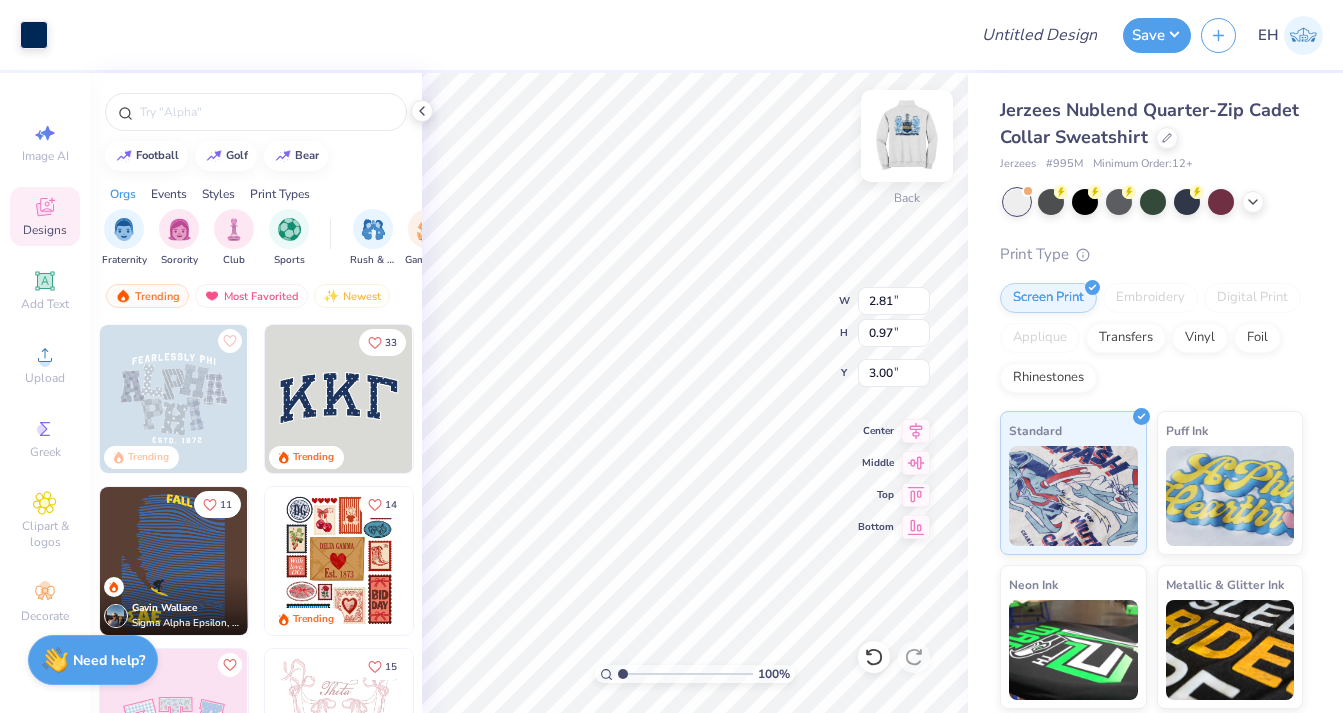 click at bounding box center (907, 136) 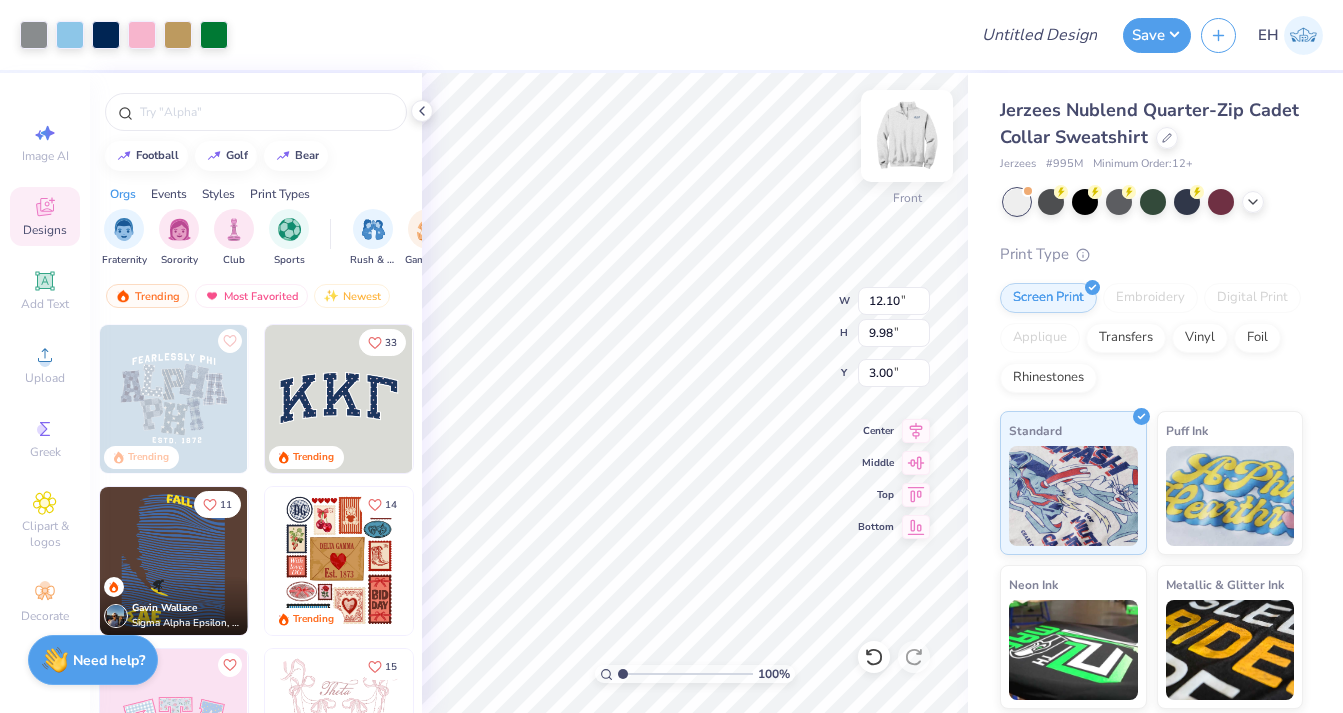 type on "3.34" 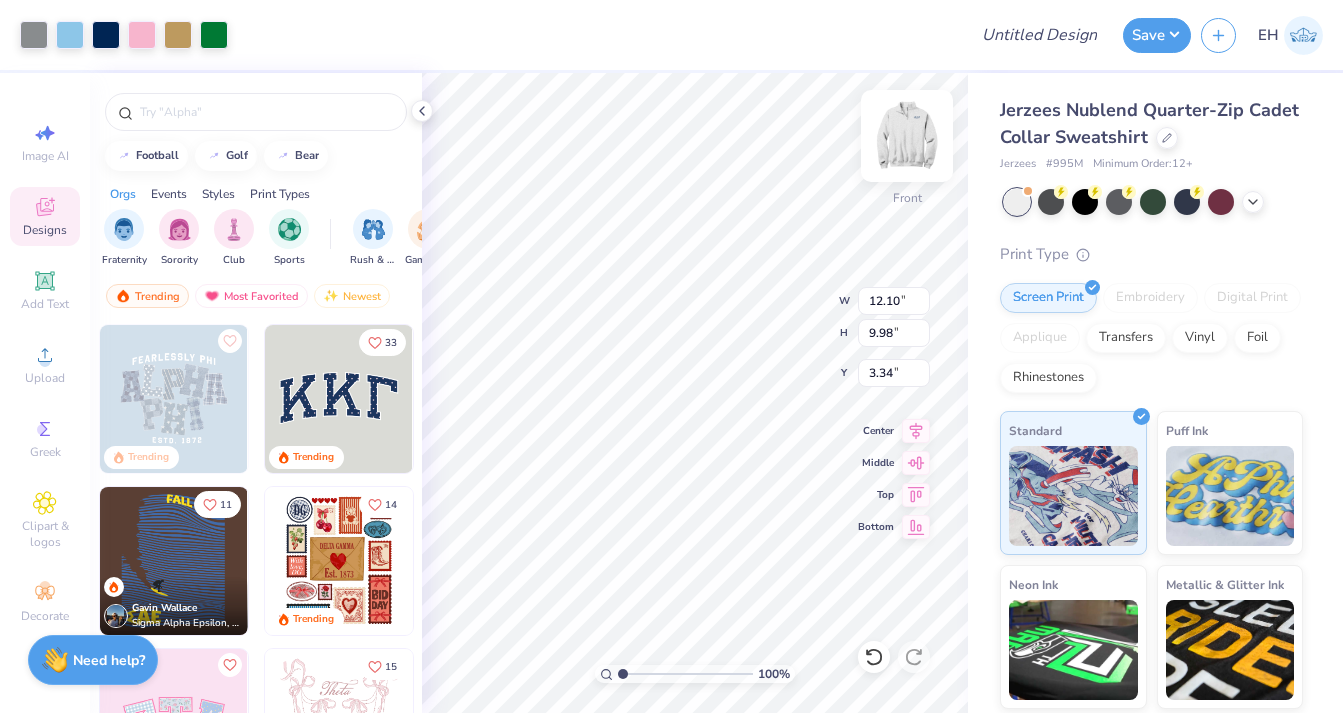 type on "11.55" 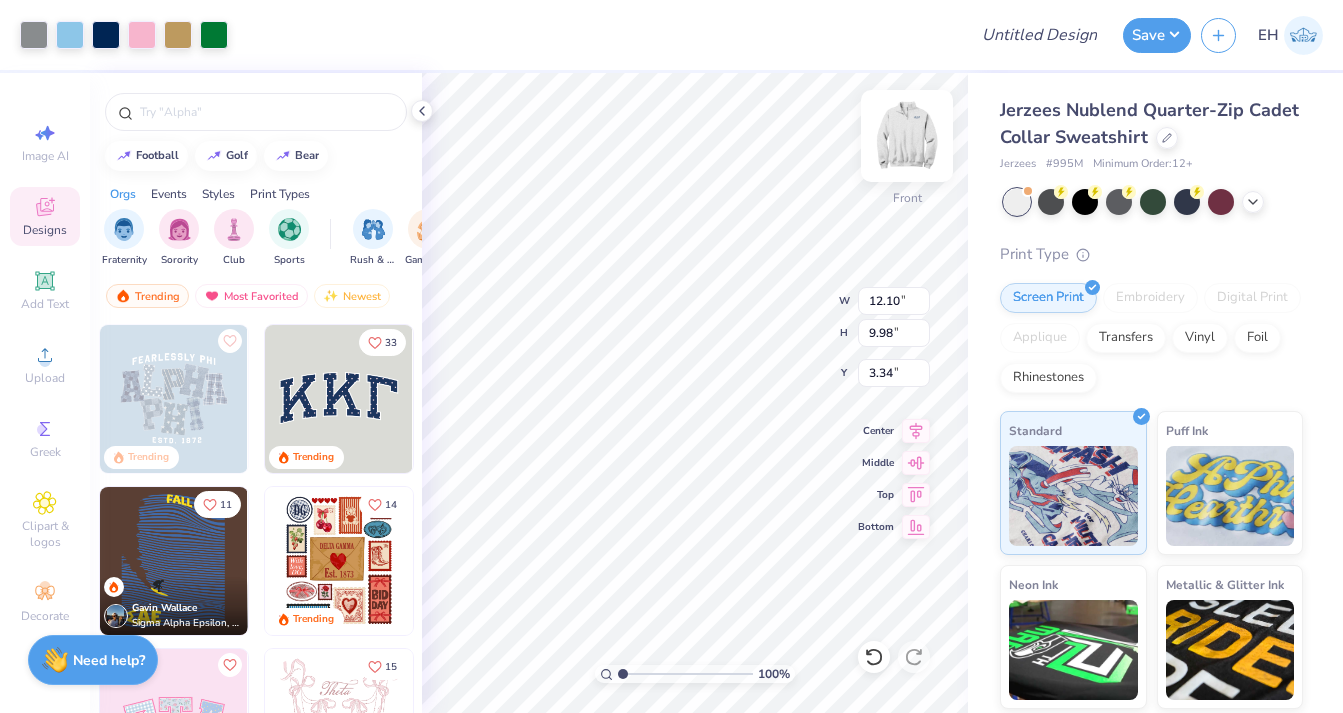 type on "9.52" 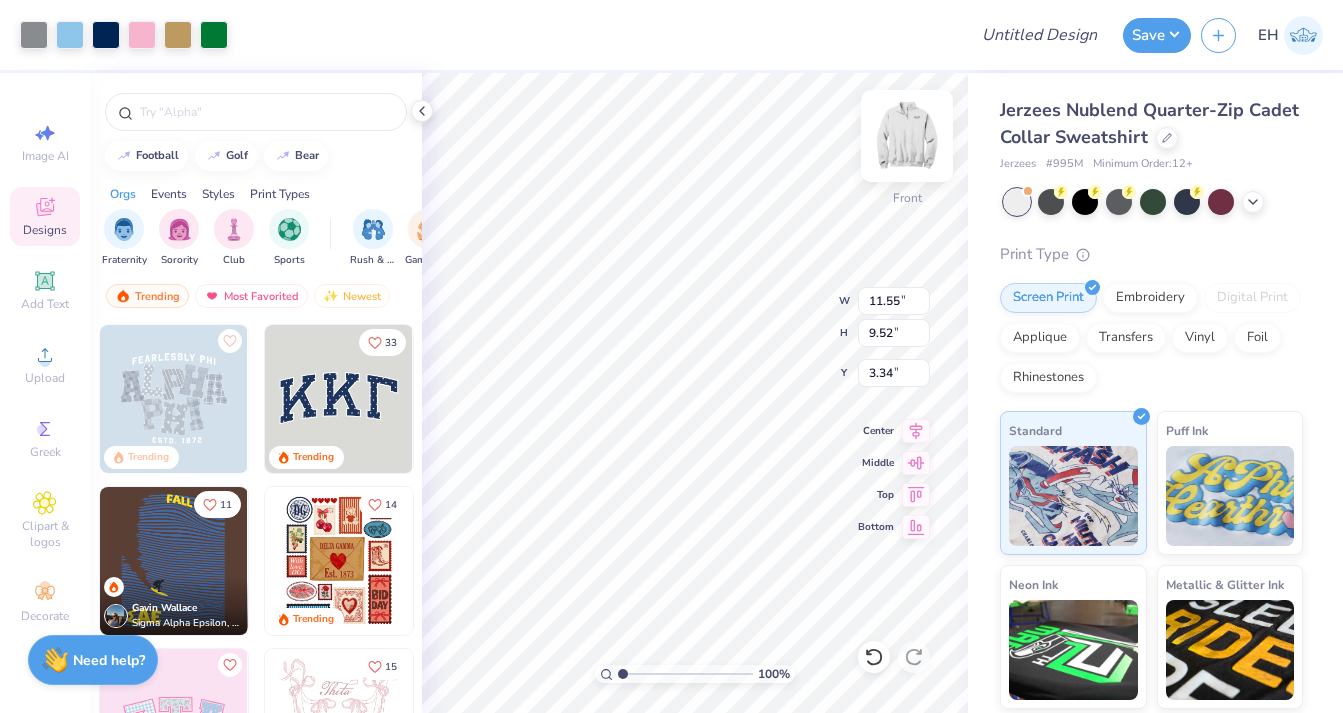 type on "3.95" 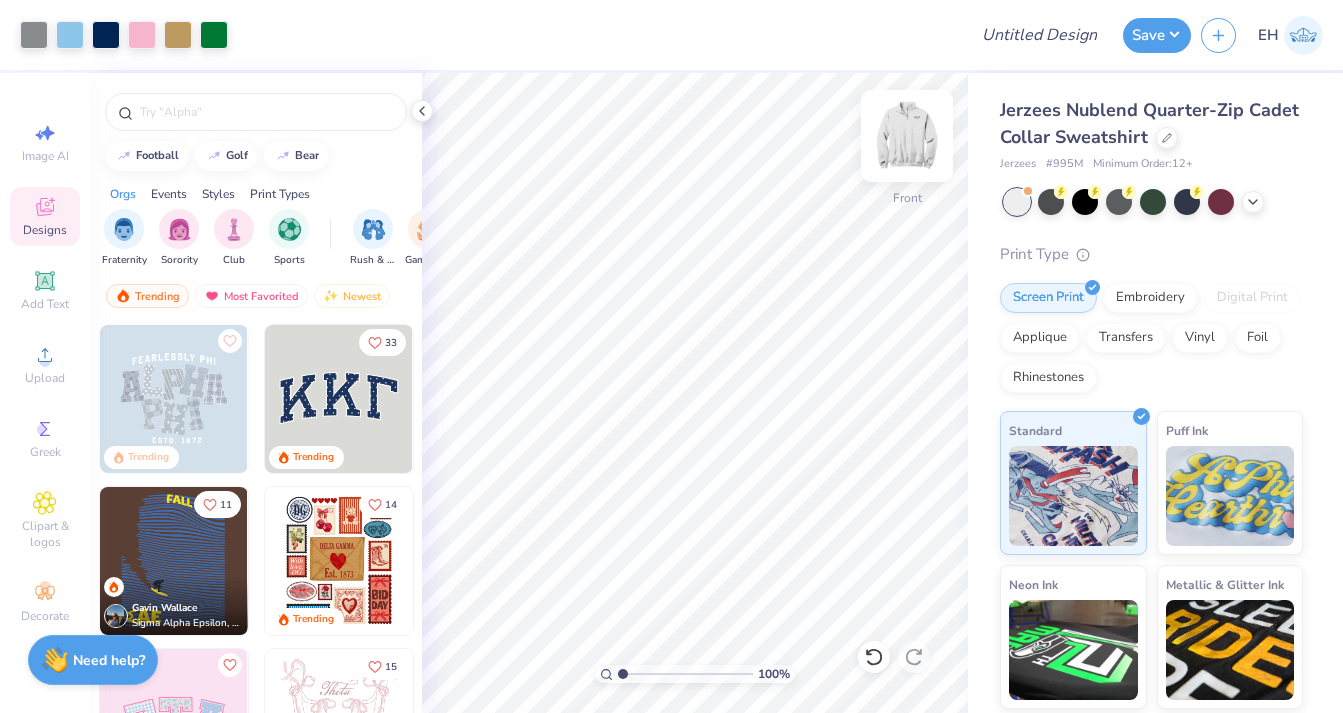 click at bounding box center (907, 136) 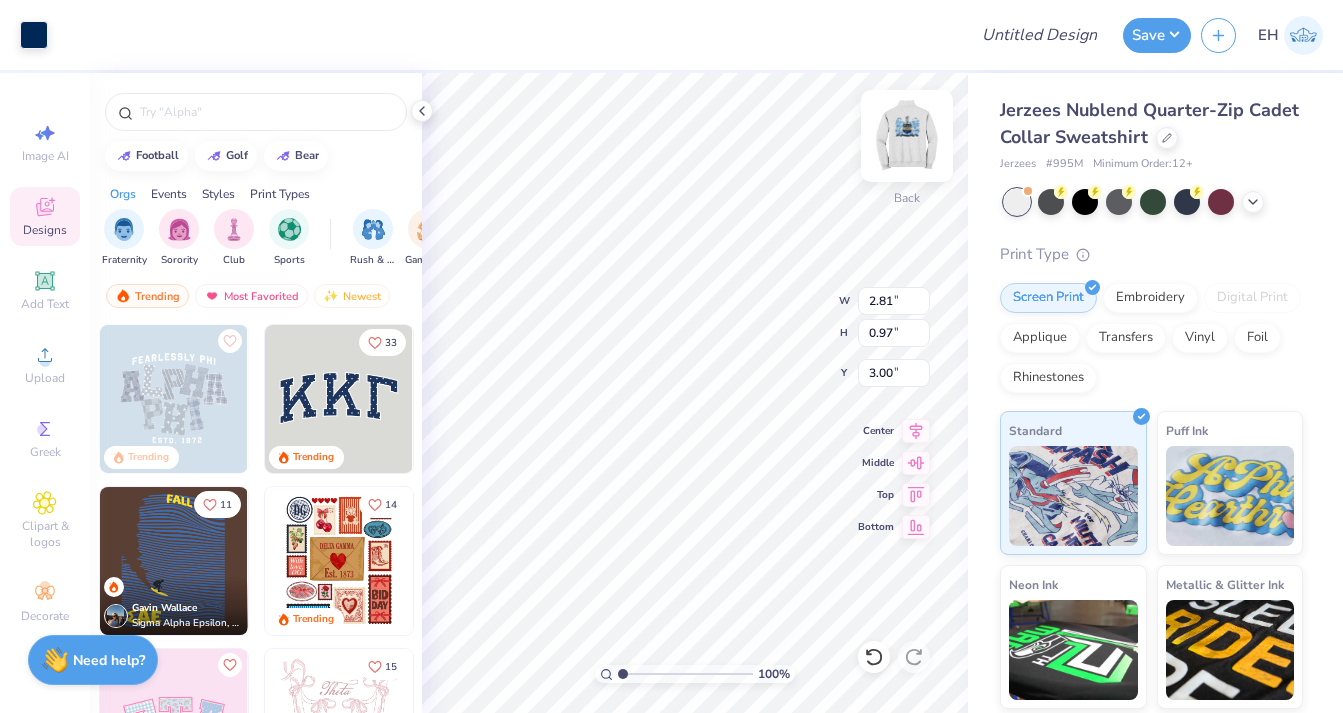 type on "4.12" 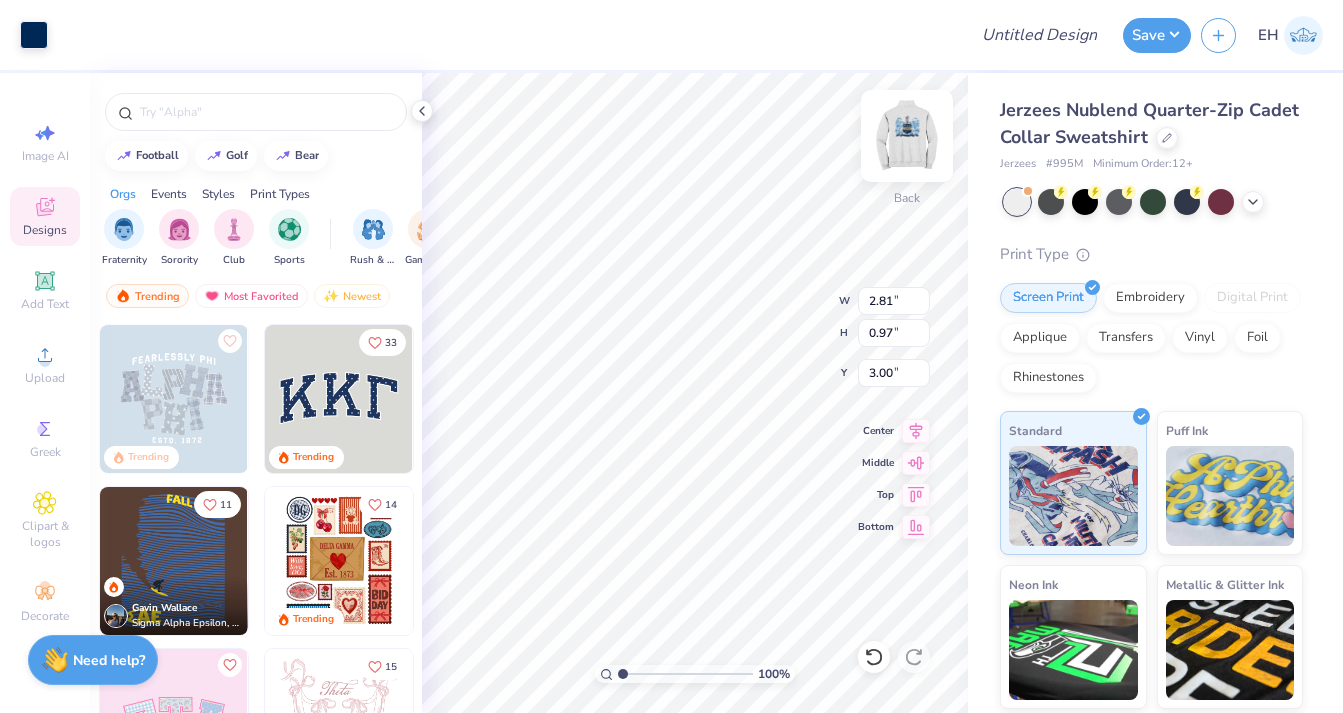 type on "1.42" 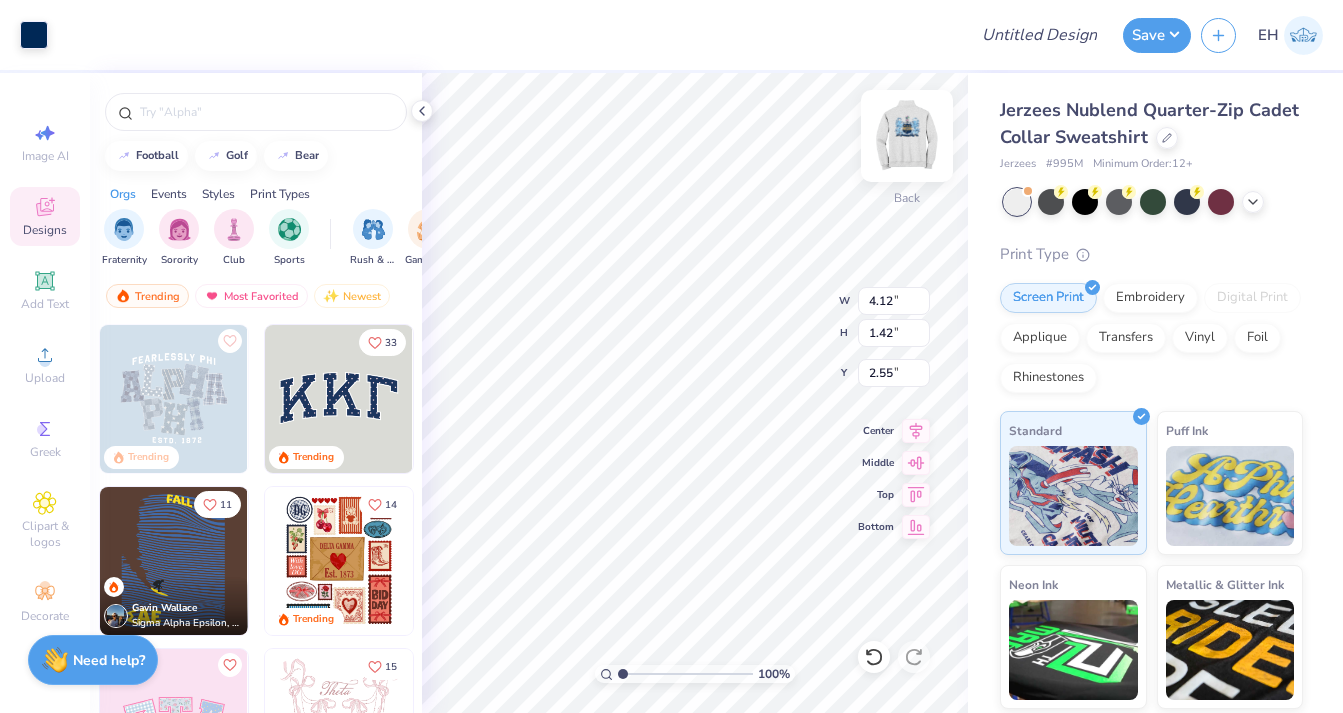 type on "2.70" 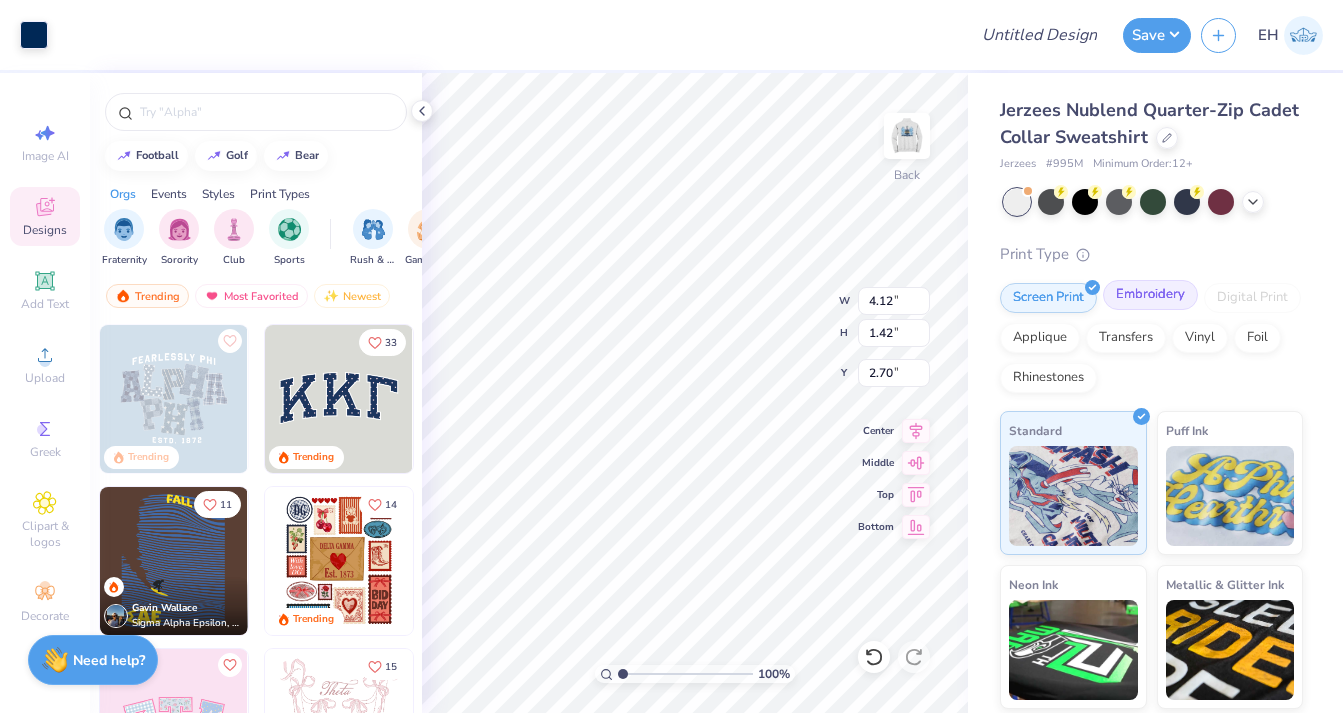 click on "Embroidery" at bounding box center [1150, 295] 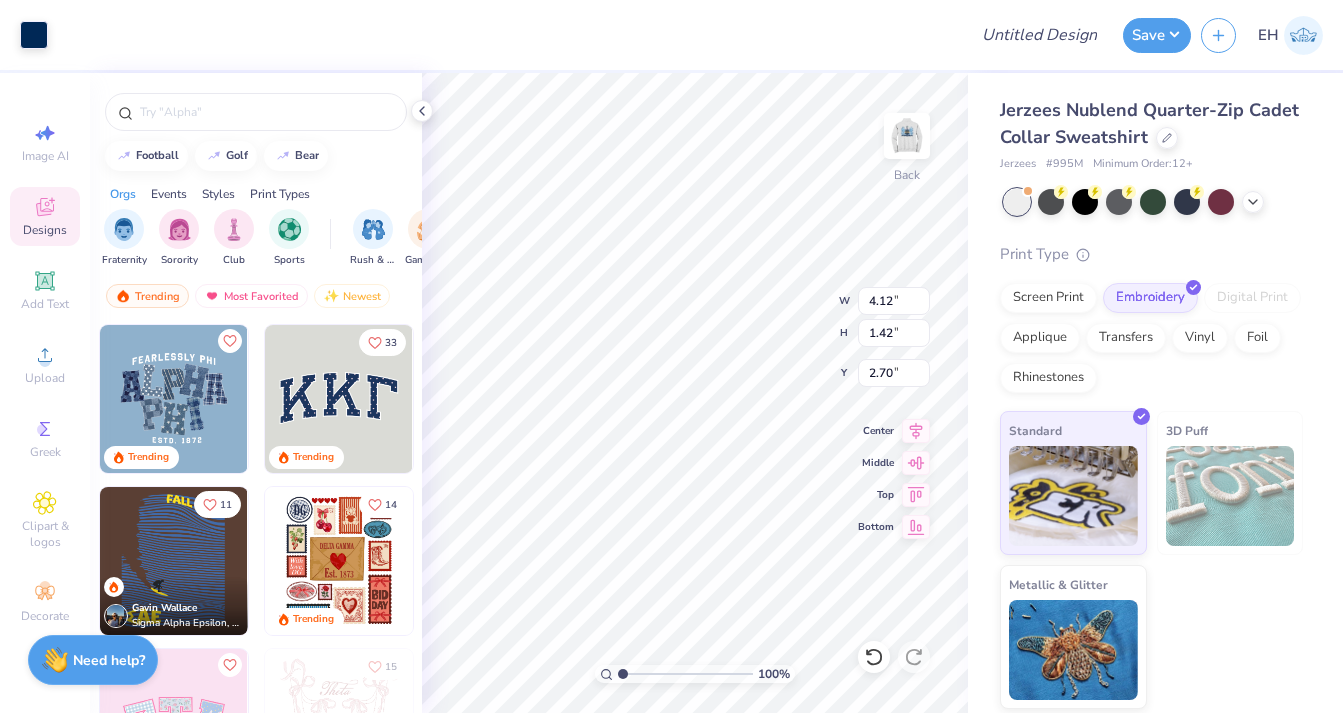 type on "2.29" 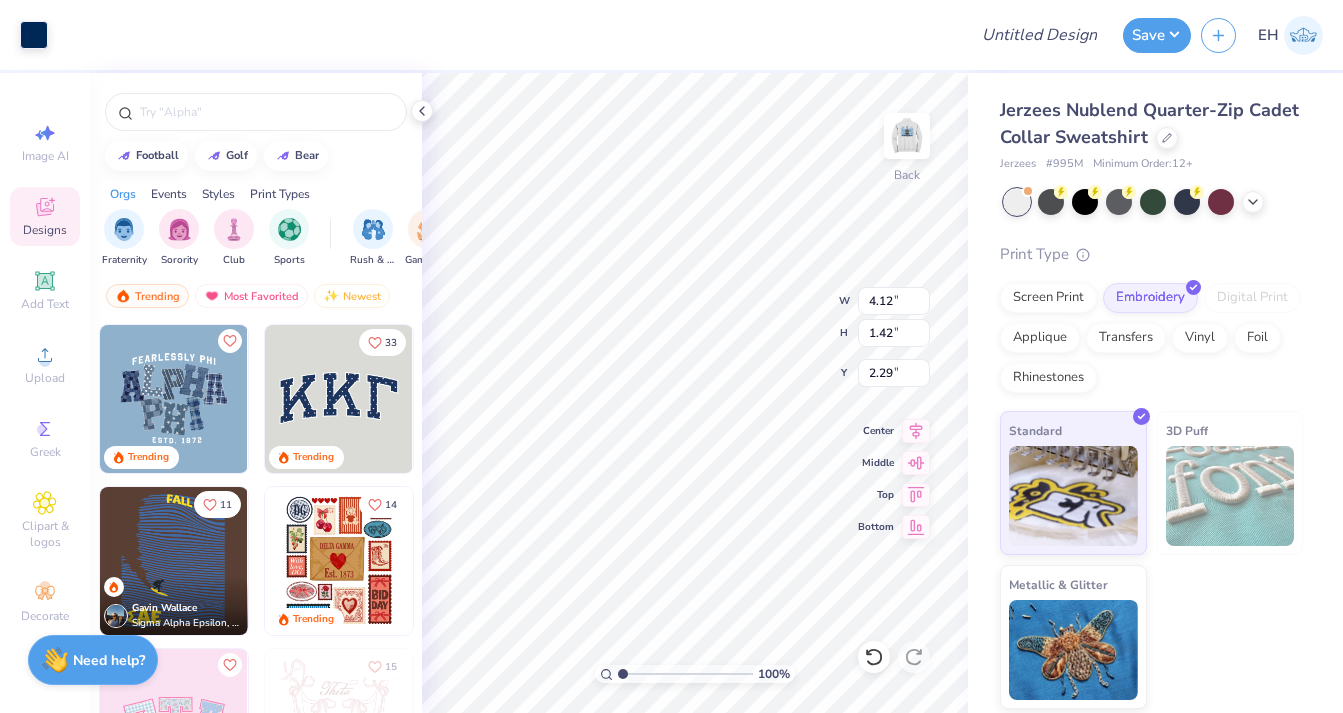 click on "100  % Back W 4.12 4.12 " H 1.42 1.42 " Y 2.29 2.29 " Center Middle Top Bottom" at bounding box center (695, 393) 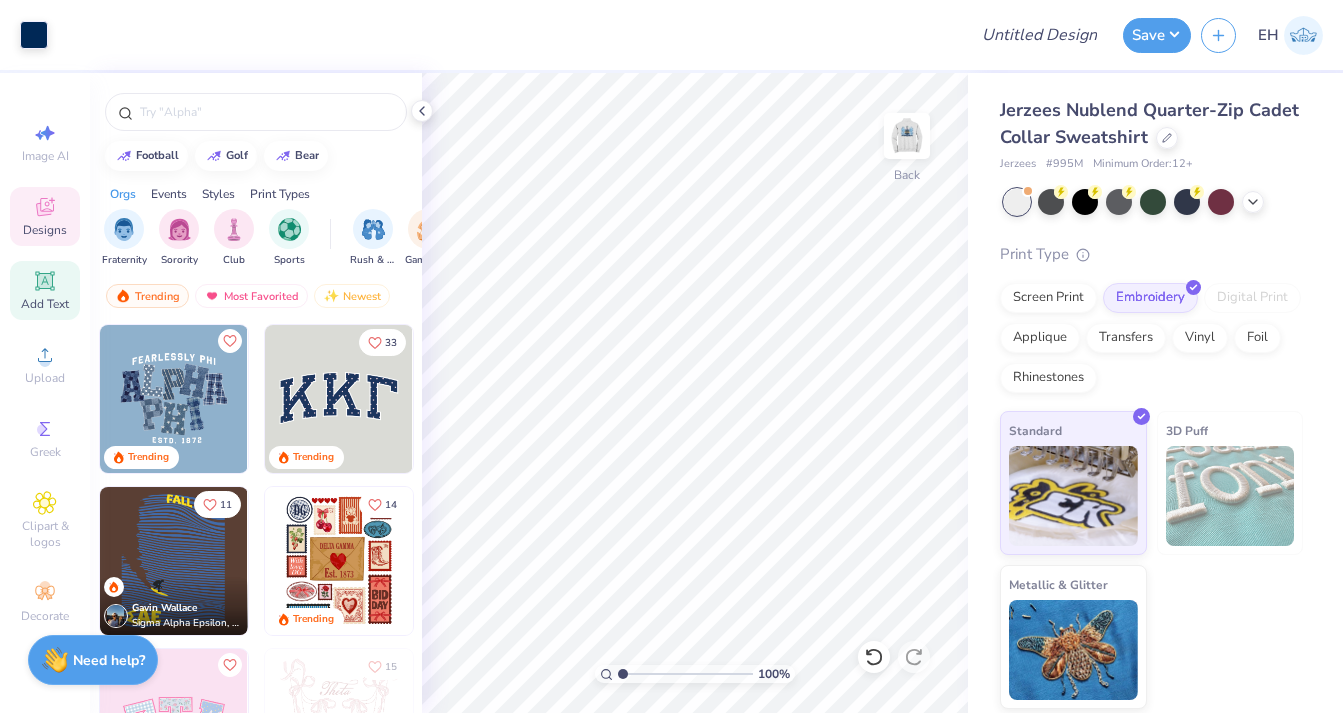 click 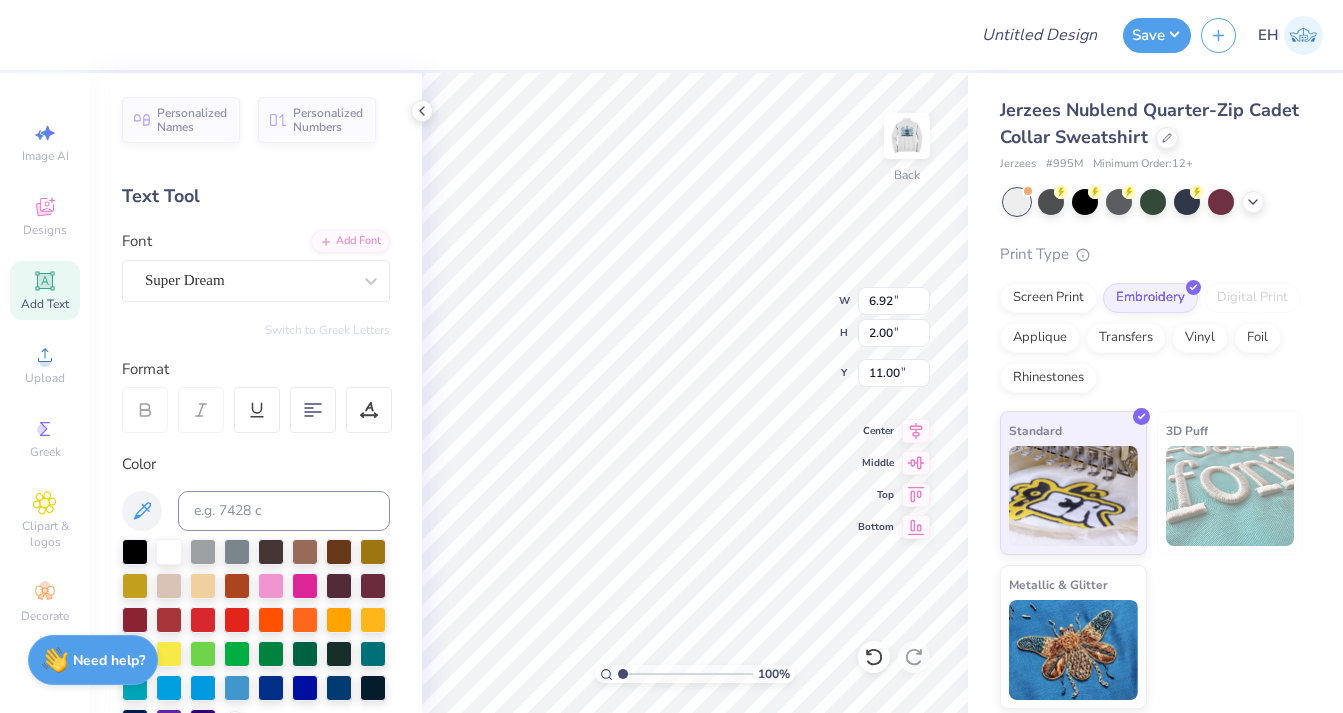 scroll, scrollTop: 0, scrollLeft: 0, axis: both 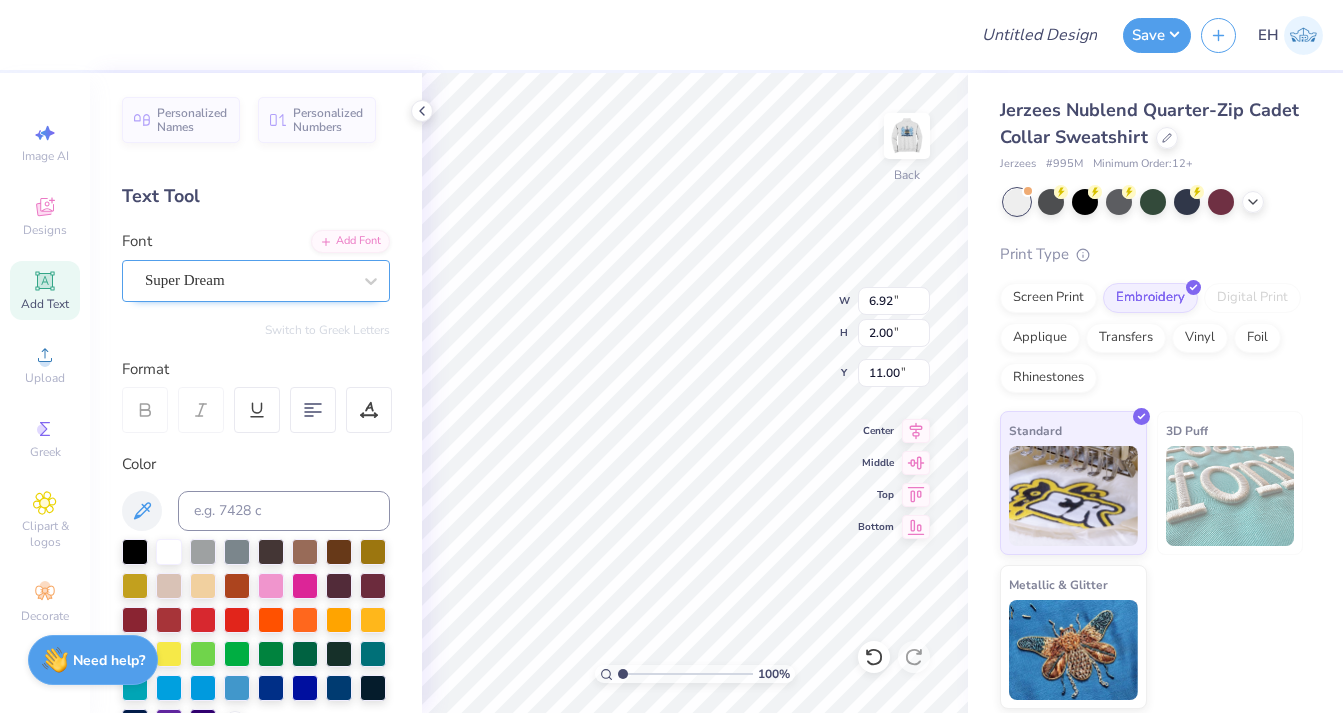 type on "[CUSTOM] [NAME]" 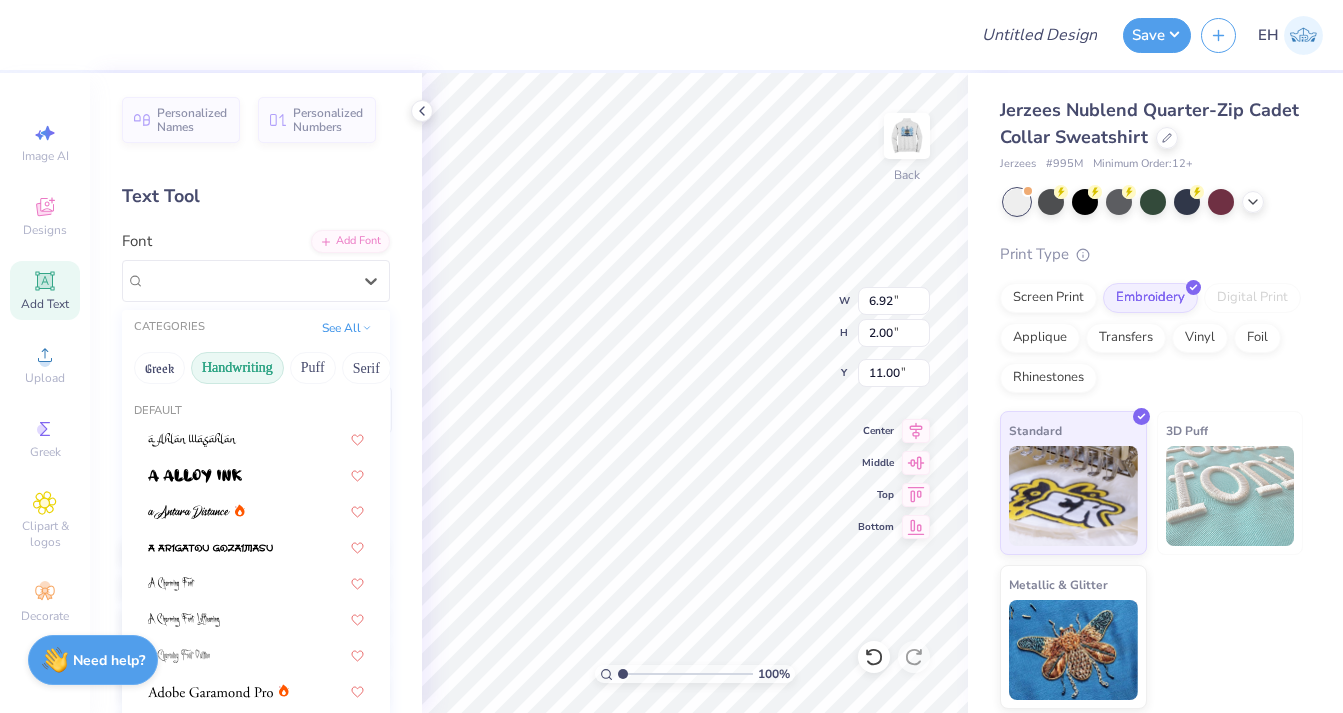 click on "Handwriting" at bounding box center [237, 368] 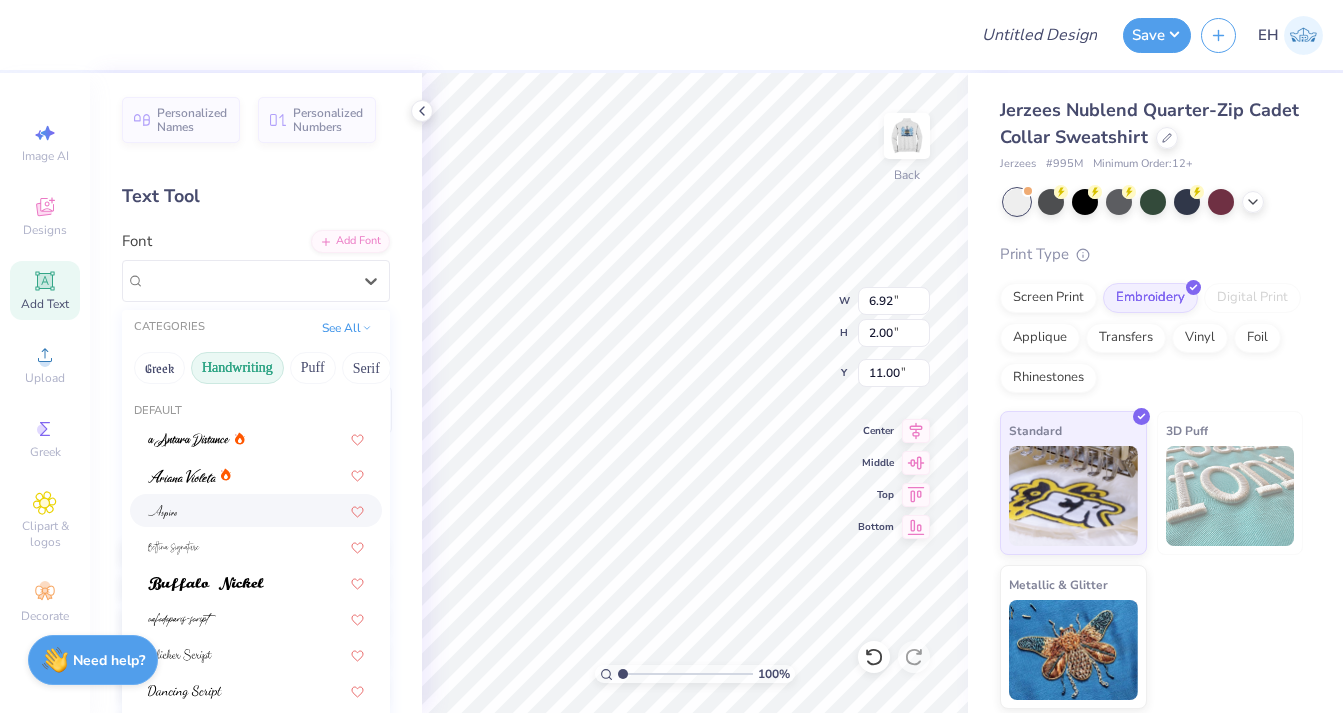 click at bounding box center (256, 510) 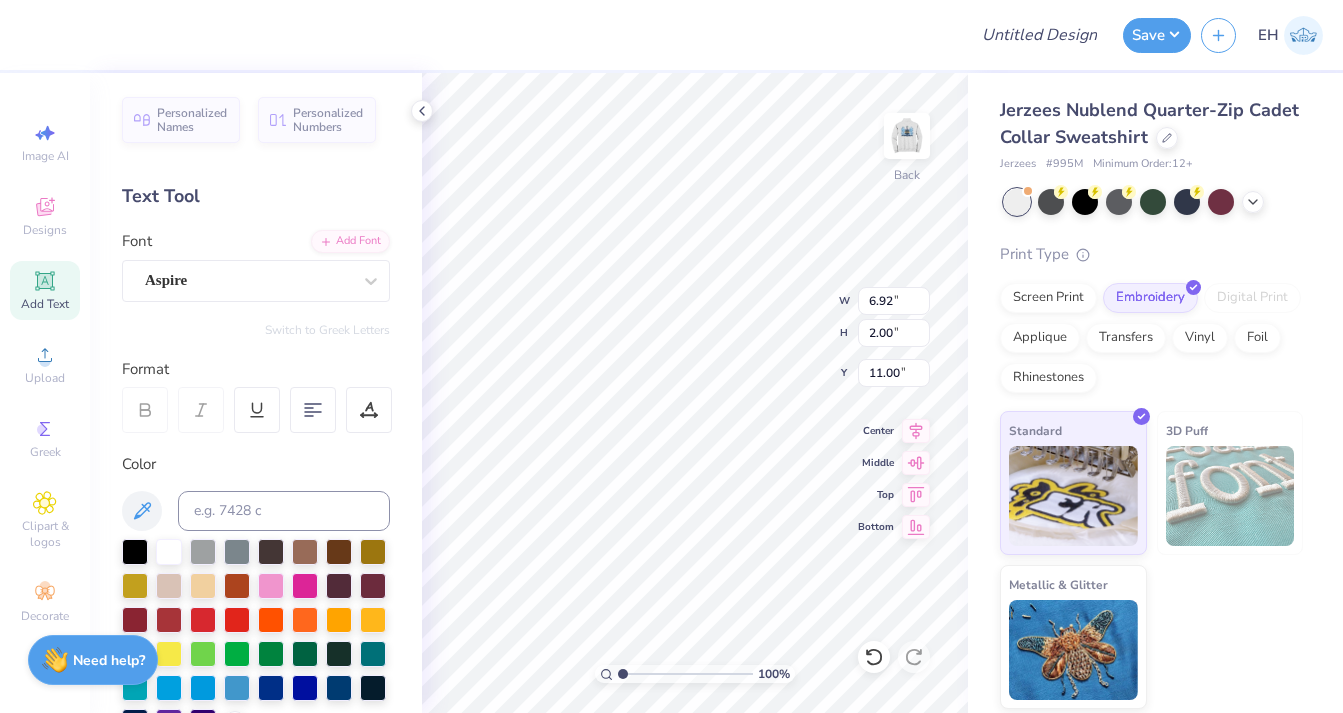 click on "Personalized Names Personalized Numbers Text Tool  Add Font Font Aspire Switch to Greek Letters Format Color Styles Text Shape" at bounding box center (256, 393) 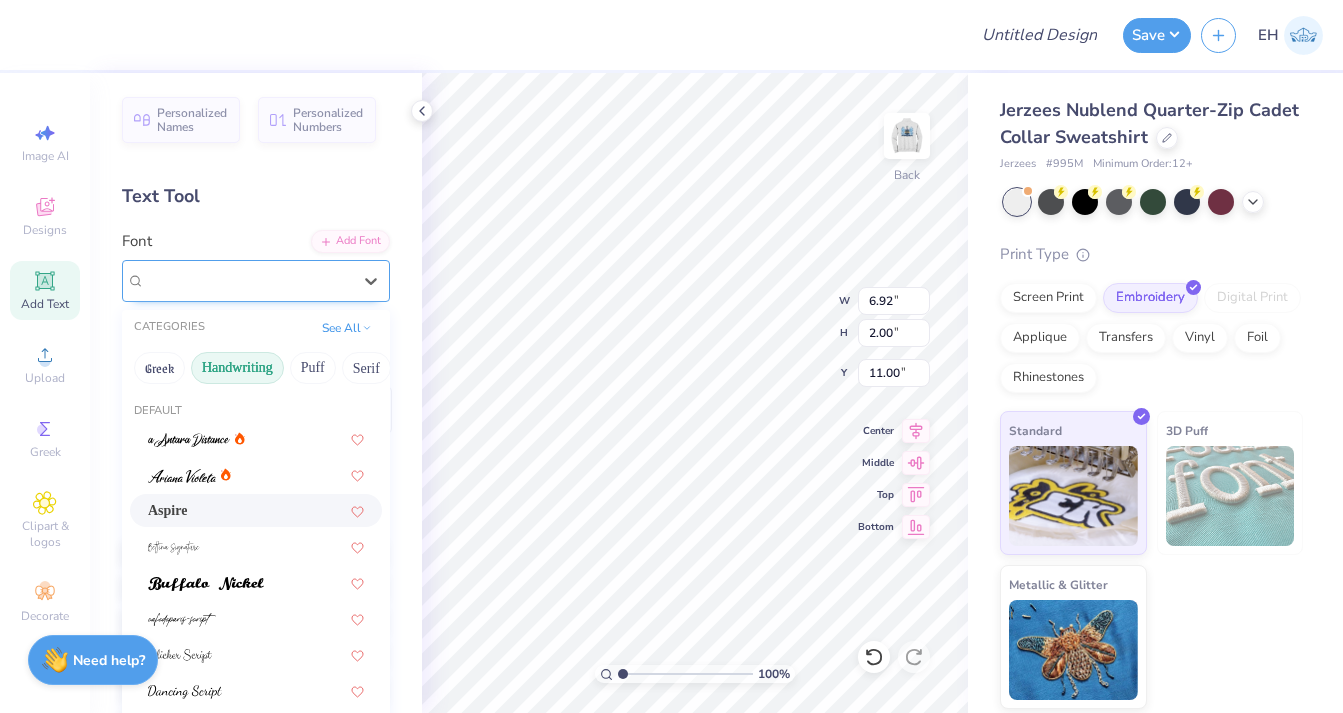 click on "Aspire" at bounding box center [256, 281] 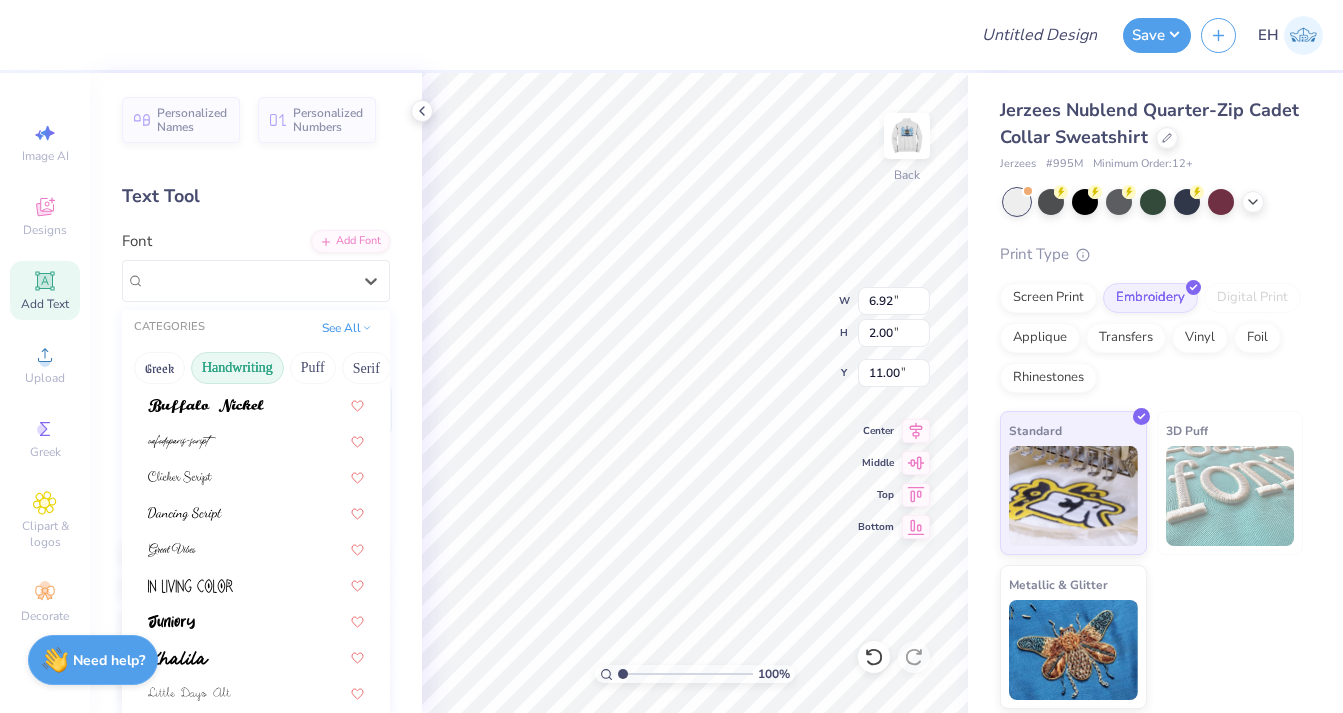 scroll, scrollTop: 188, scrollLeft: 0, axis: vertical 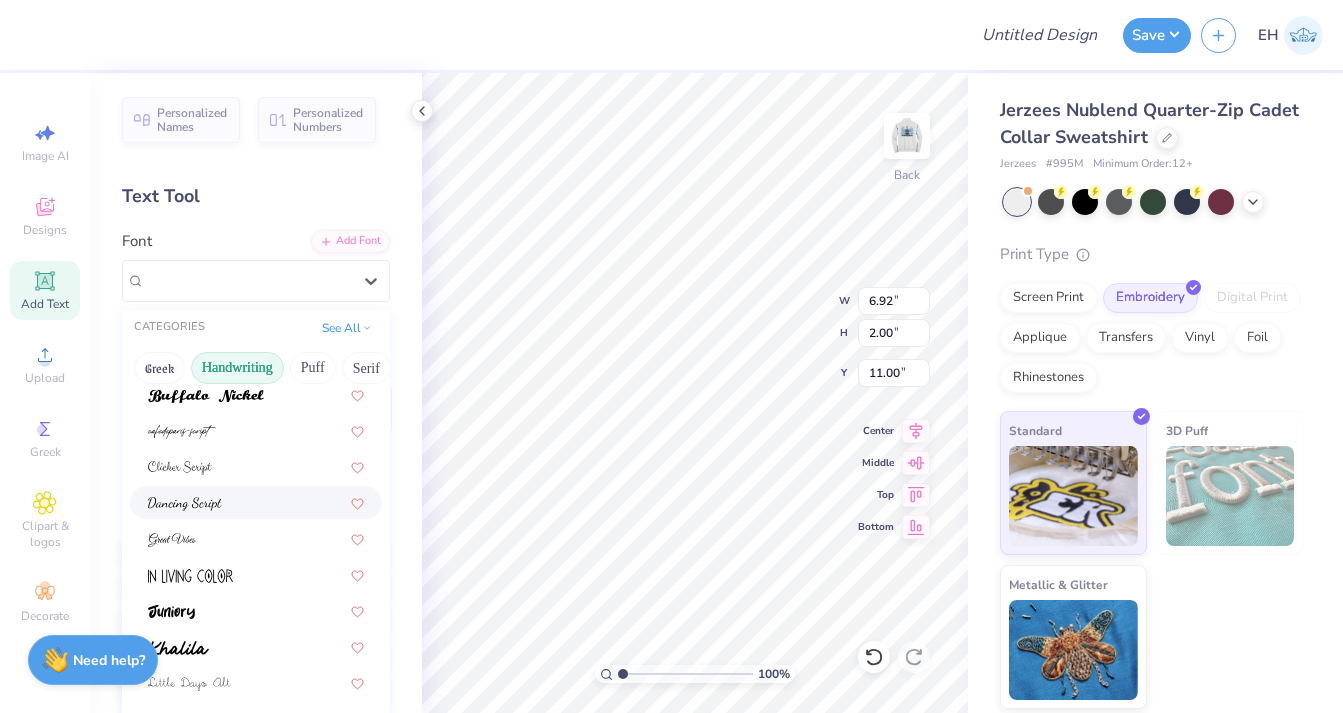 click at bounding box center [256, 502] 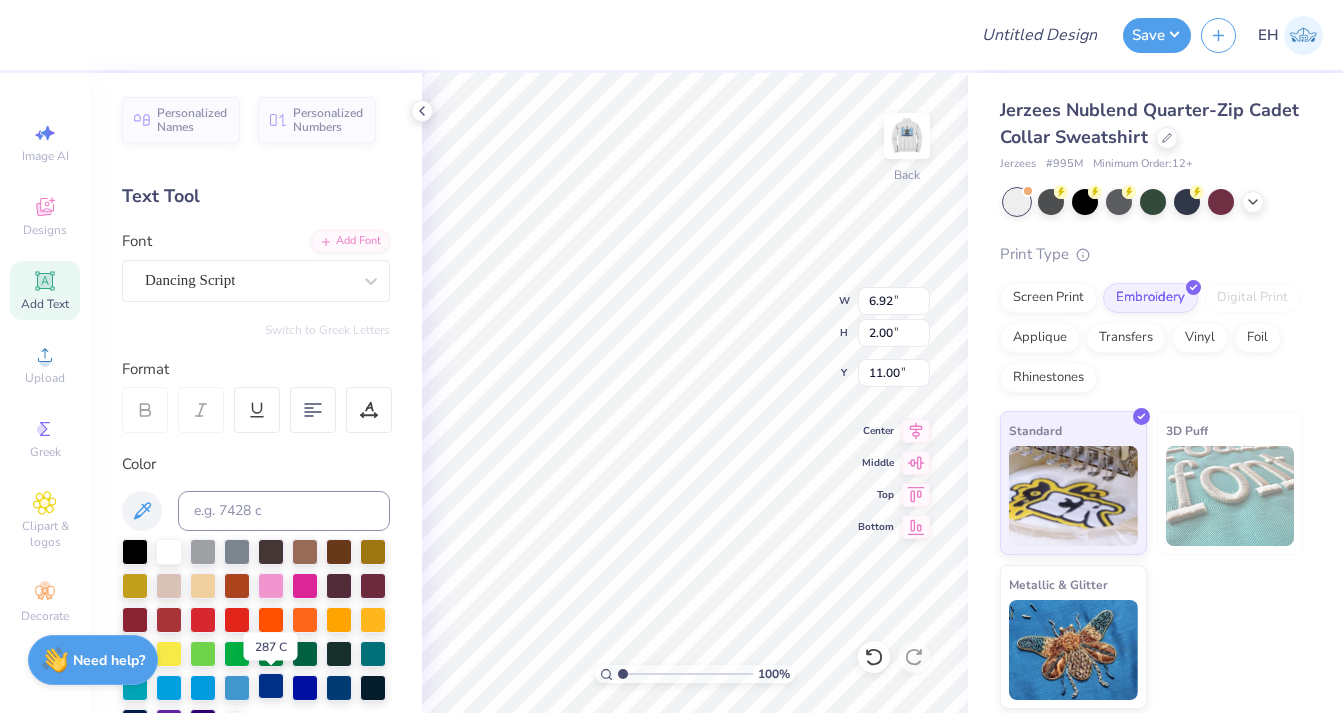 click at bounding box center [271, 686] 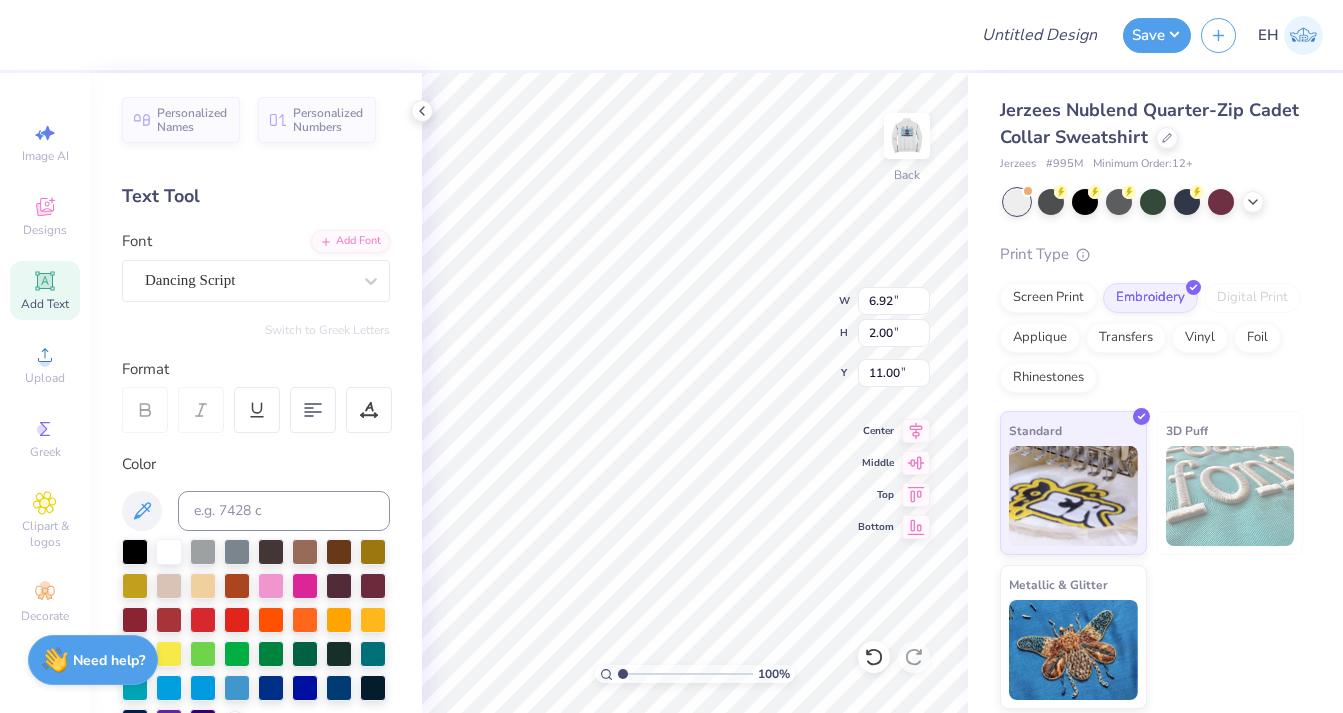 scroll, scrollTop: 0, scrollLeft: 1, axis: horizontal 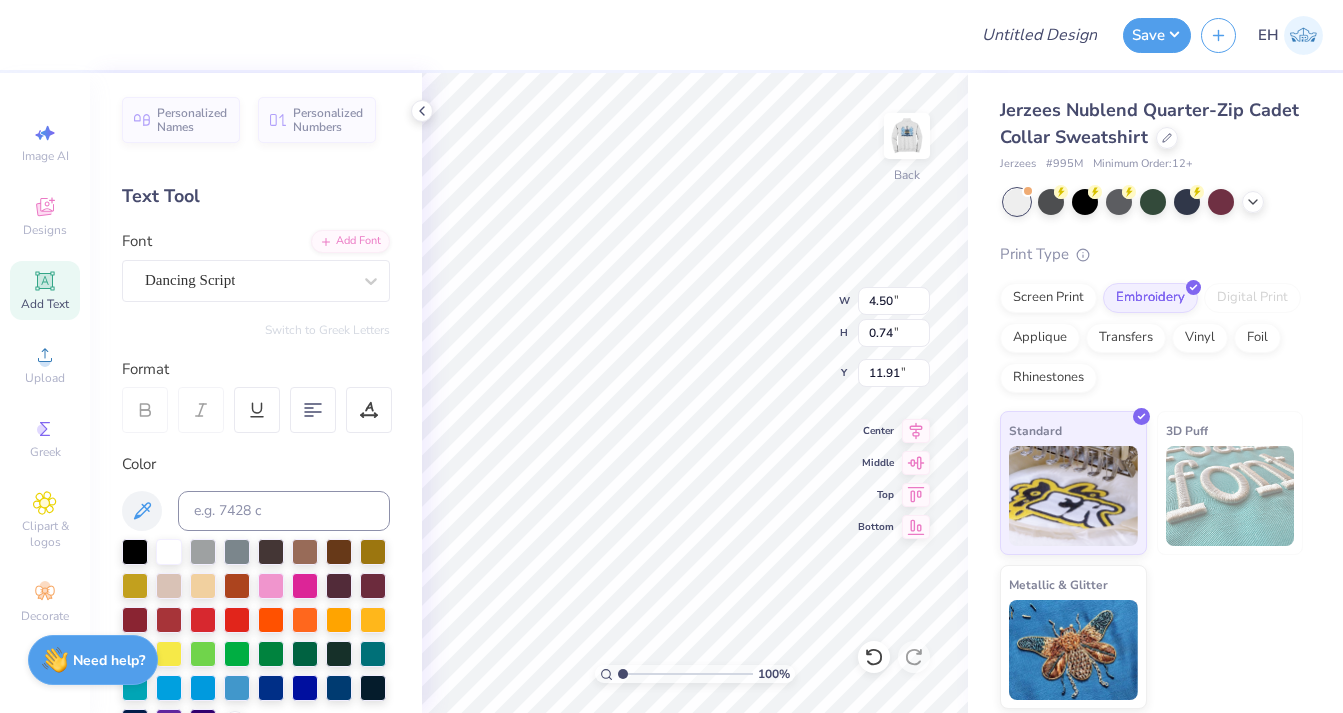 type on "4.50" 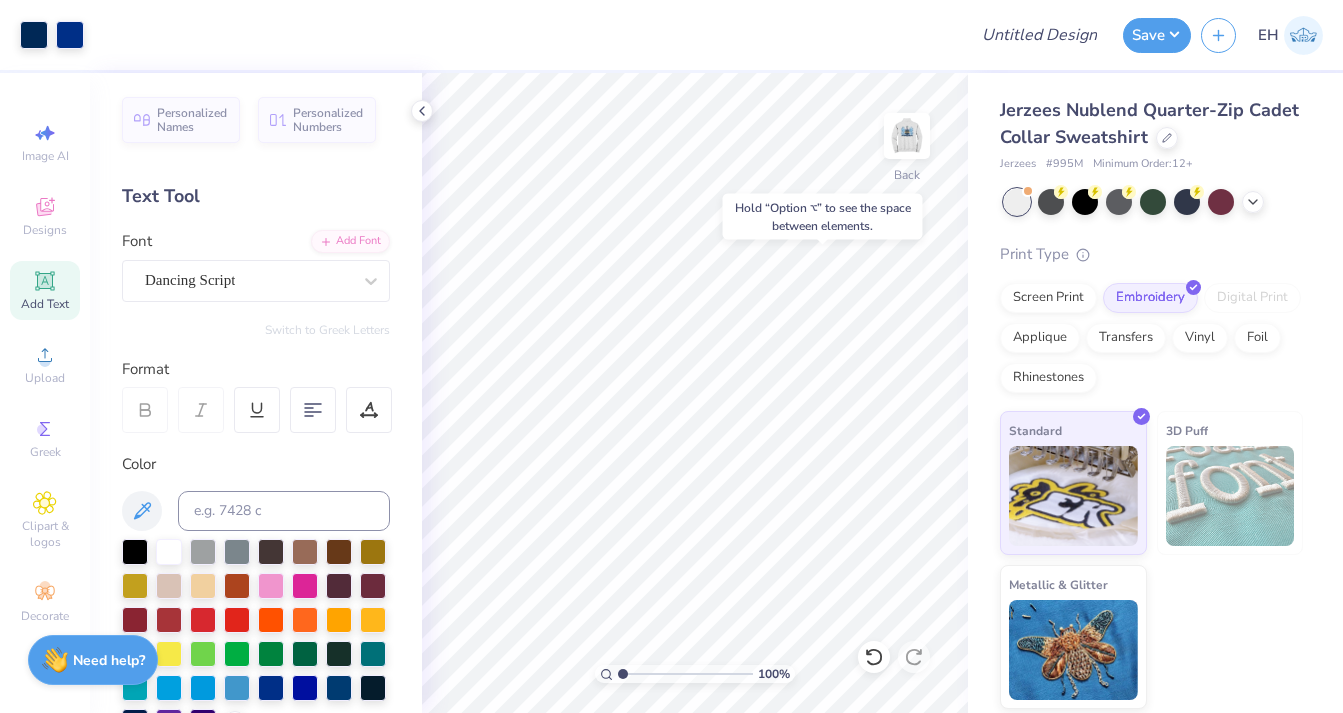 click on "Hold “Option ⌥” to see the space between elements." at bounding box center (823, 217) 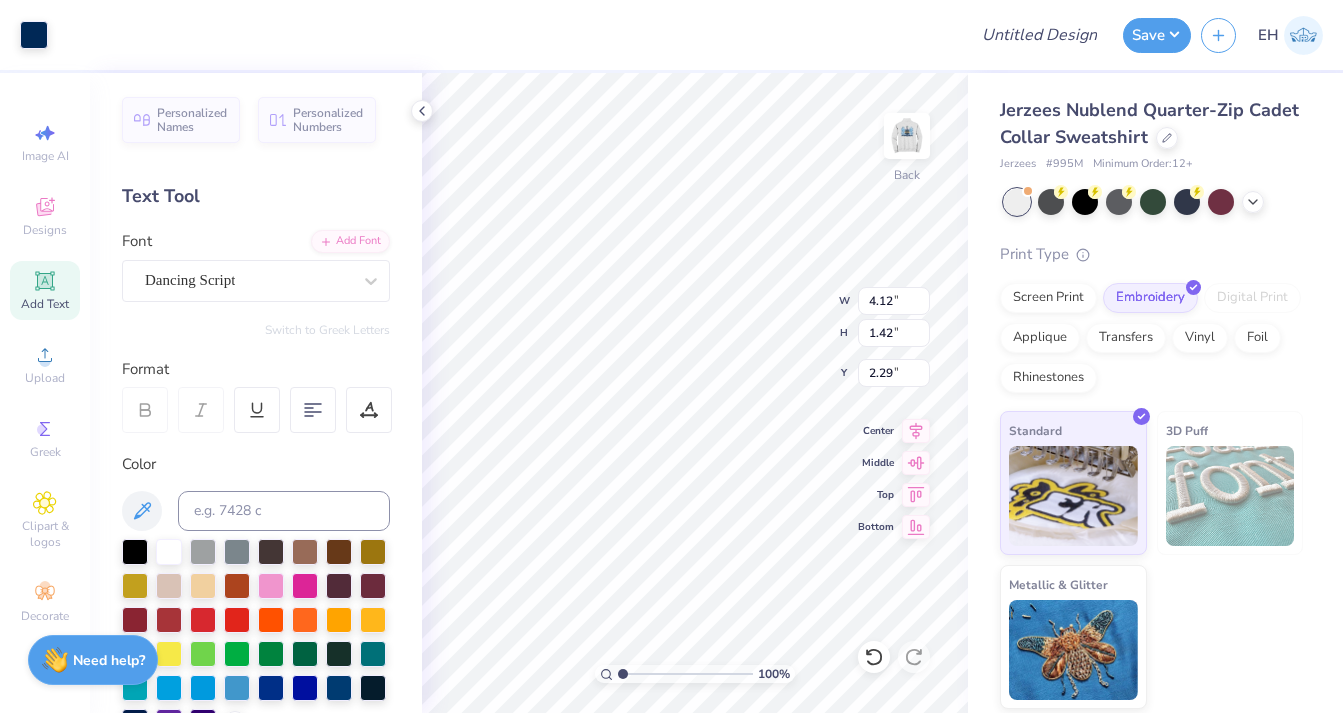 click on "100  % Back W 4.12 4.12 " H 1.42 1.42 " Y 2.29 2.29 " Center Middle Top Bottom" at bounding box center (695, 393) 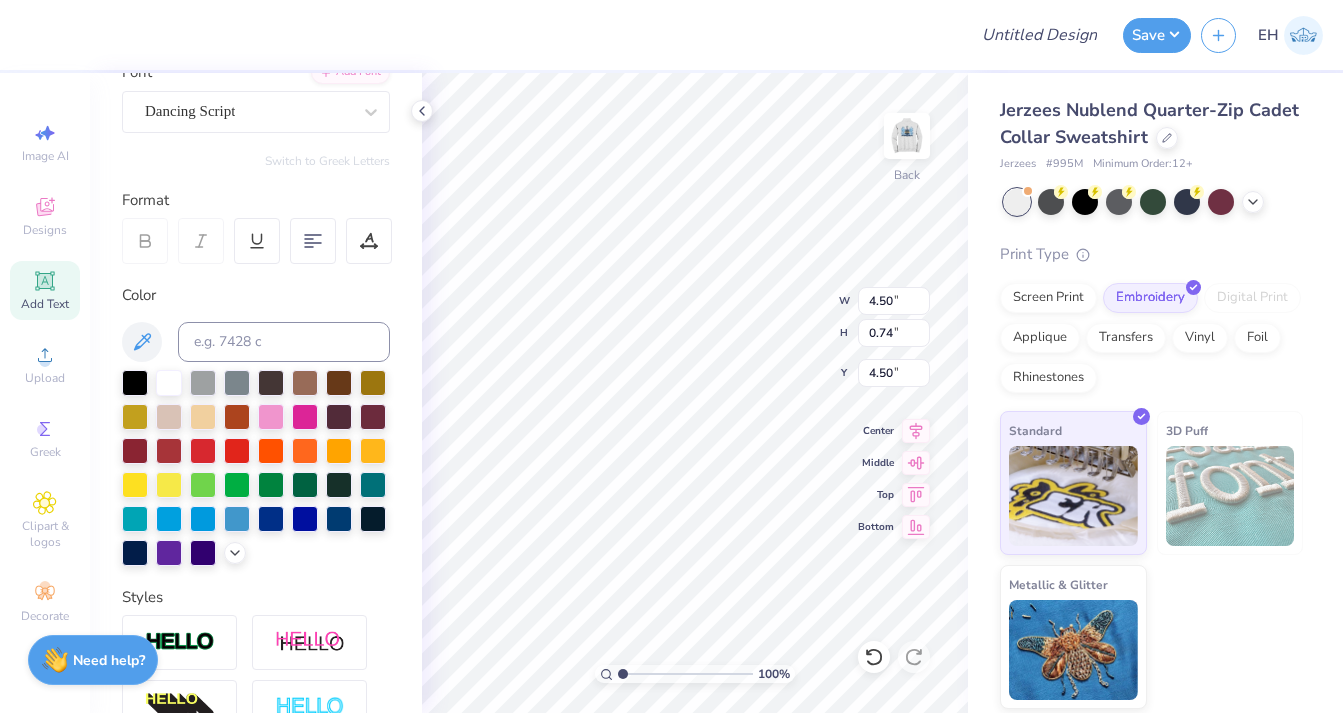 scroll, scrollTop: 170, scrollLeft: 0, axis: vertical 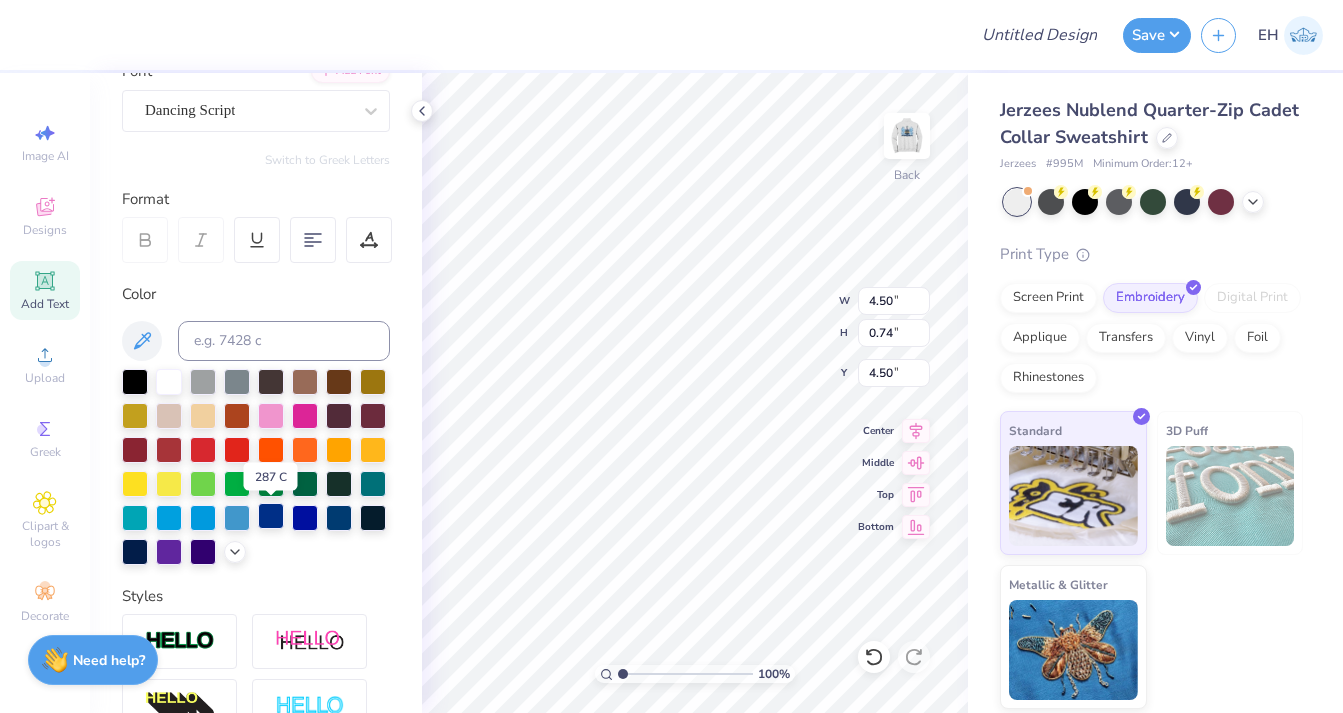 click at bounding box center (271, 516) 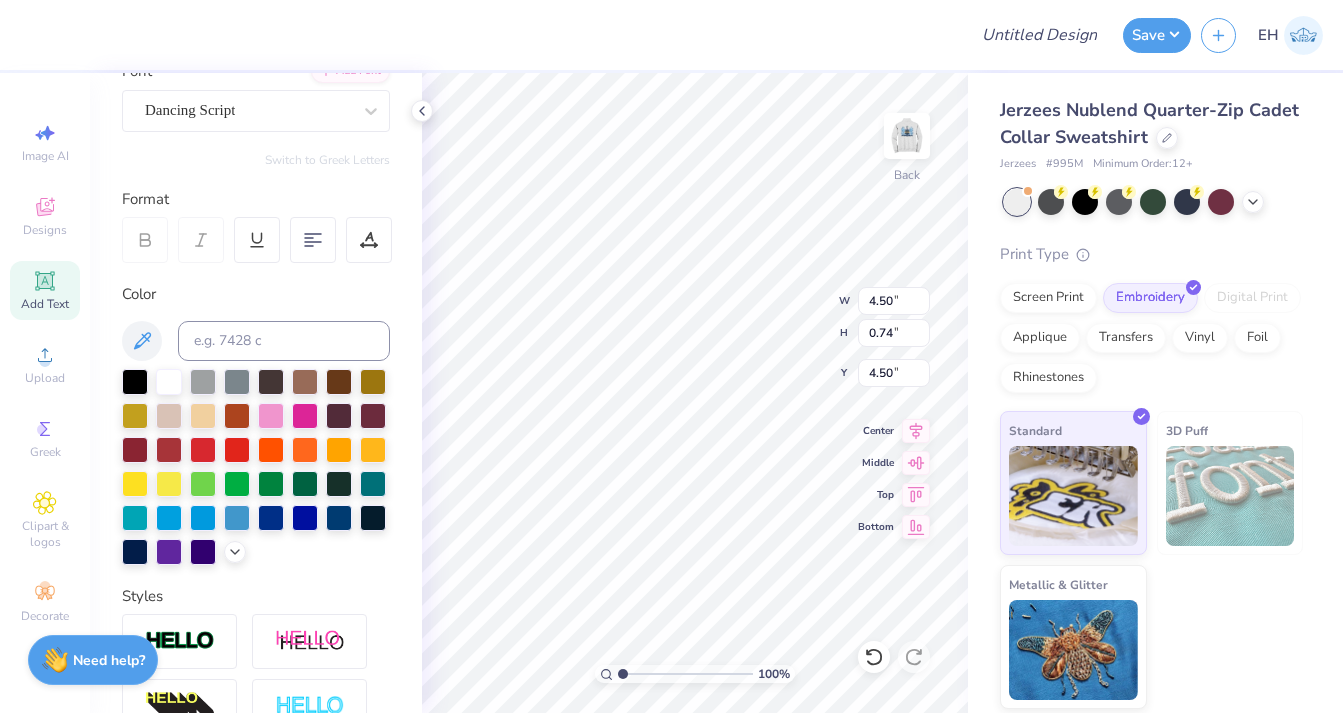 type on "4.12" 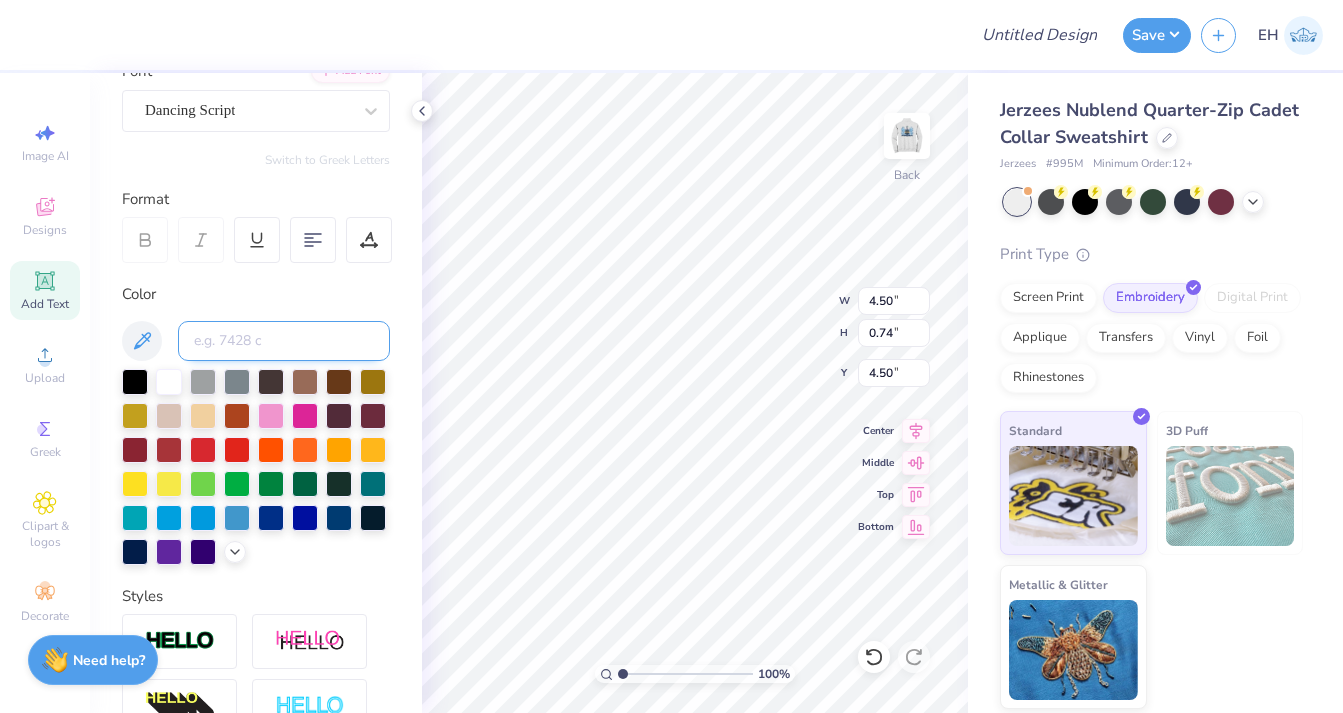 click at bounding box center [284, 341] 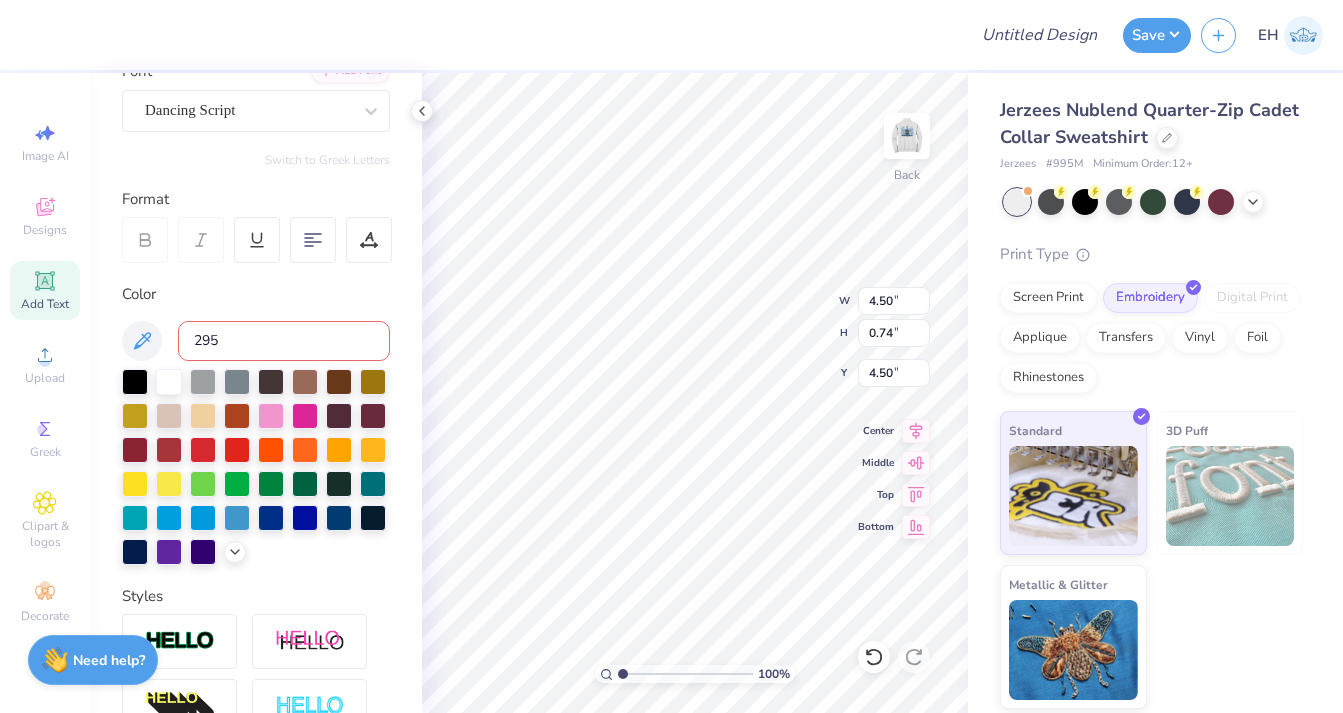 type on "295" 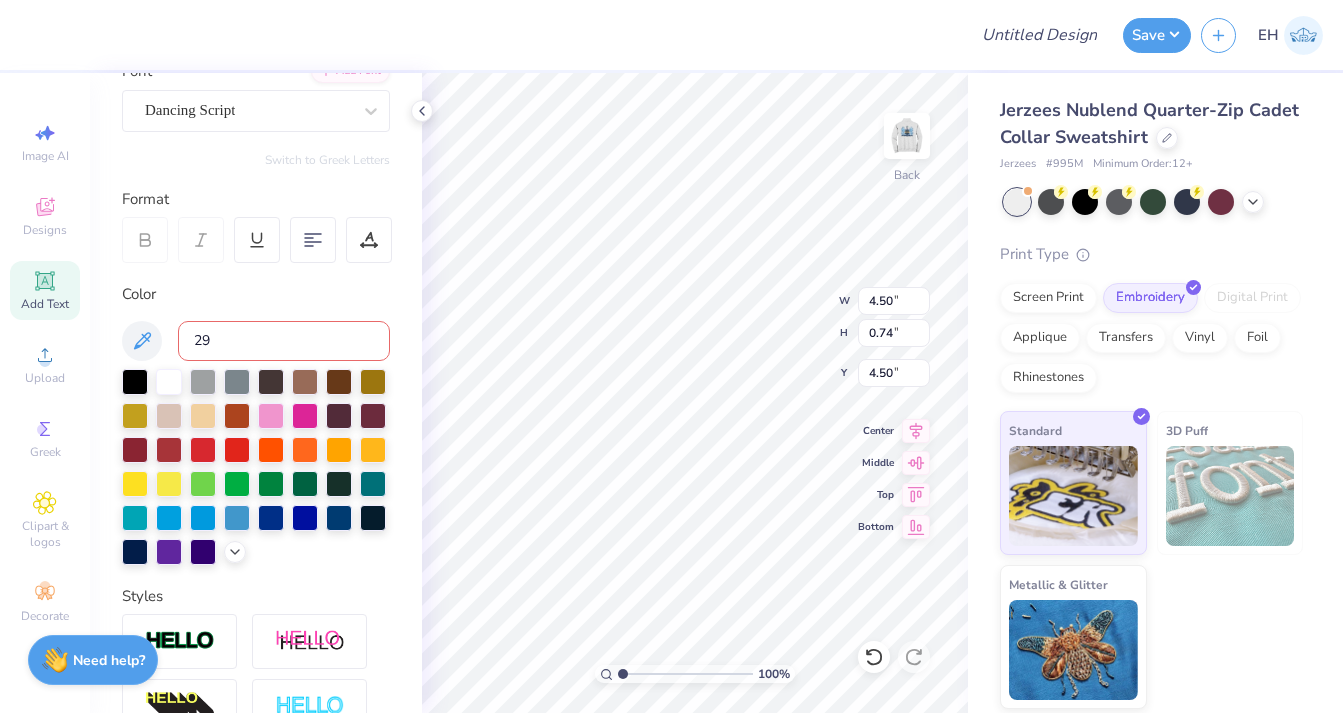 type on "295" 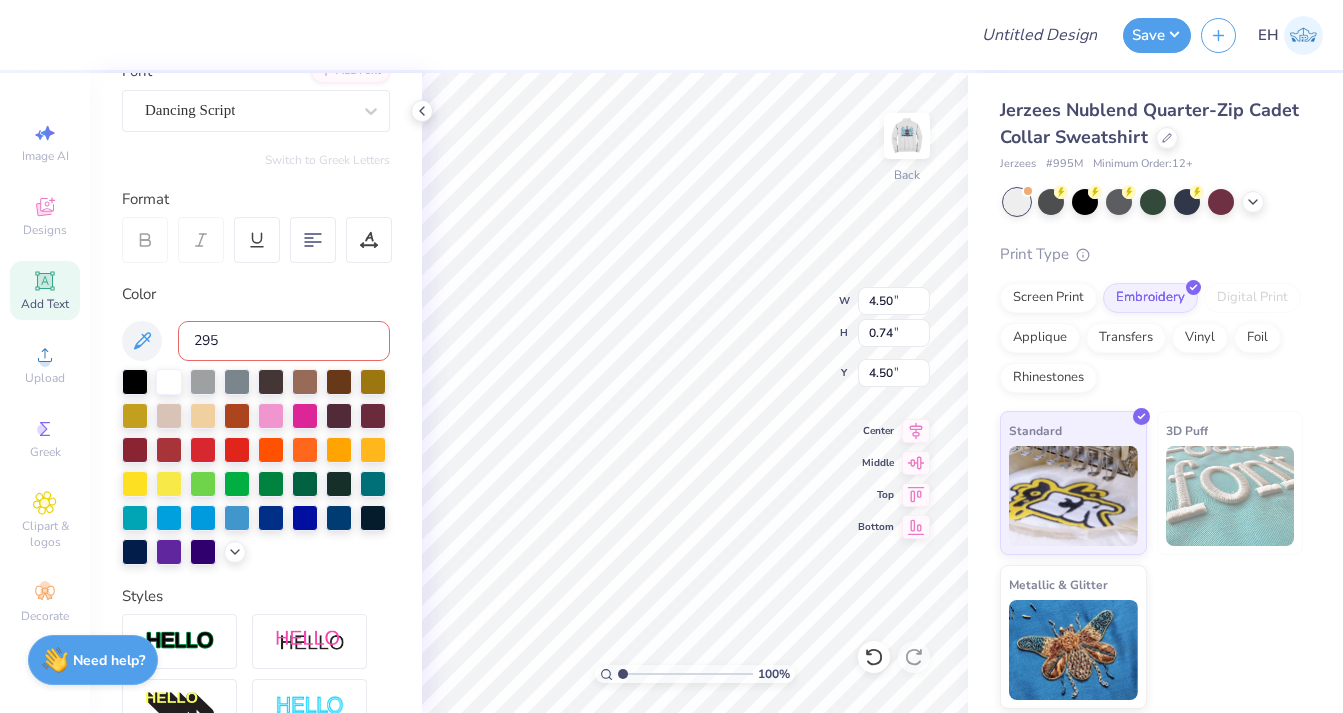 type 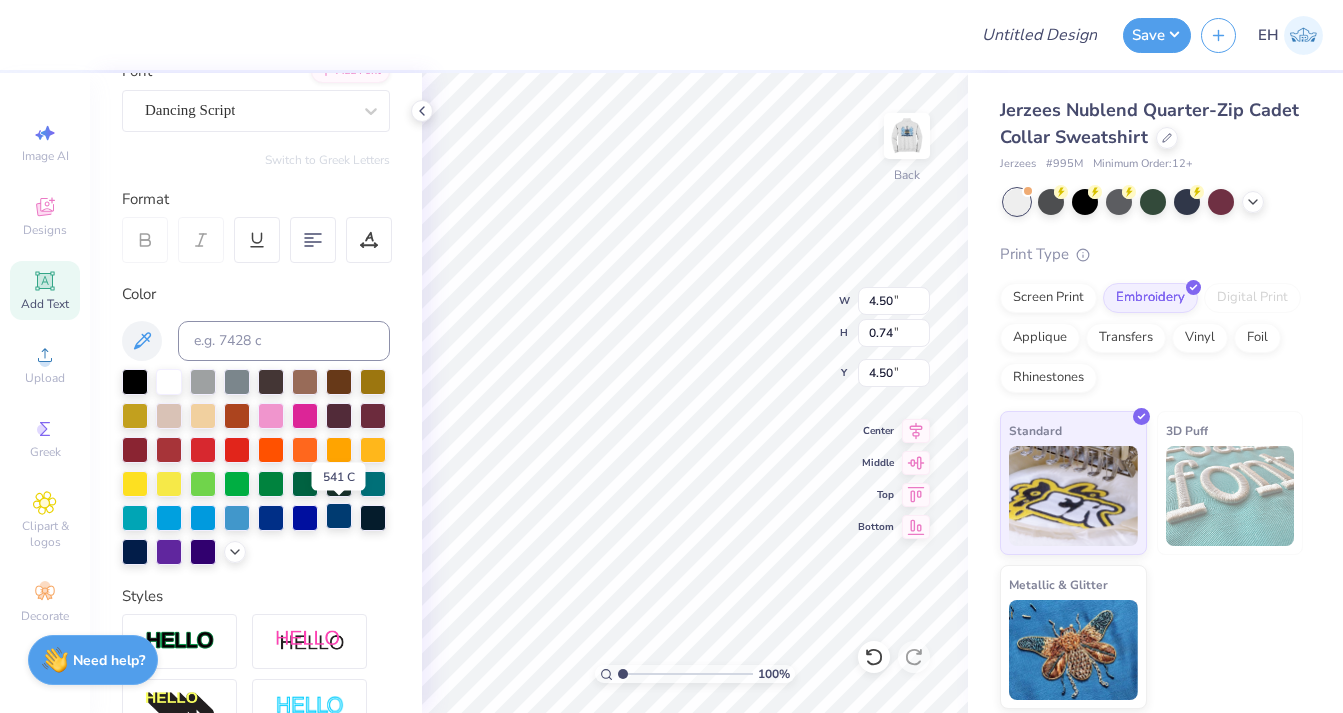 click at bounding box center [339, 516] 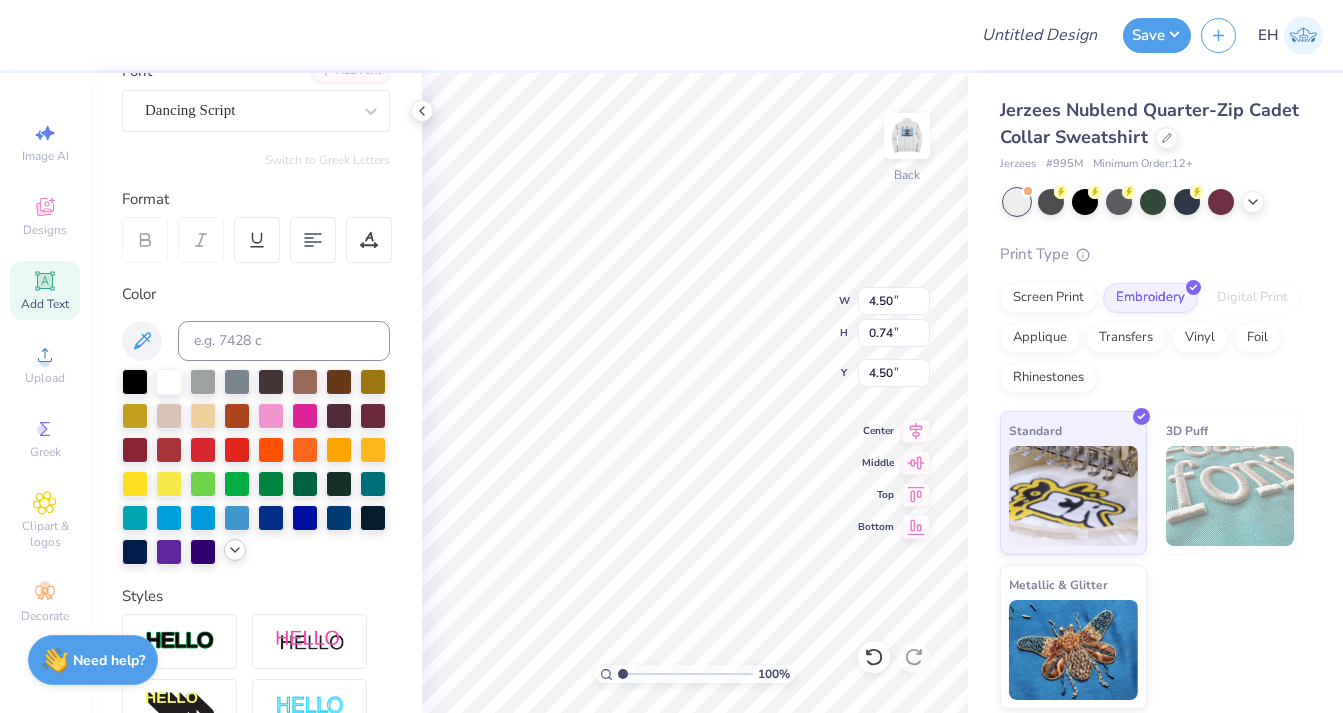 click 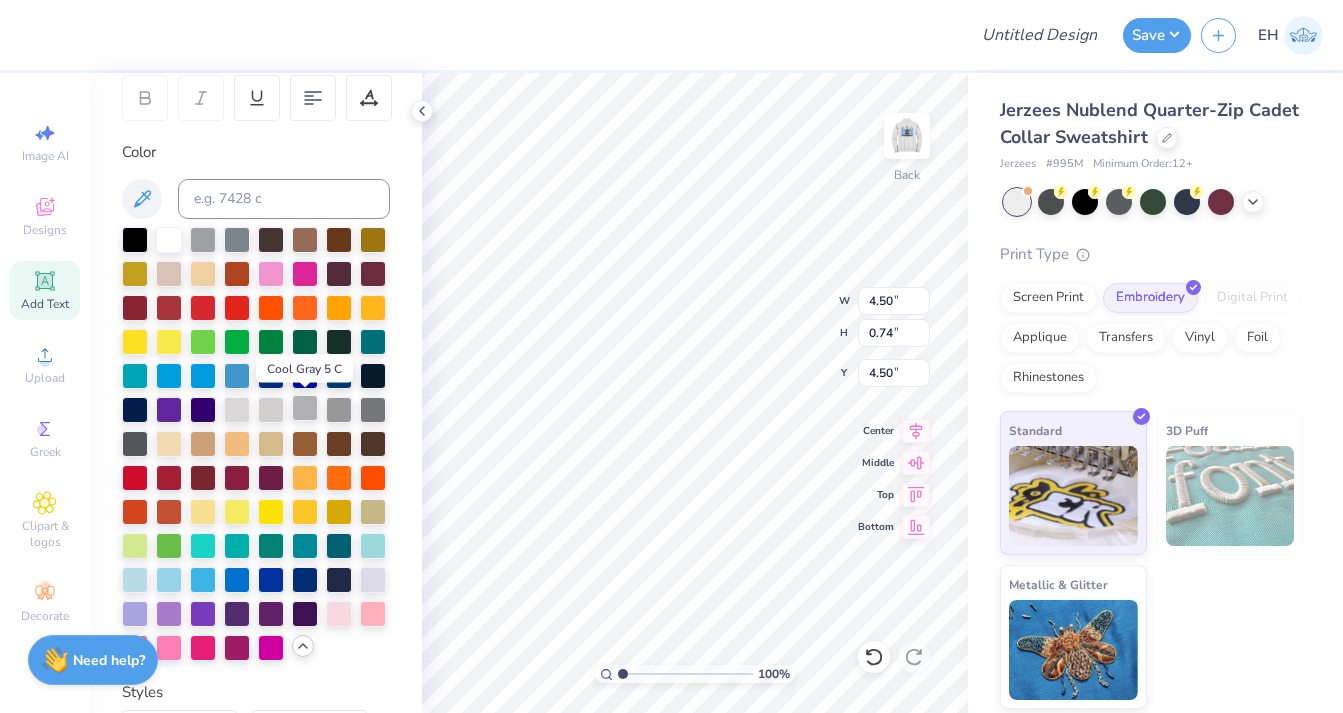 scroll, scrollTop: 314, scrollLeft: 0, axis: vertical 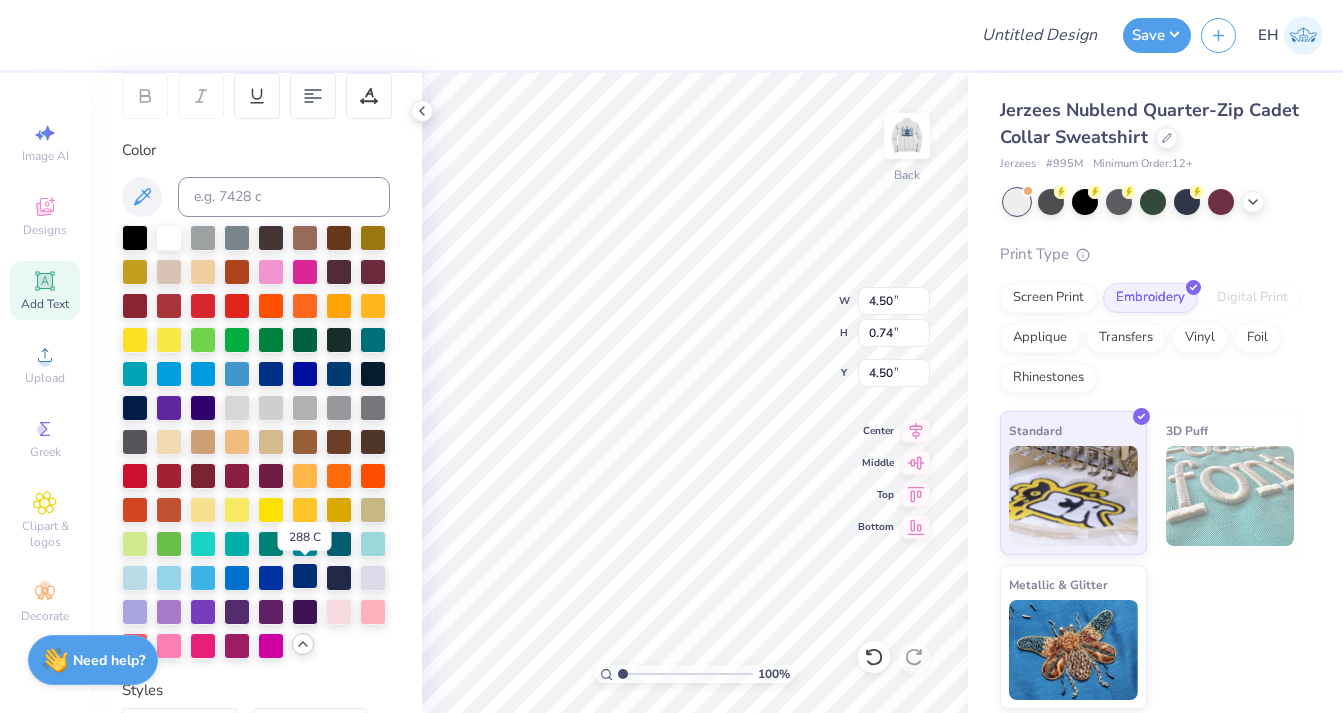 click at bounding box center [305, 576] 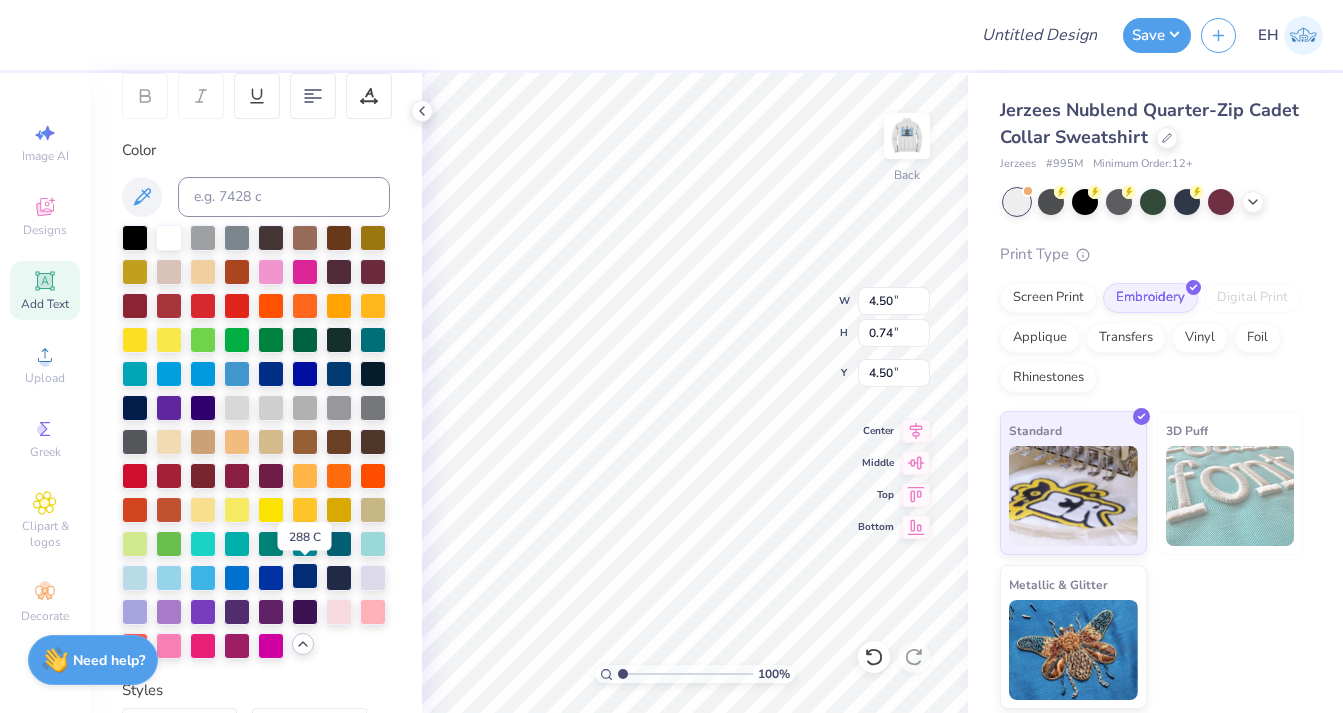 click at bounding box center [305, 576] 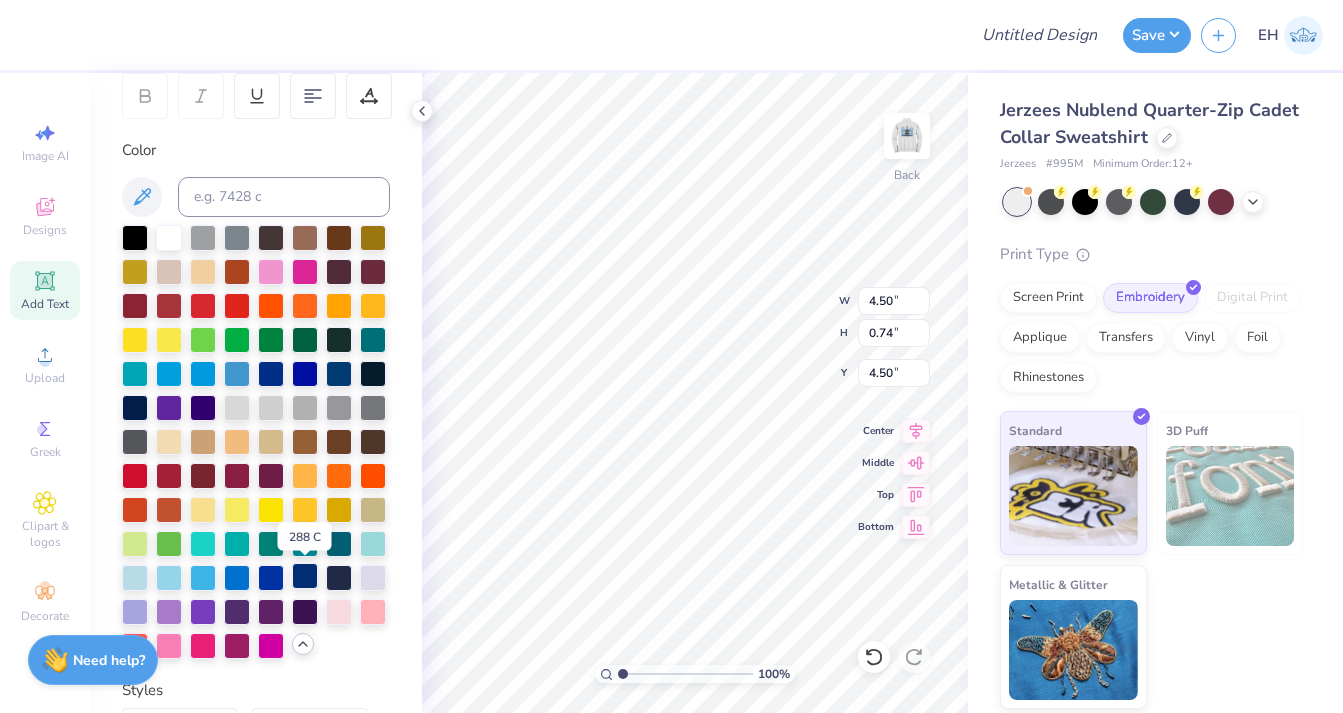 click at bounding box center [305, 576] 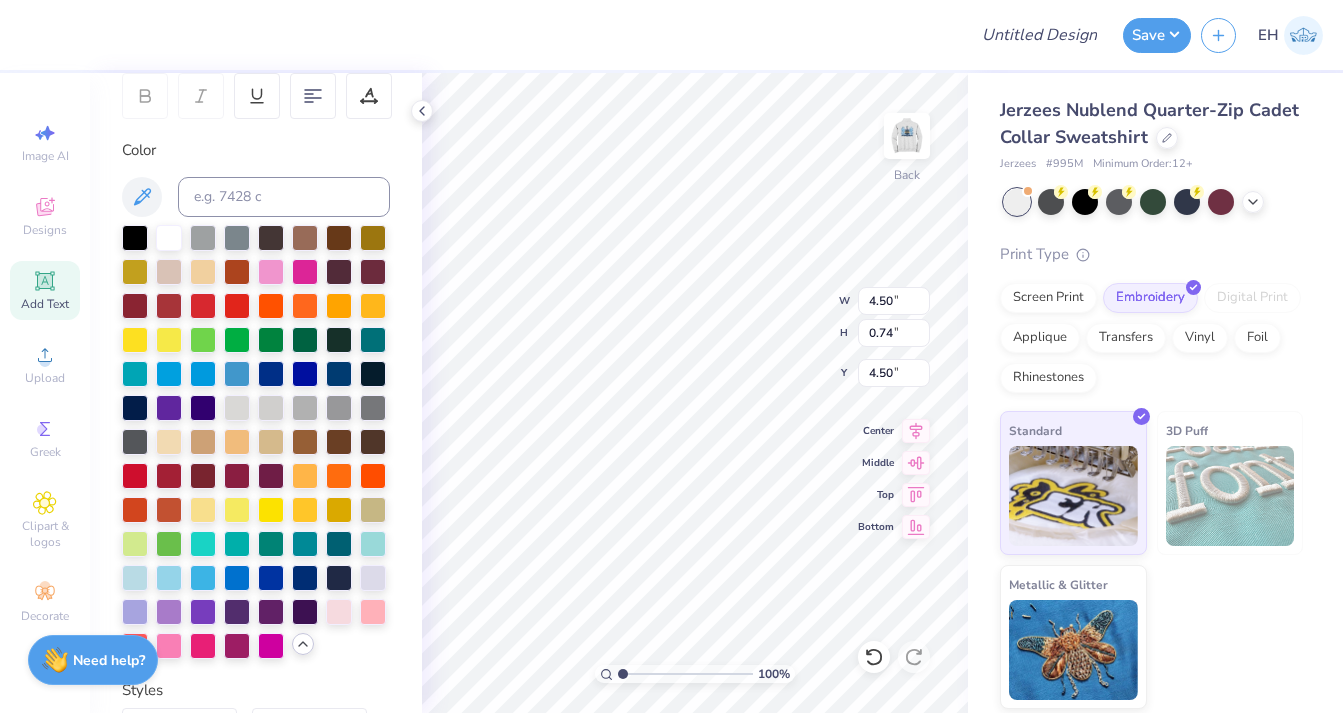 scroll, scrollTop: 0, scrollLeft: 3, axis: horizontal 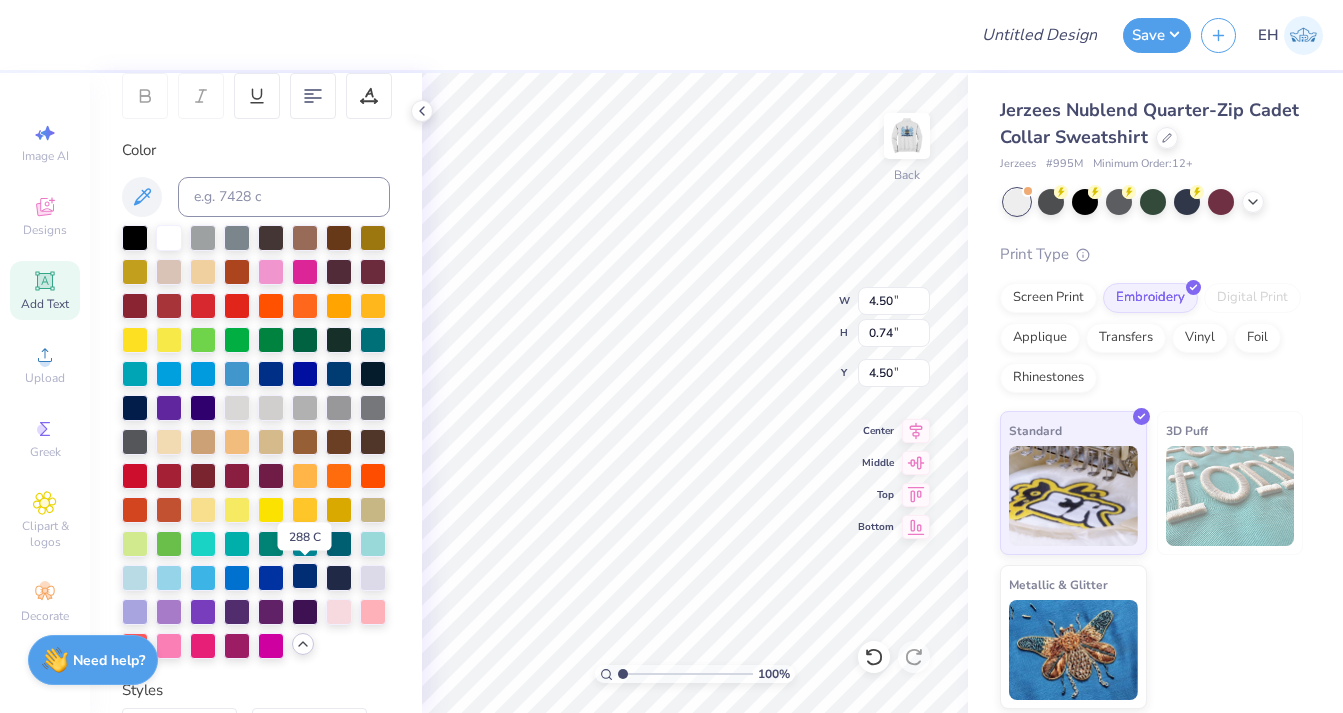click at bounding box center [305, 576] 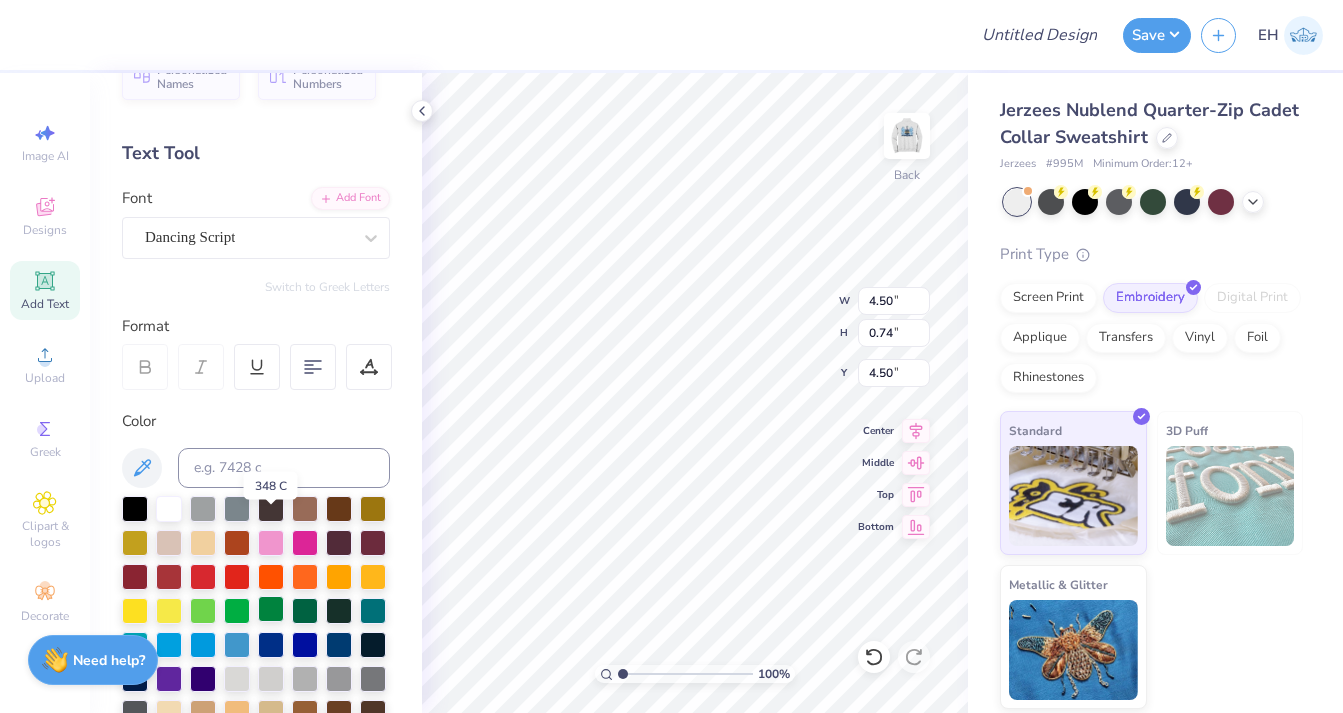 scroll, scrollTop: 0, scrollLeft: 0, axis: both 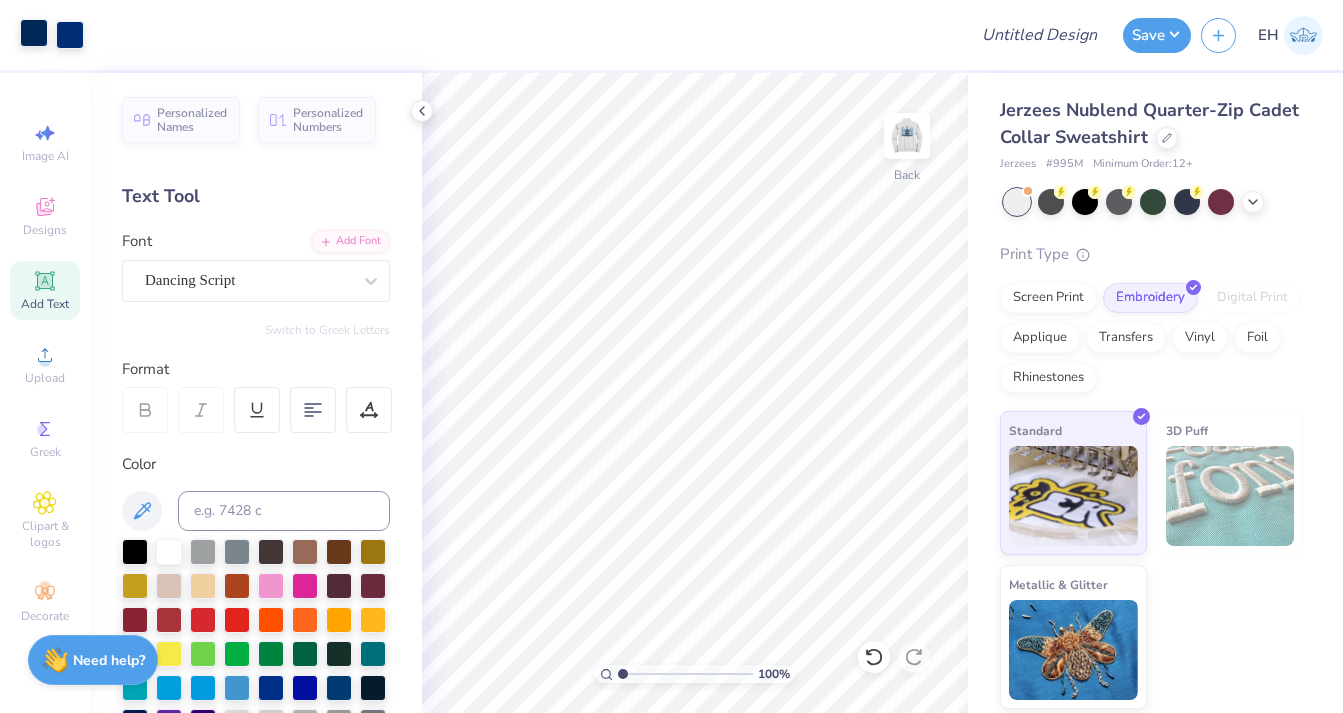 click at bounding box center (34, 33) 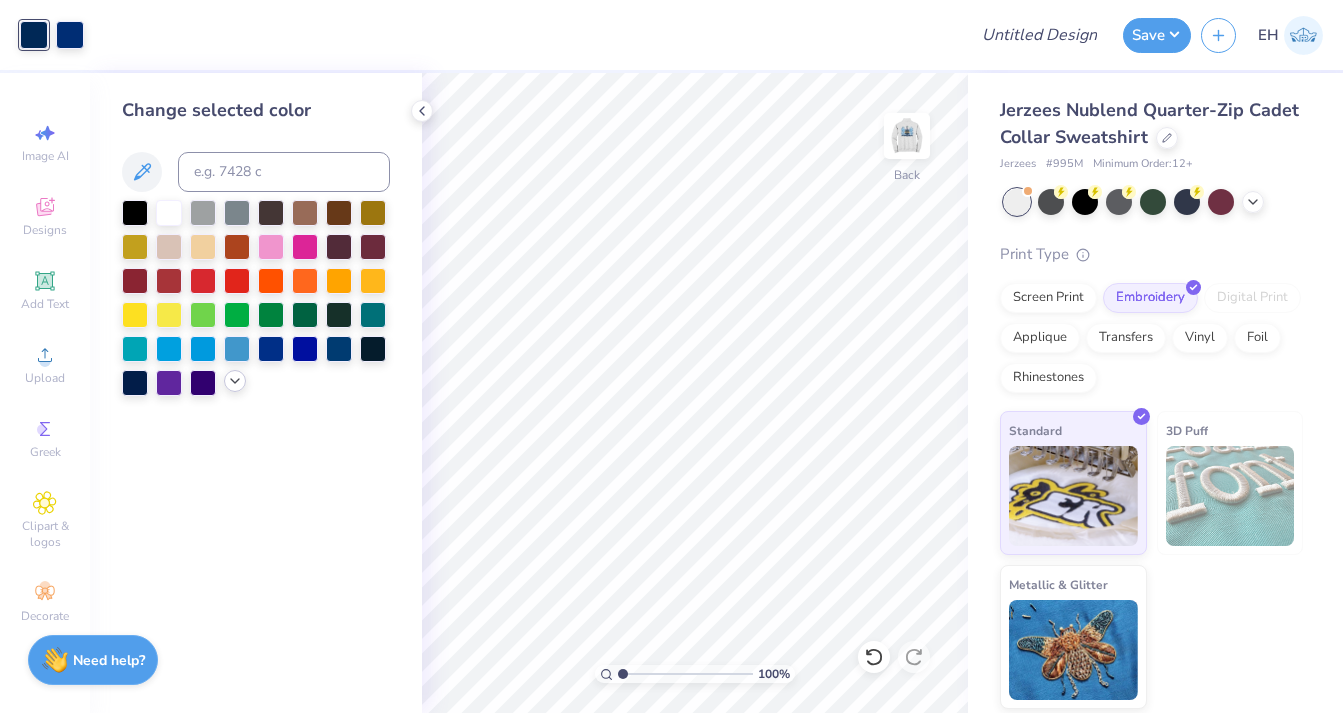 click 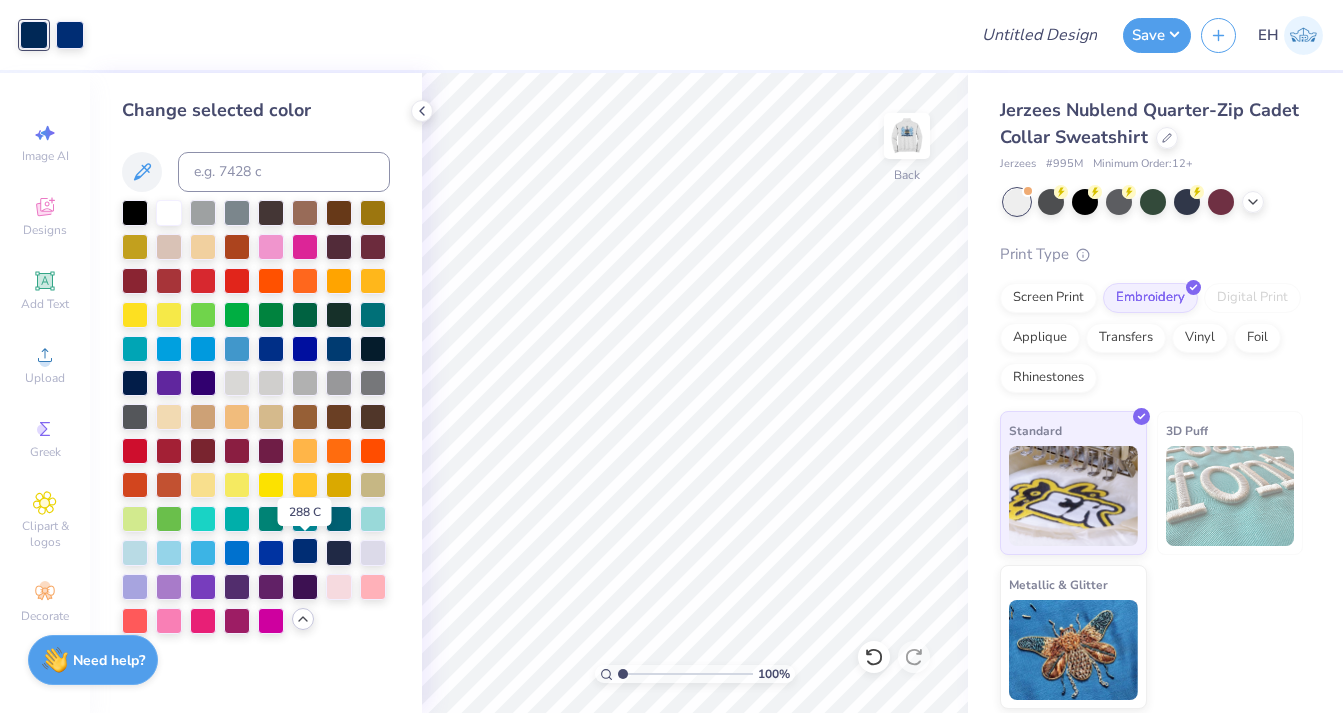 click at bounding box center [305, 551] 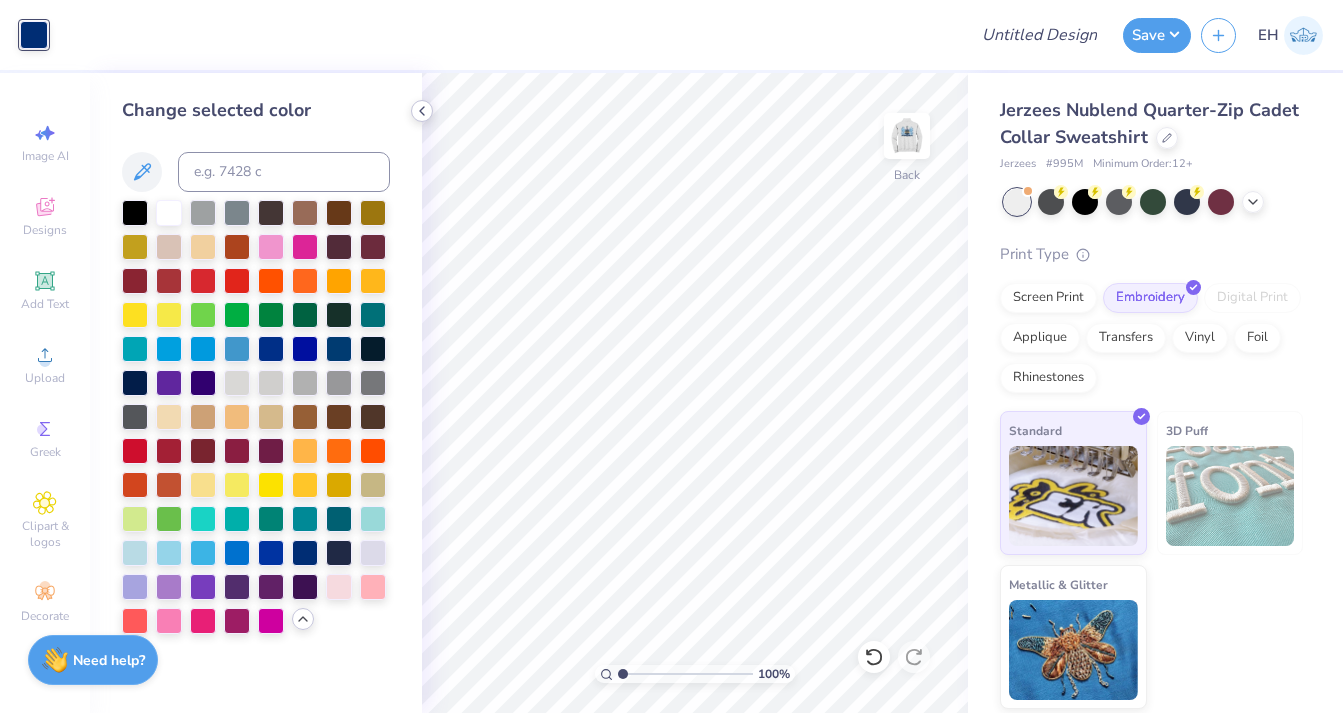 click 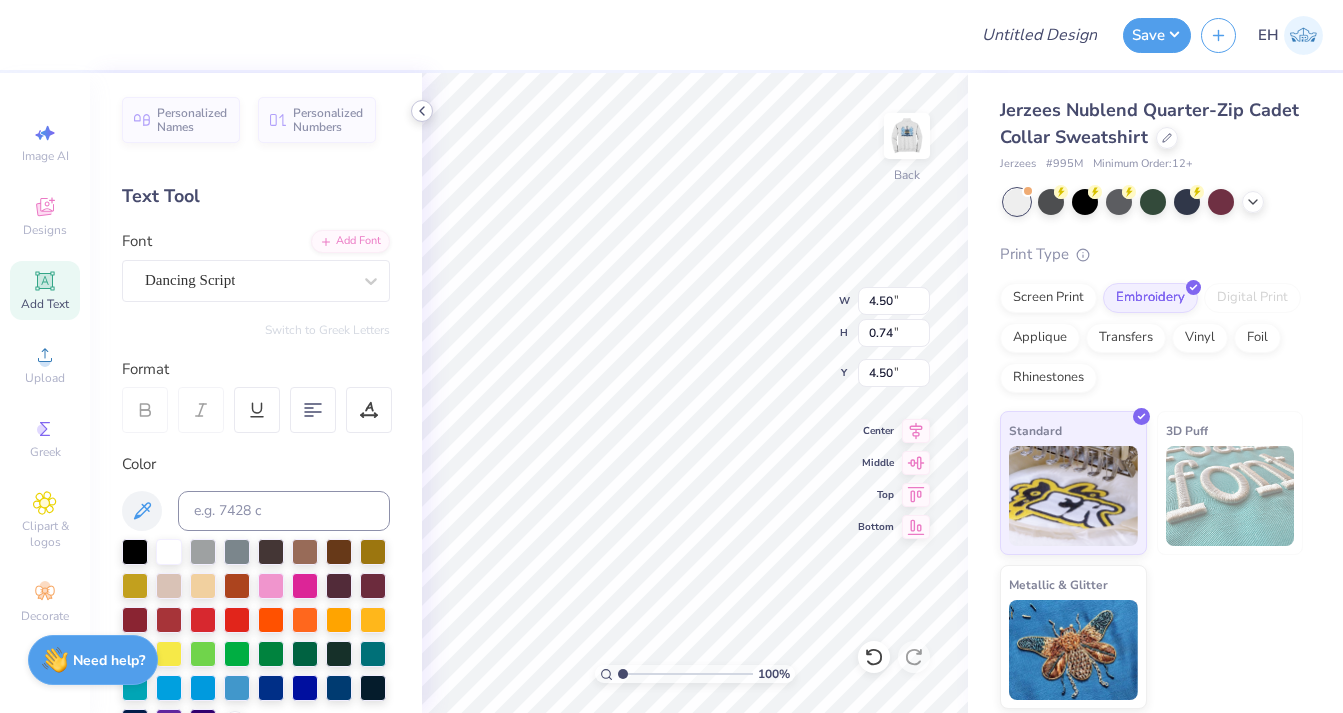 click on "100  % Back W 4.50 4.50 " H 0.74 0.74 " Y 4.50 4.50 " Center Middle Top Bottom" at bounding box center (695, 393) 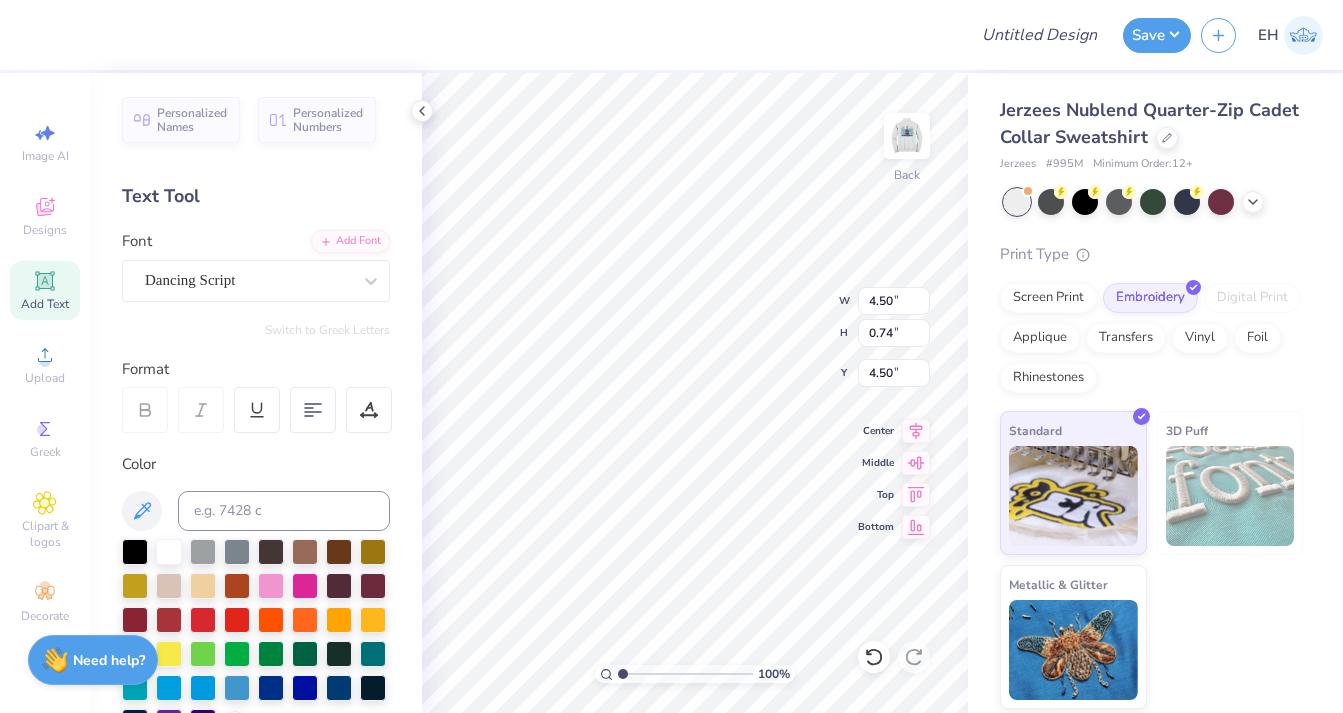 type on "4.17" 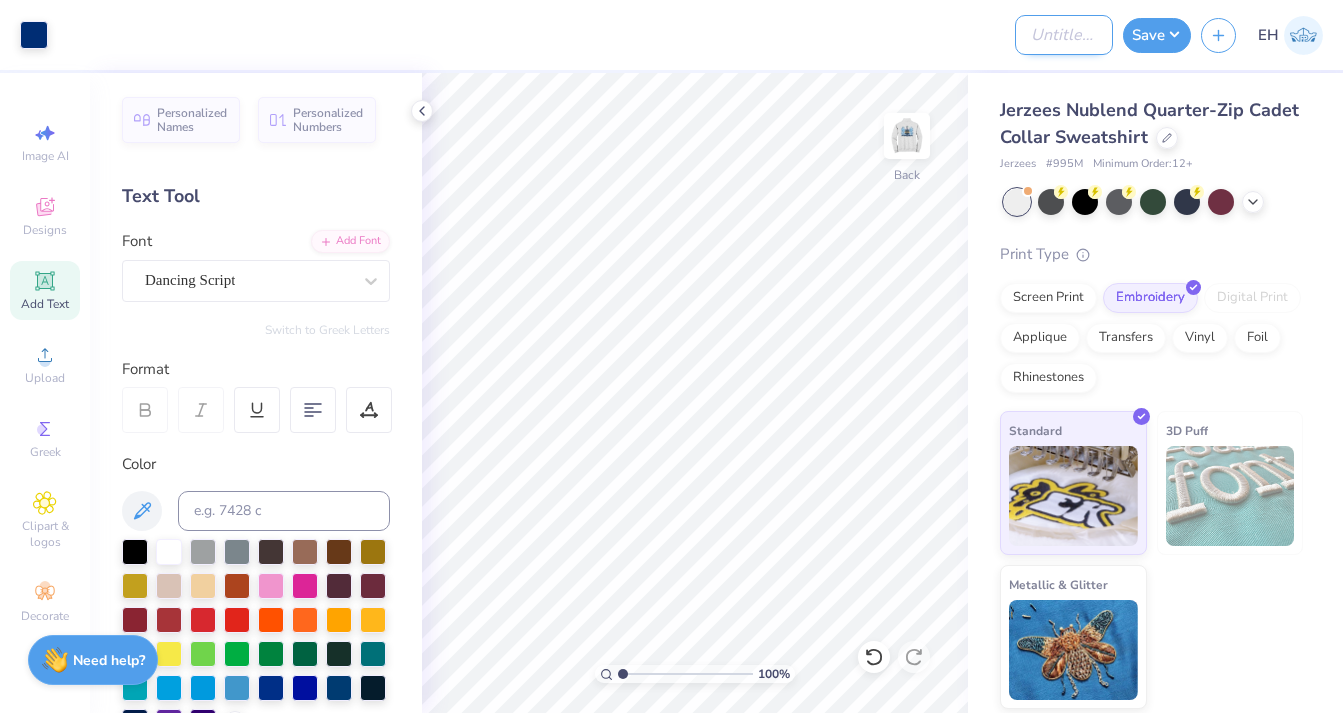 click on "Design Title" at bounding box center [1064, 35] 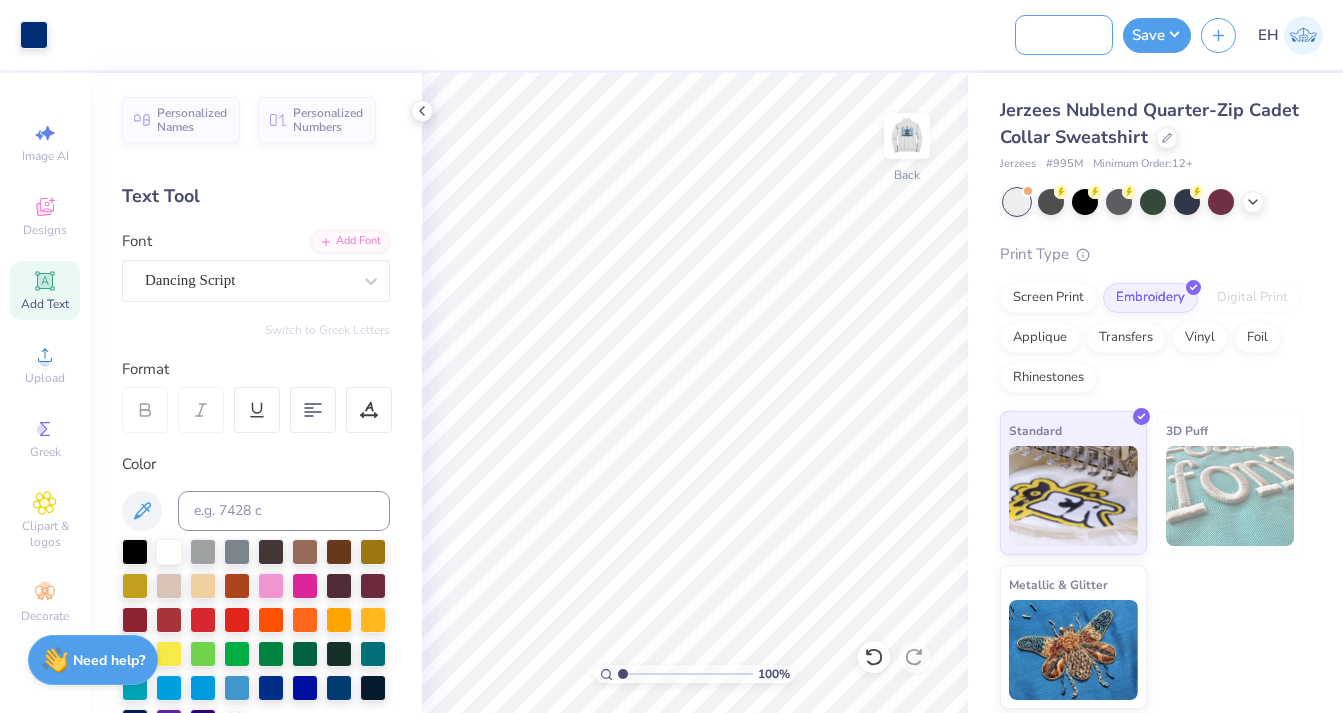 scroll, scrollTop: 0, scrollLeft: 99, axis: horizontal 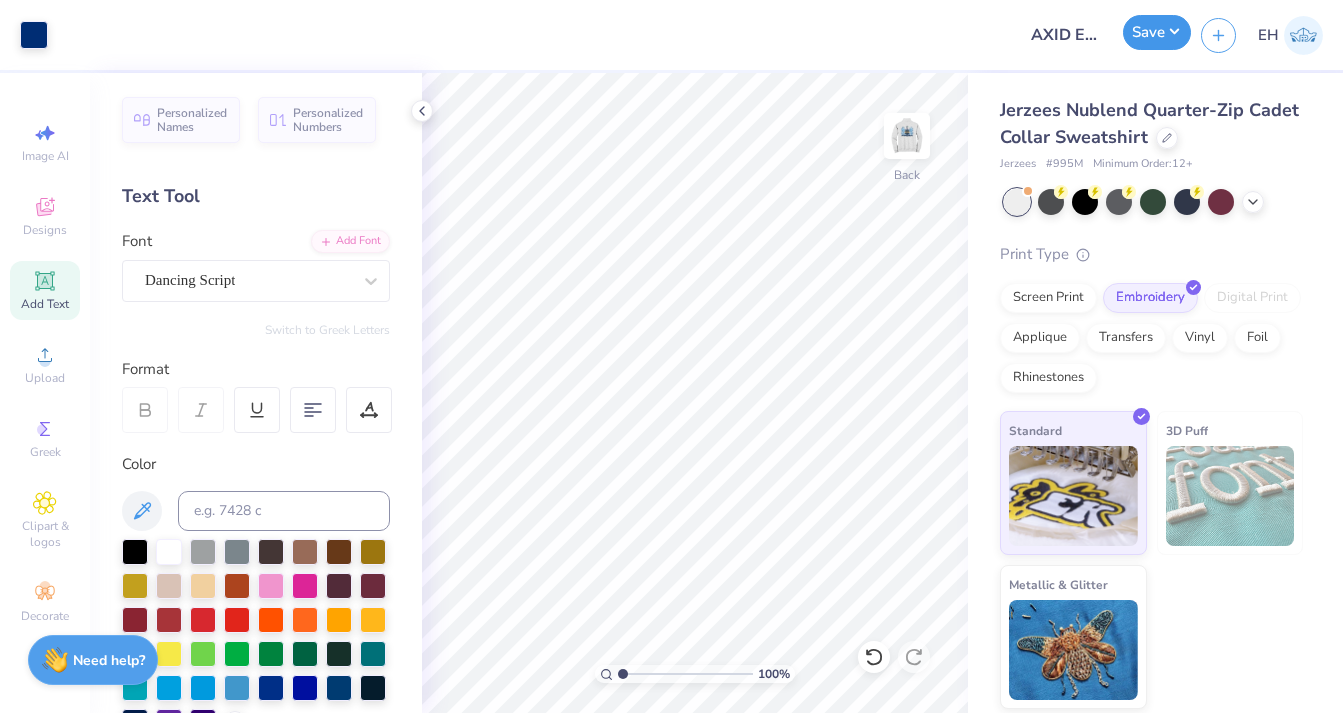 click on "Save" at bounding box center (1157, 32) 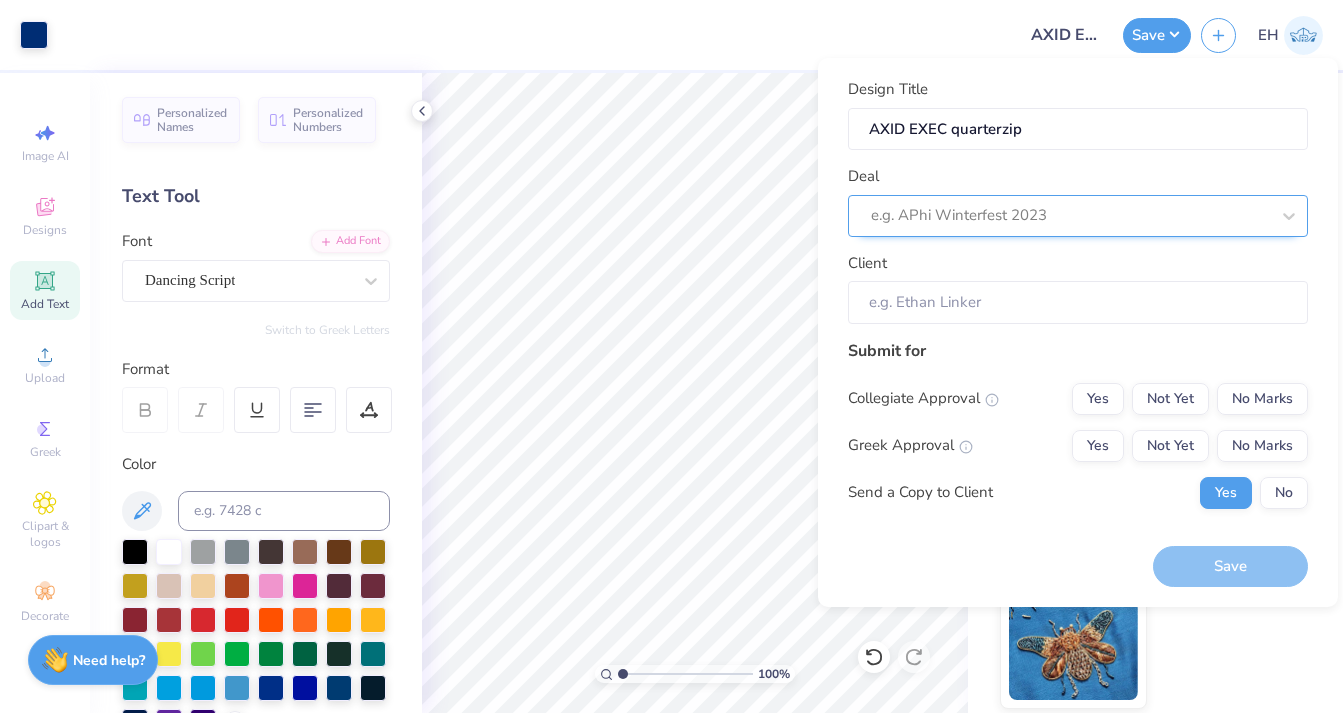 click at bounding box center [1070, 215] 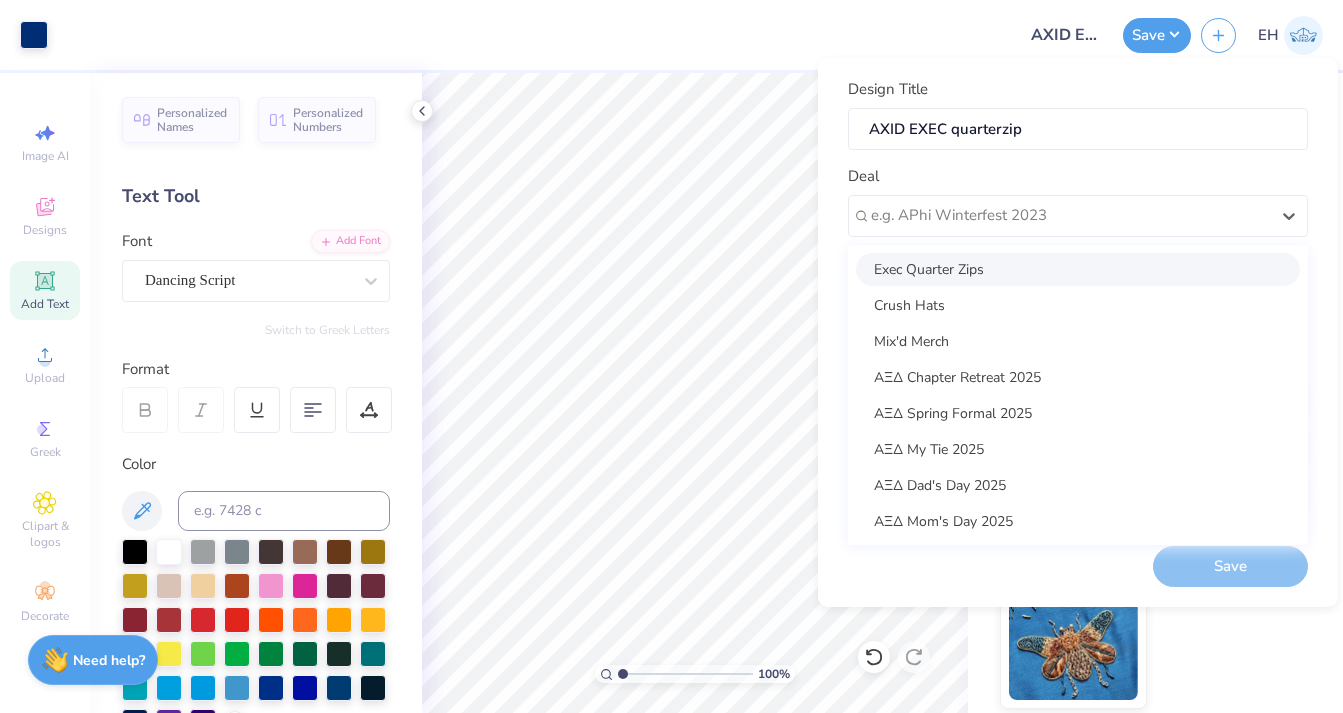 click on "Exec Quarter Zips" at bounding box center [1078, 269] 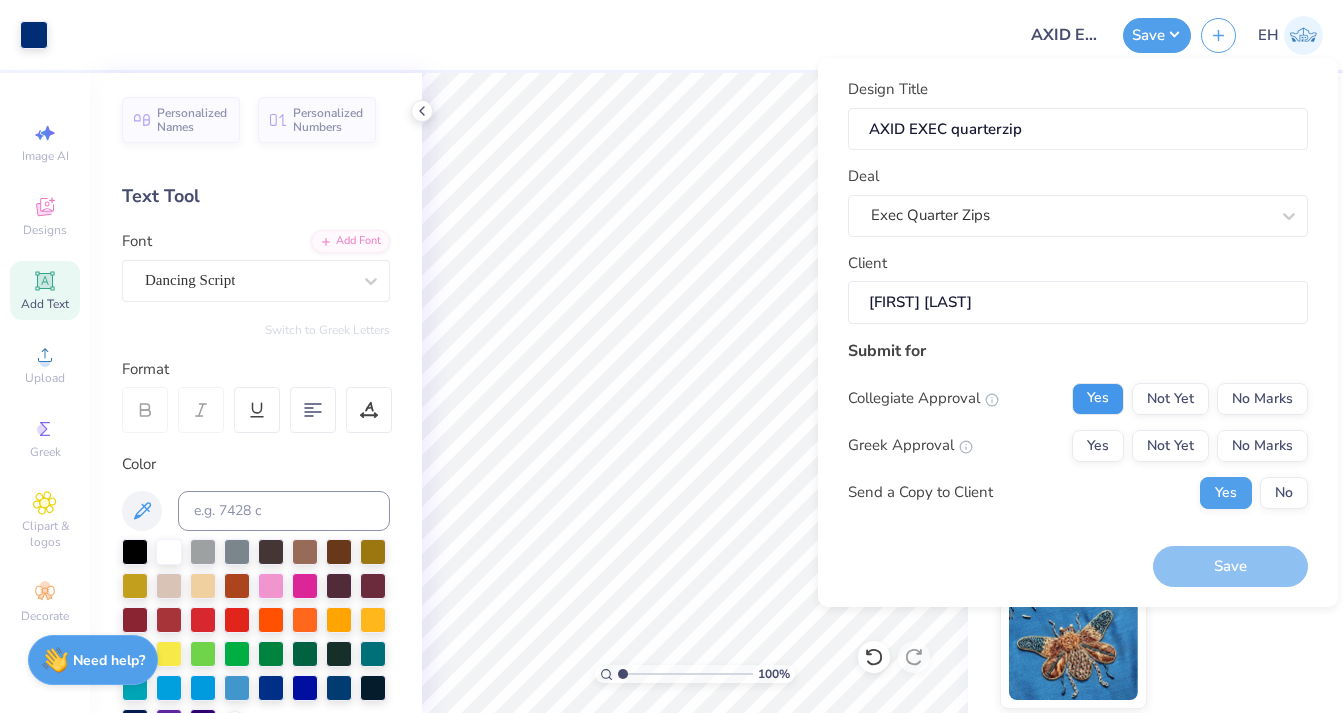 click on "Yes" at bounding box center [1098, 399] 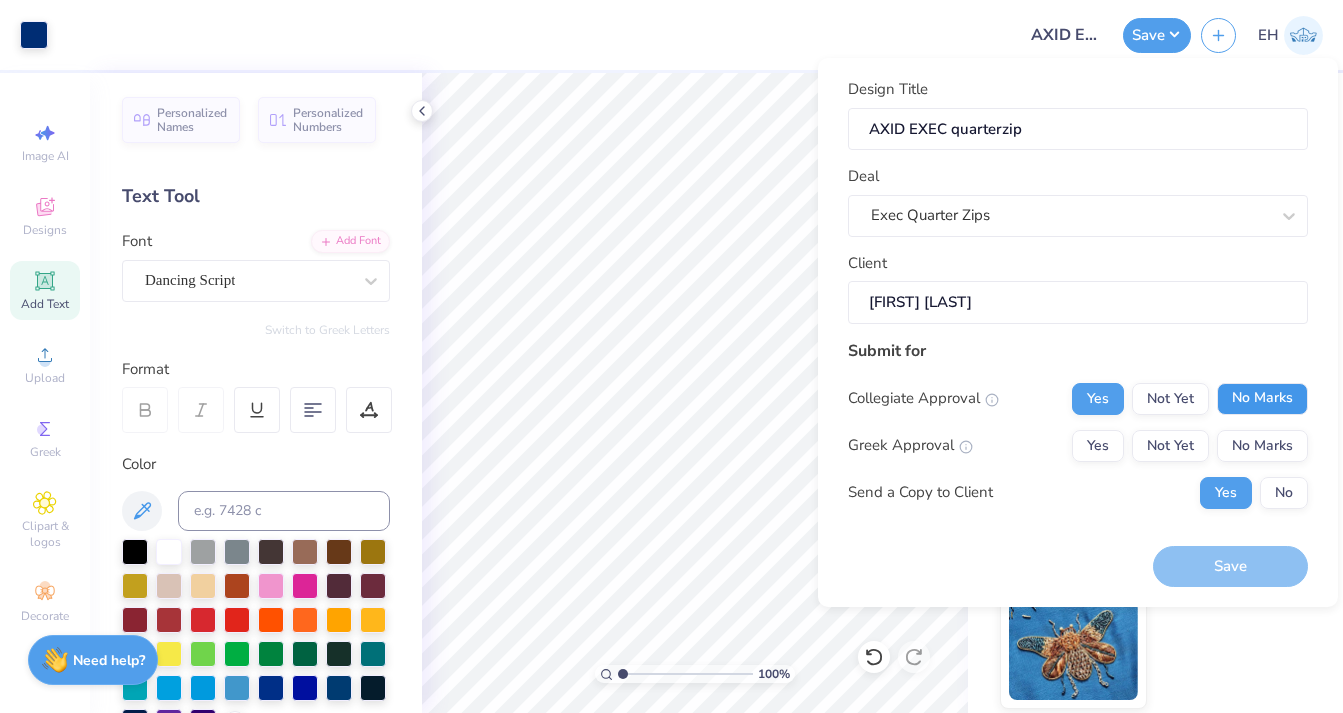 click on "No Marks" at bounding box center [1262, 399] 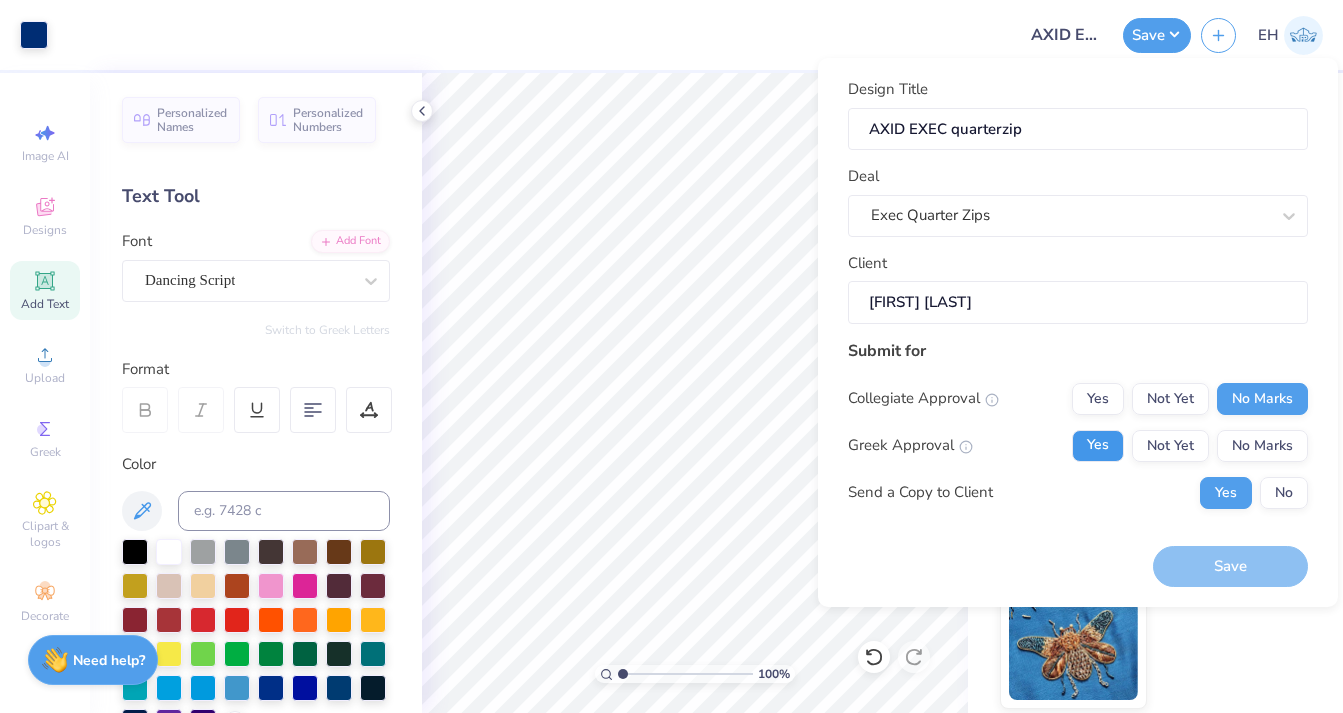 click on "Yes" at bounding box center (1098, 446) 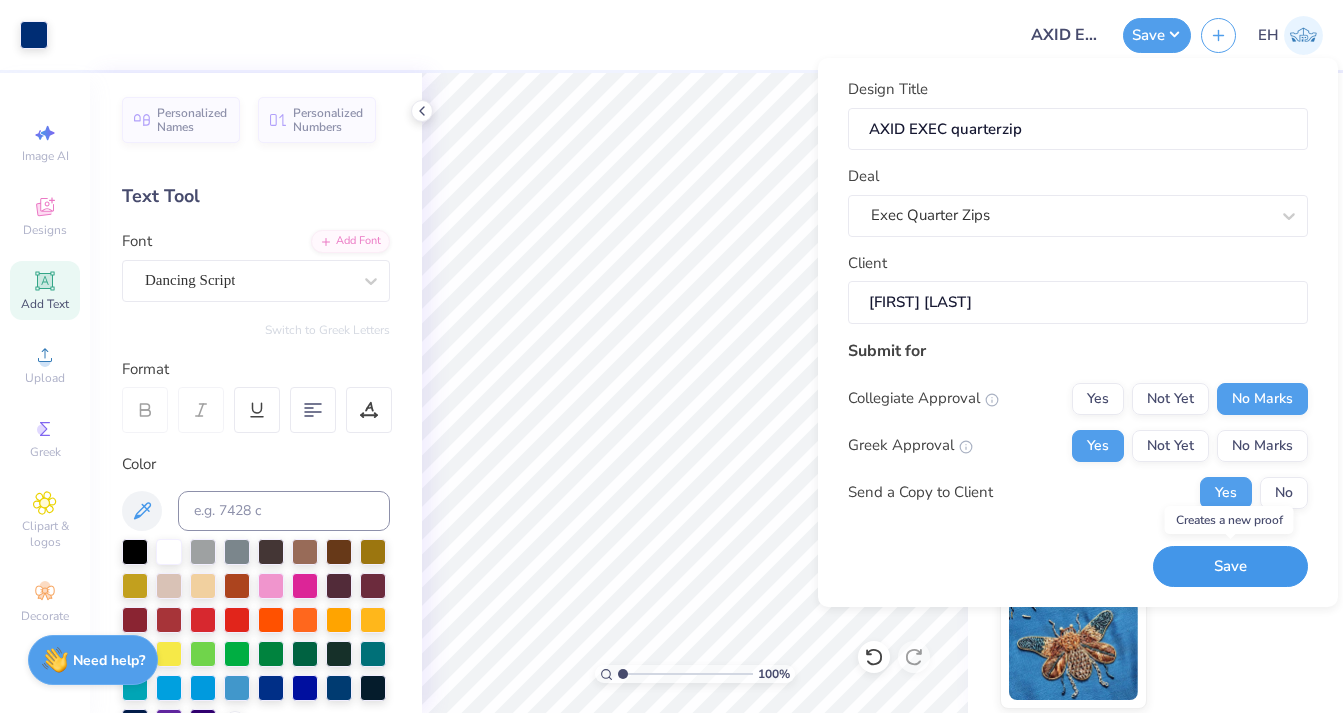 click on "Save" at bounding box center (1230, 566) 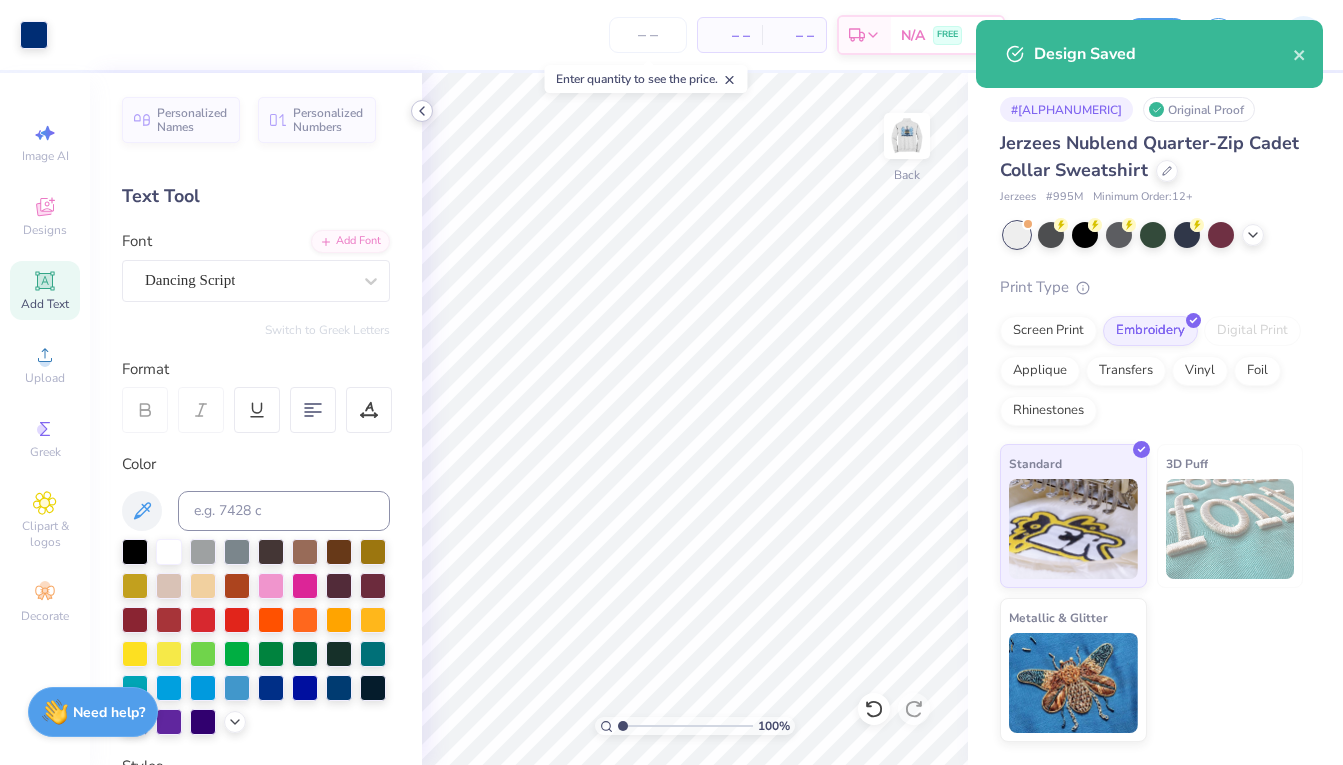 click 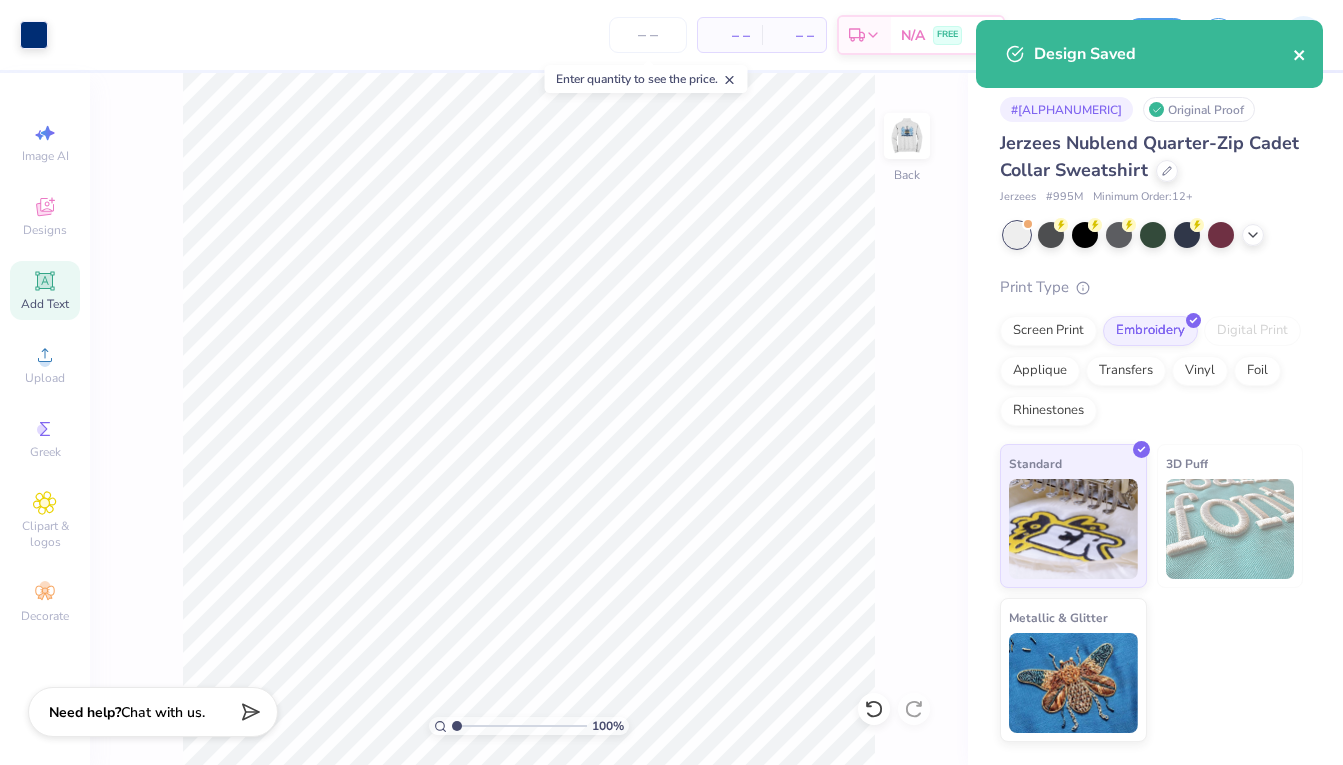 click 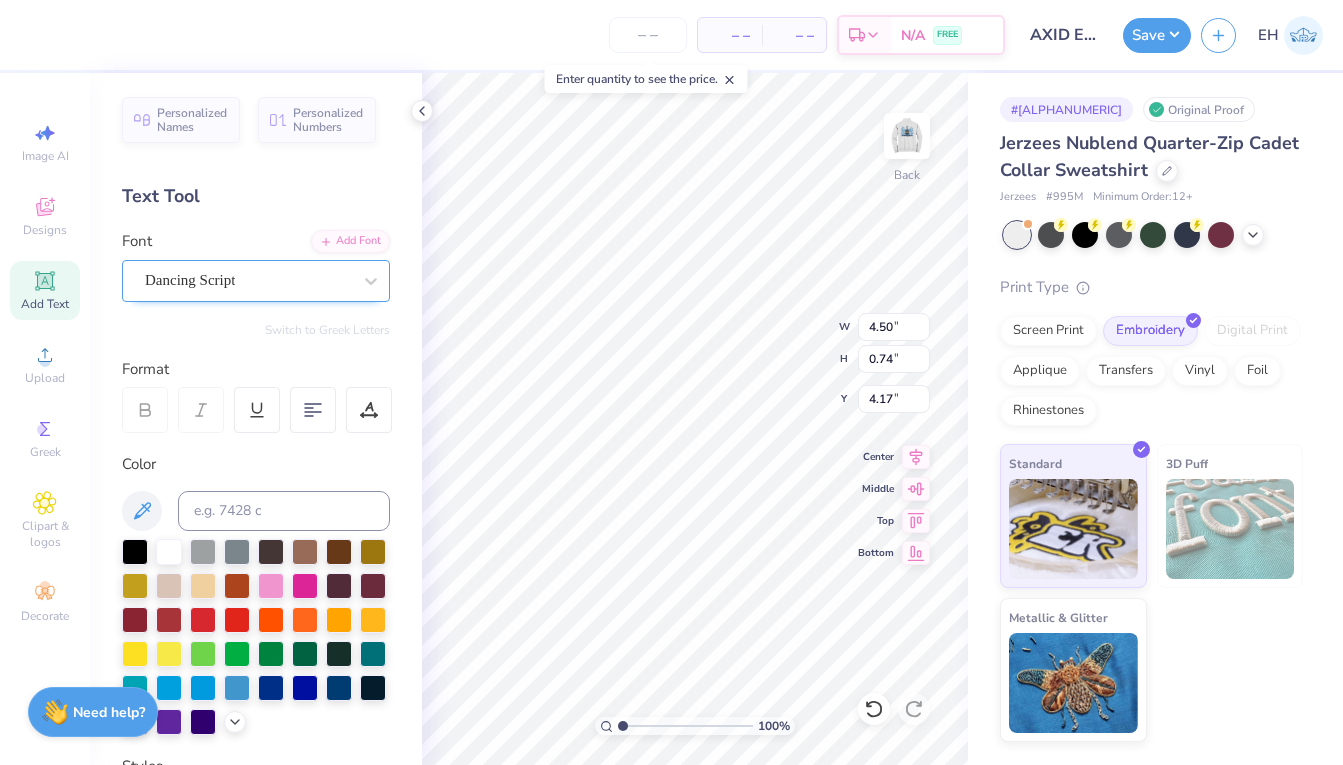 click on "Dancing Script" at bounding box center [248, 280] 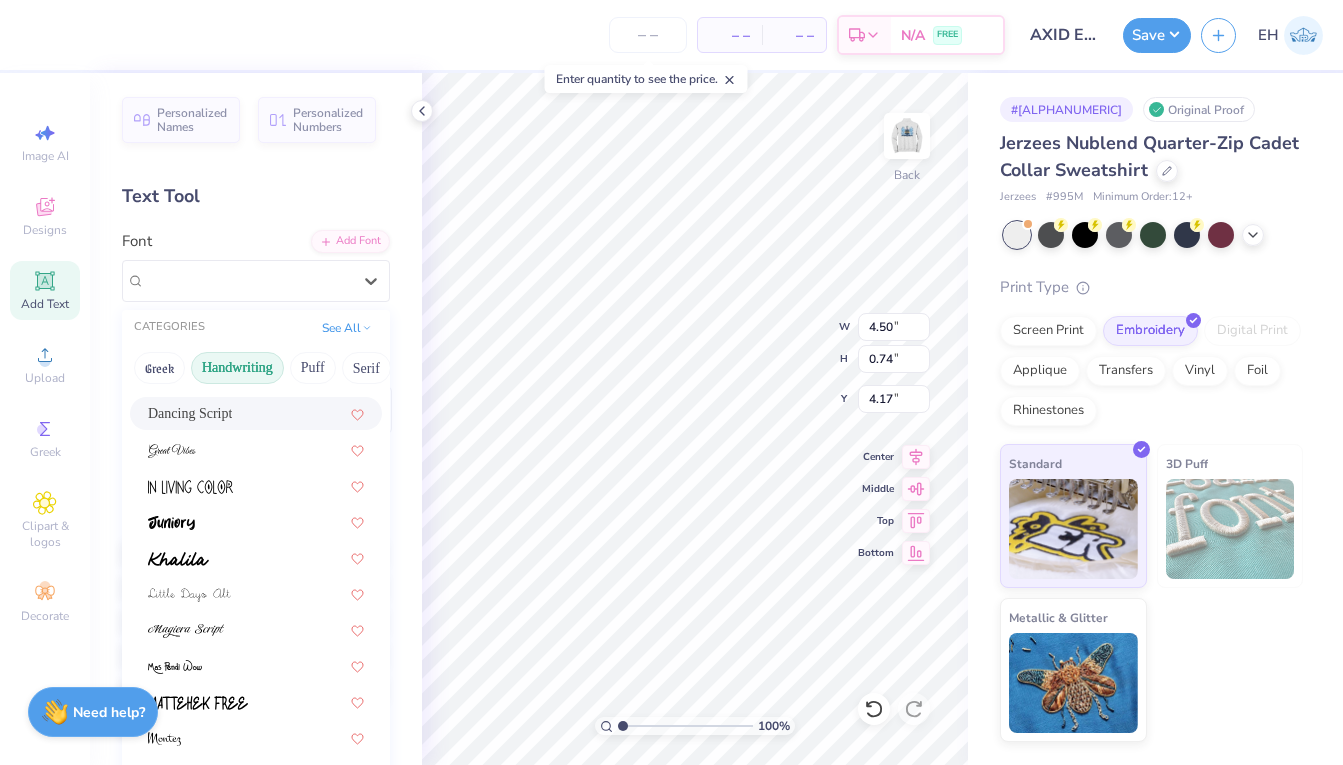 scroll, scrollTop: 279, scrollLeft: 0, axis: vertical 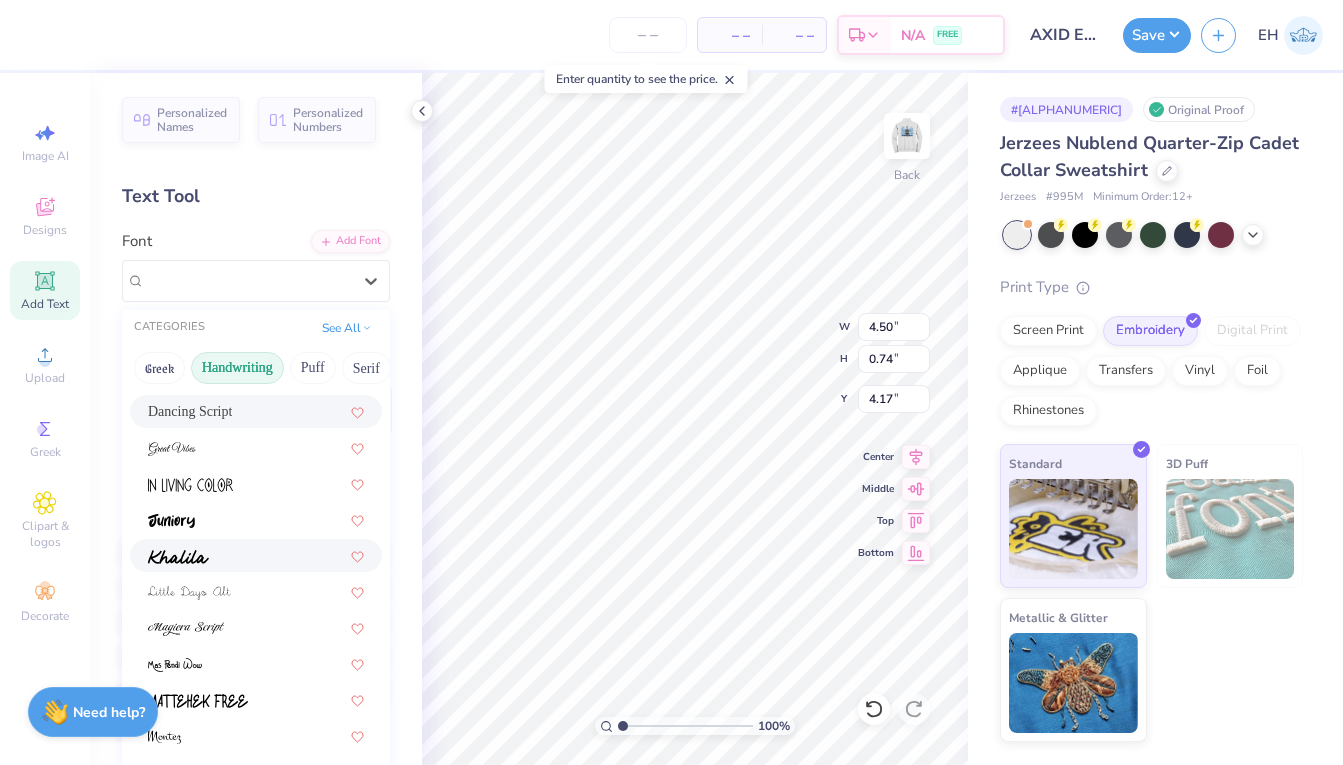 click at bounding box center (256, 555) 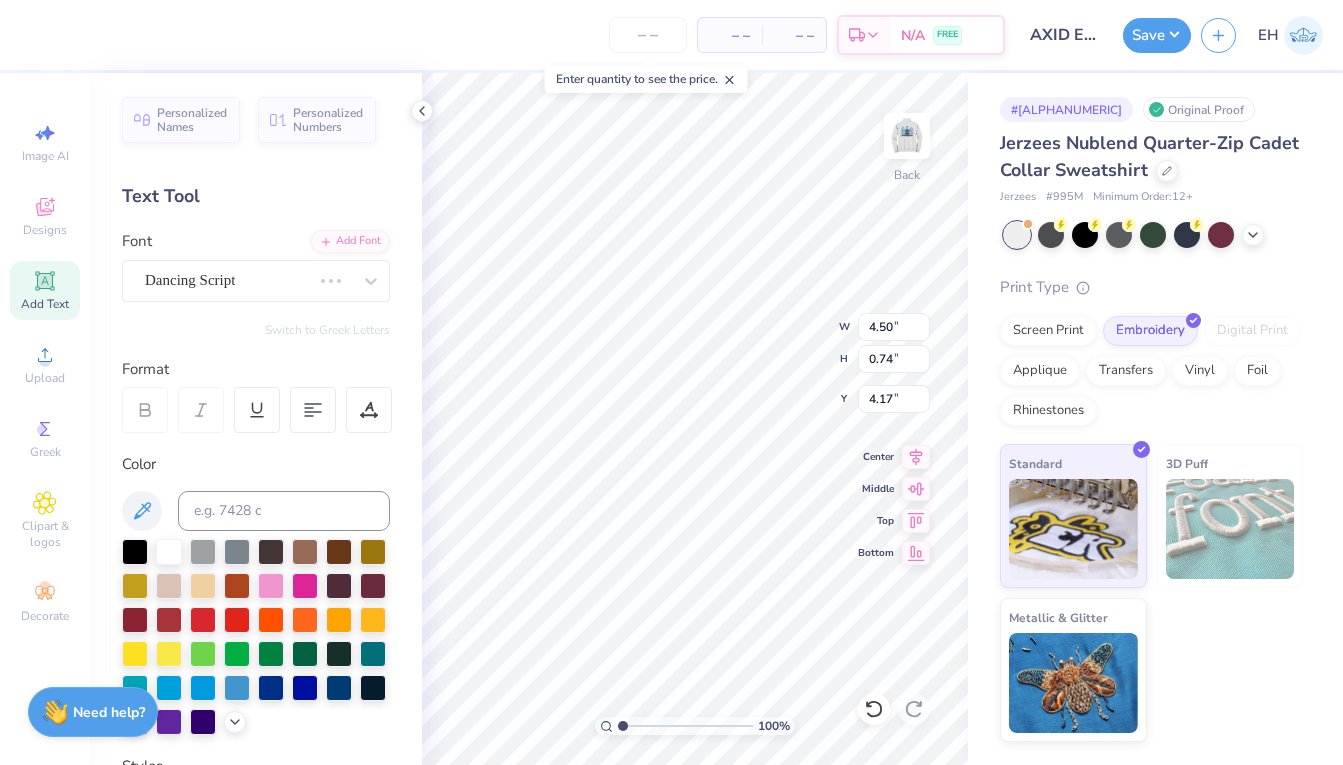 type on "5.34" 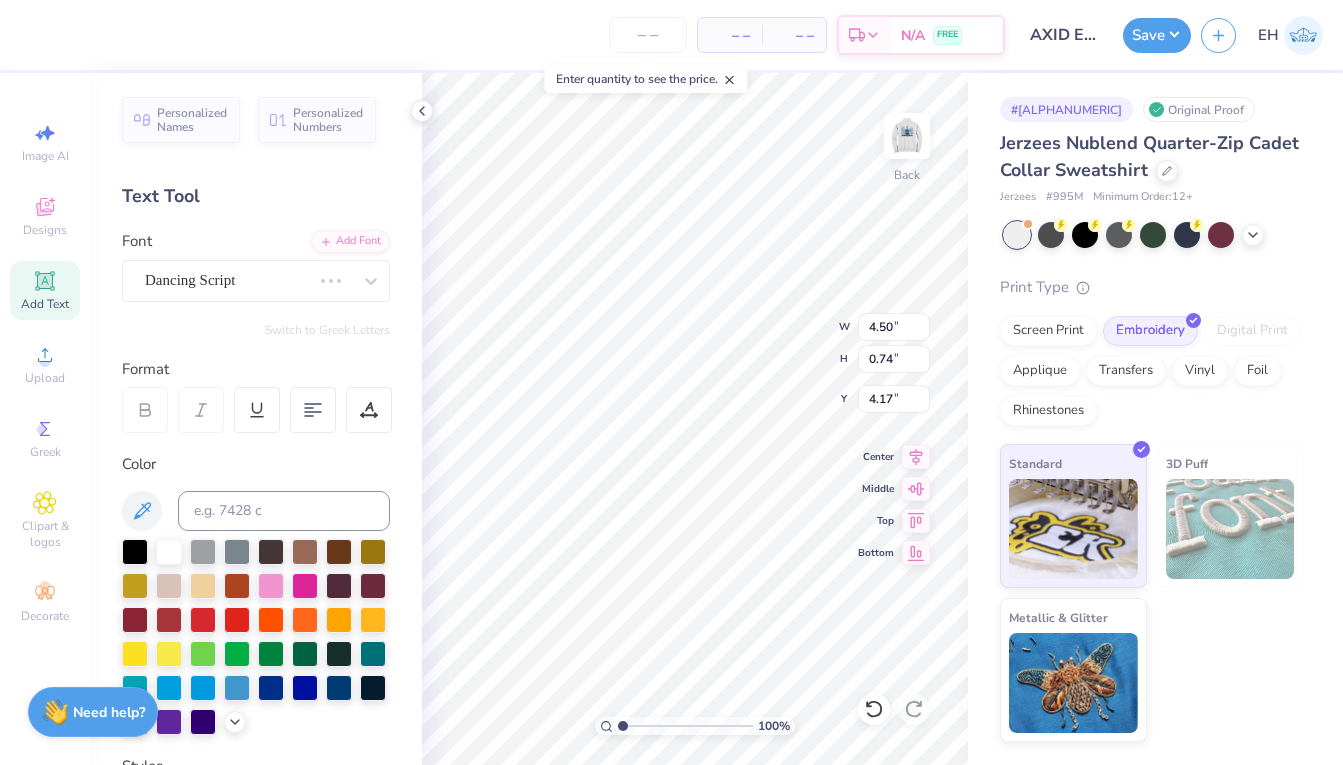 type on "4.14" 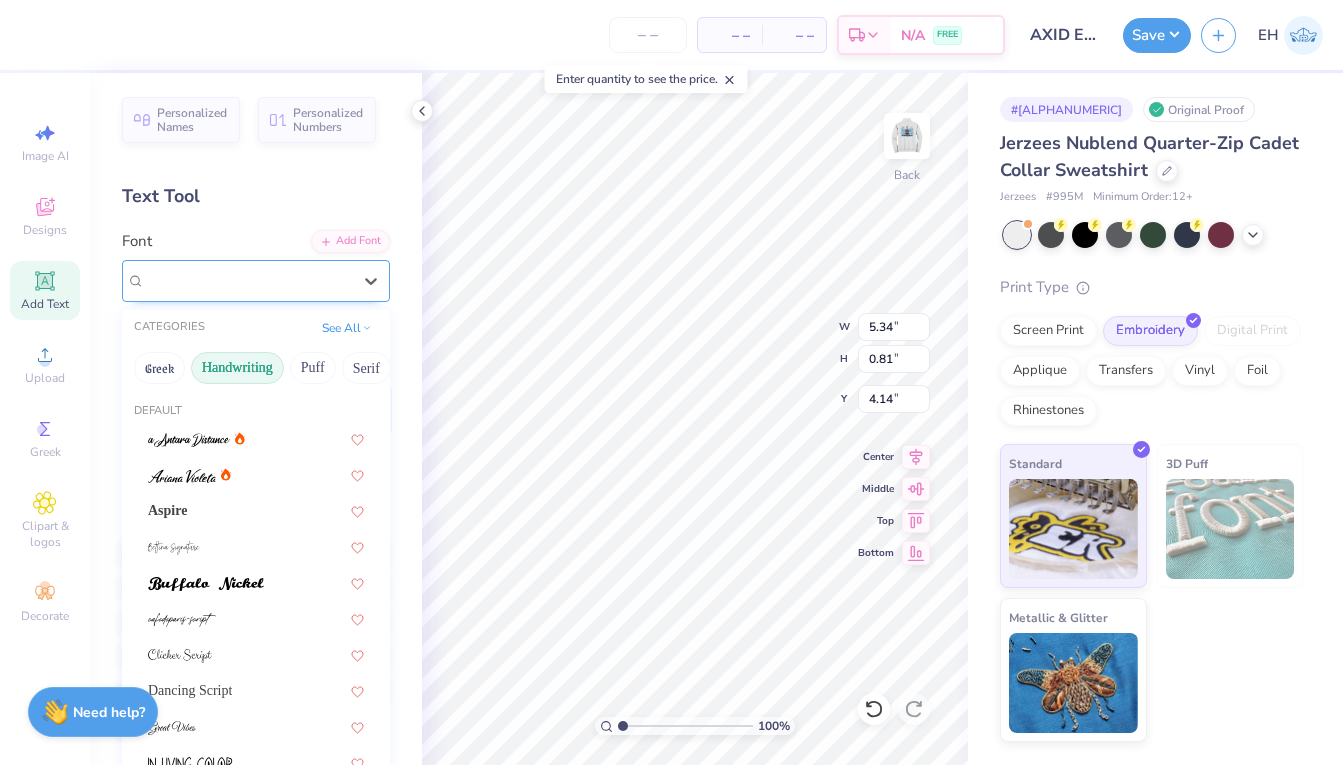 click on "[FIRST]" at bounding box center [248, 280] 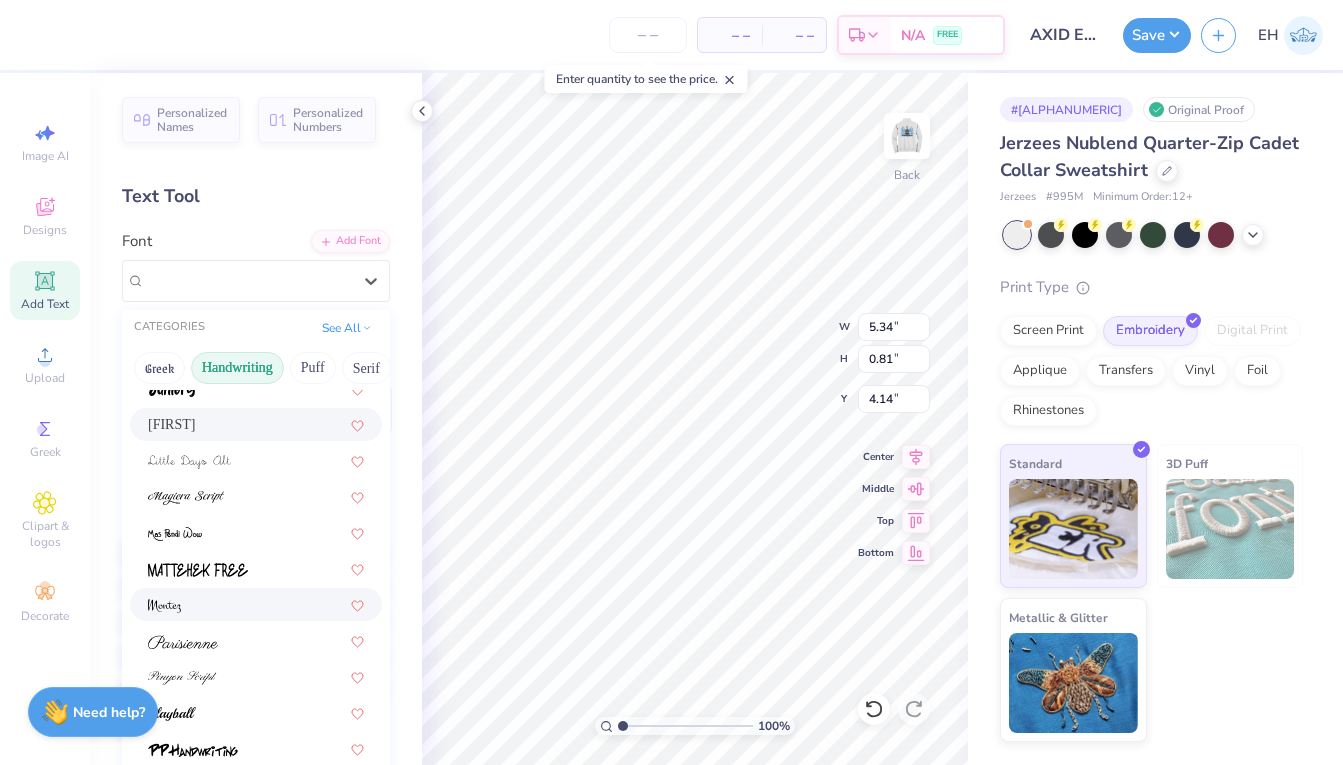 scroll, scrollTop: 454, scrollLeft: 0, axis: vertical 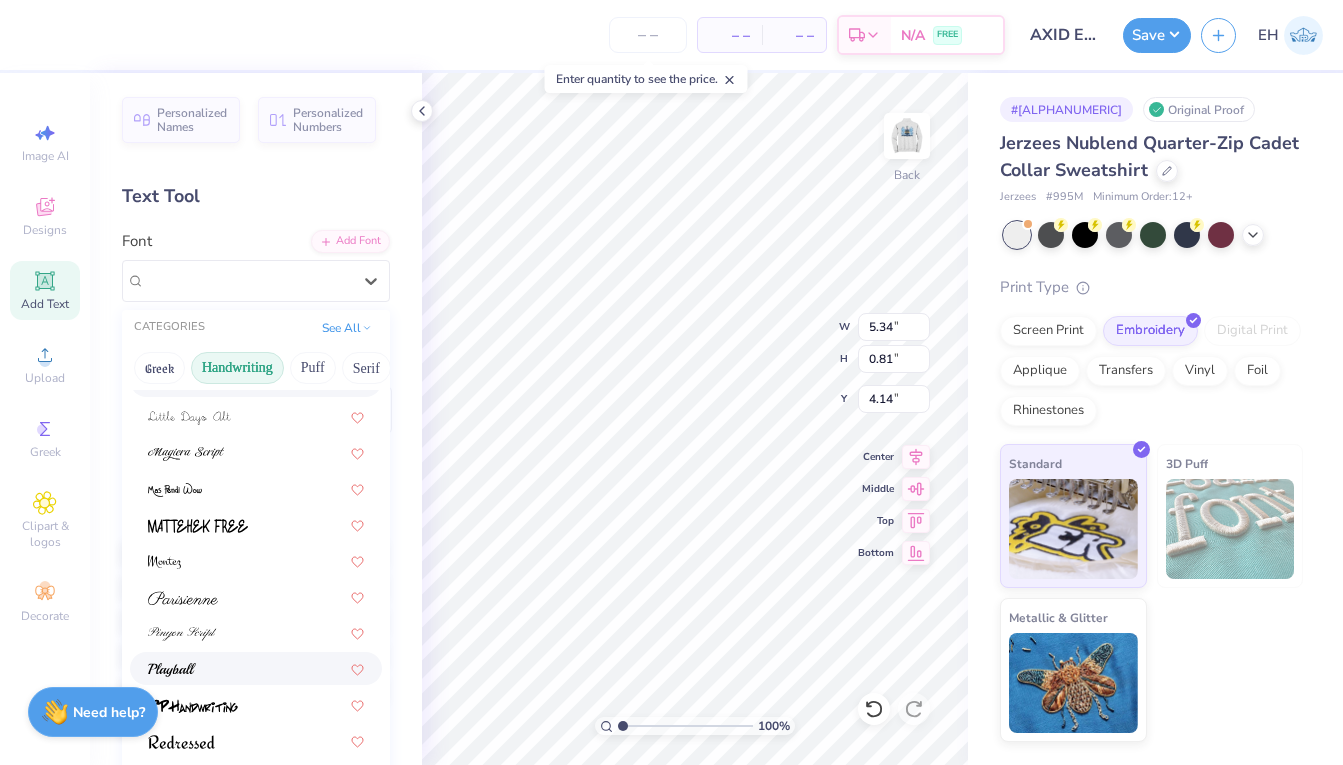 click at bounding box center (256, 668) 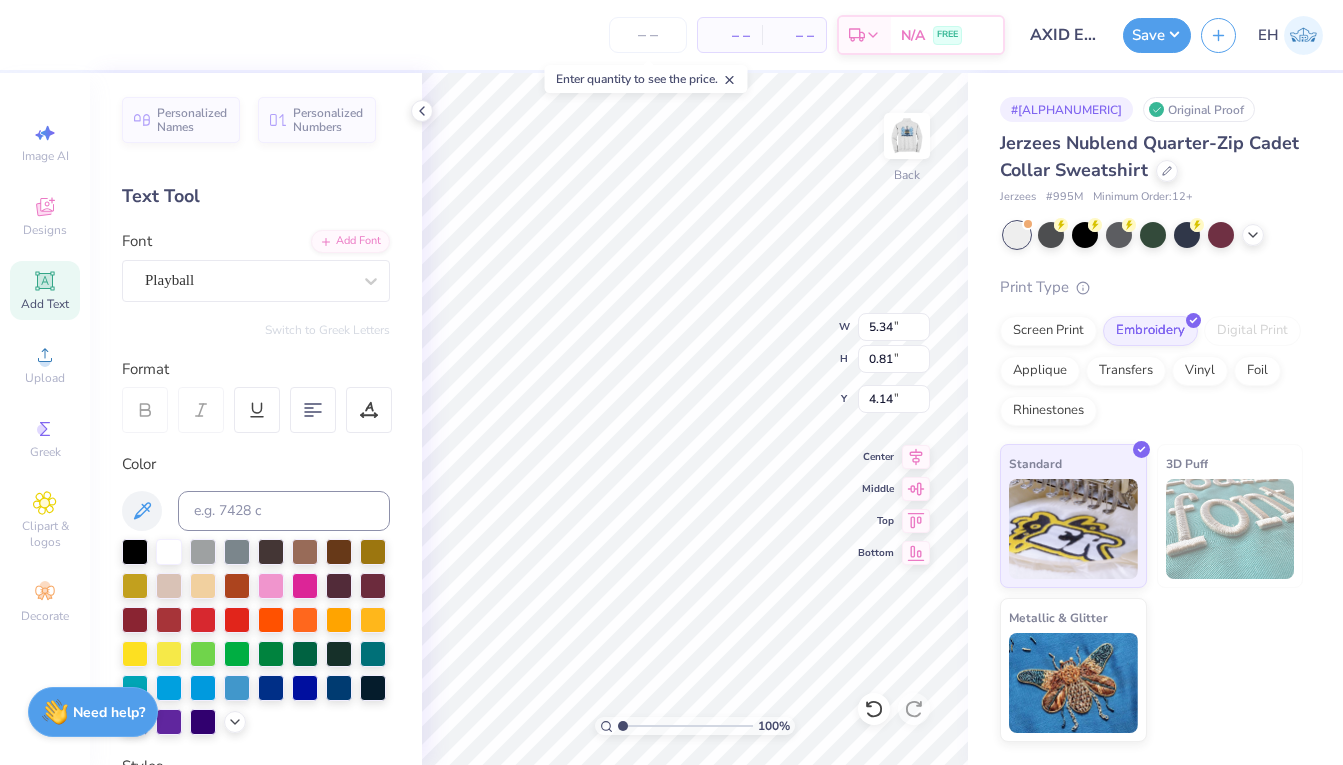 type on "4.92" 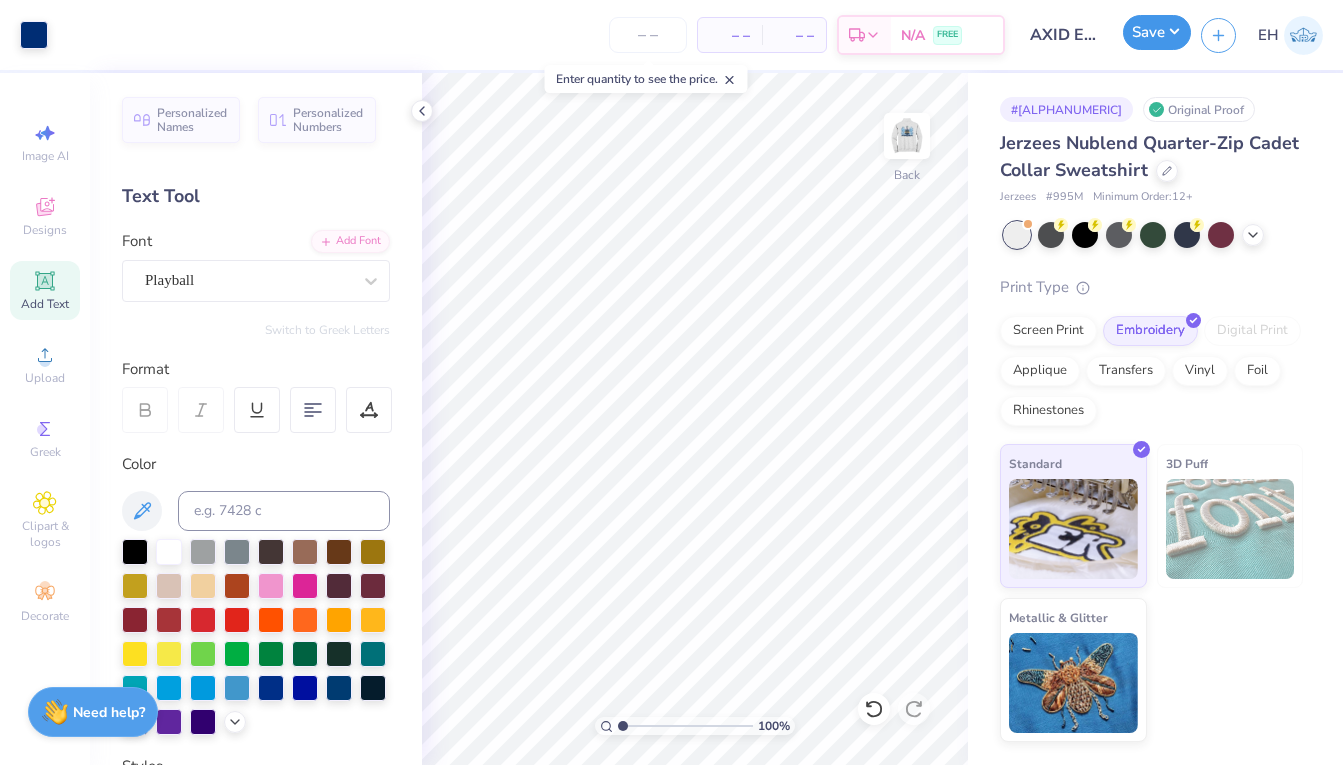 click on "Save" at bounding box center [1157, 32] 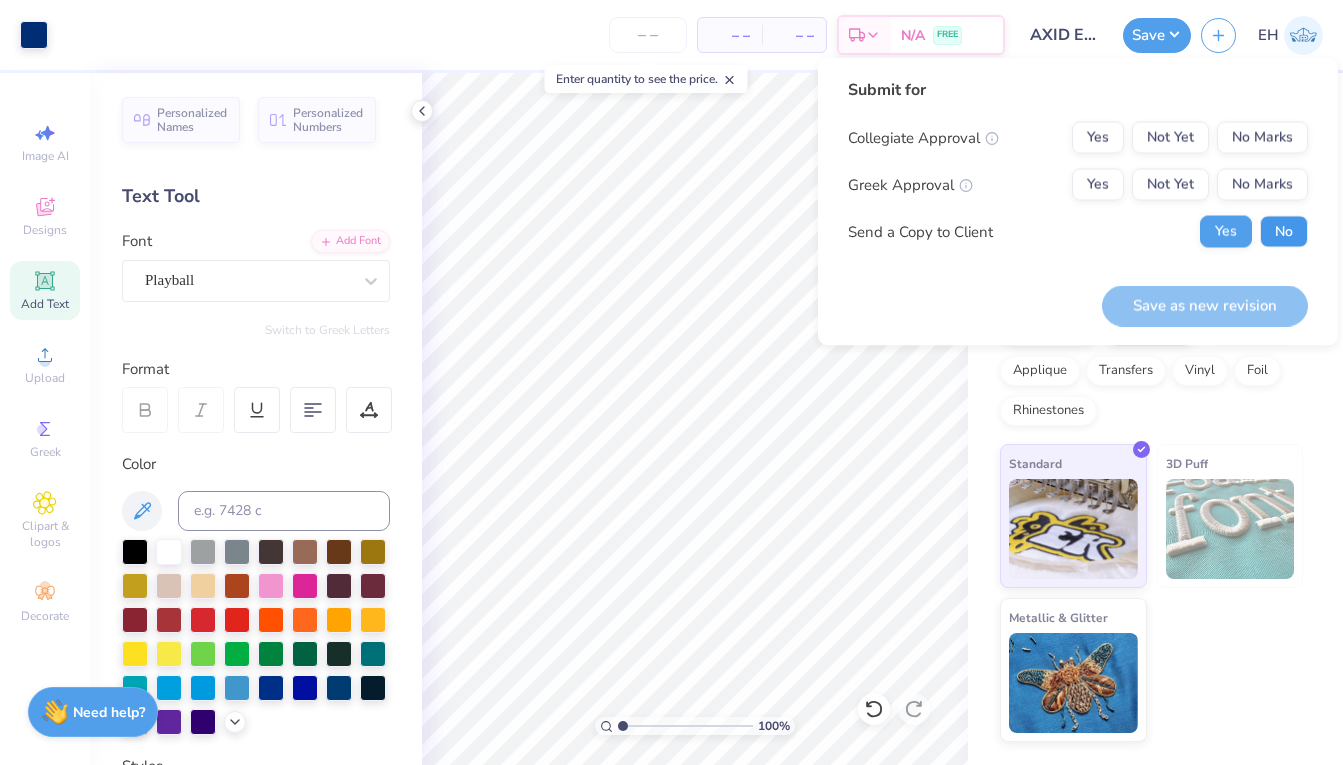 click on "No" at bounding box center (1284, 232) 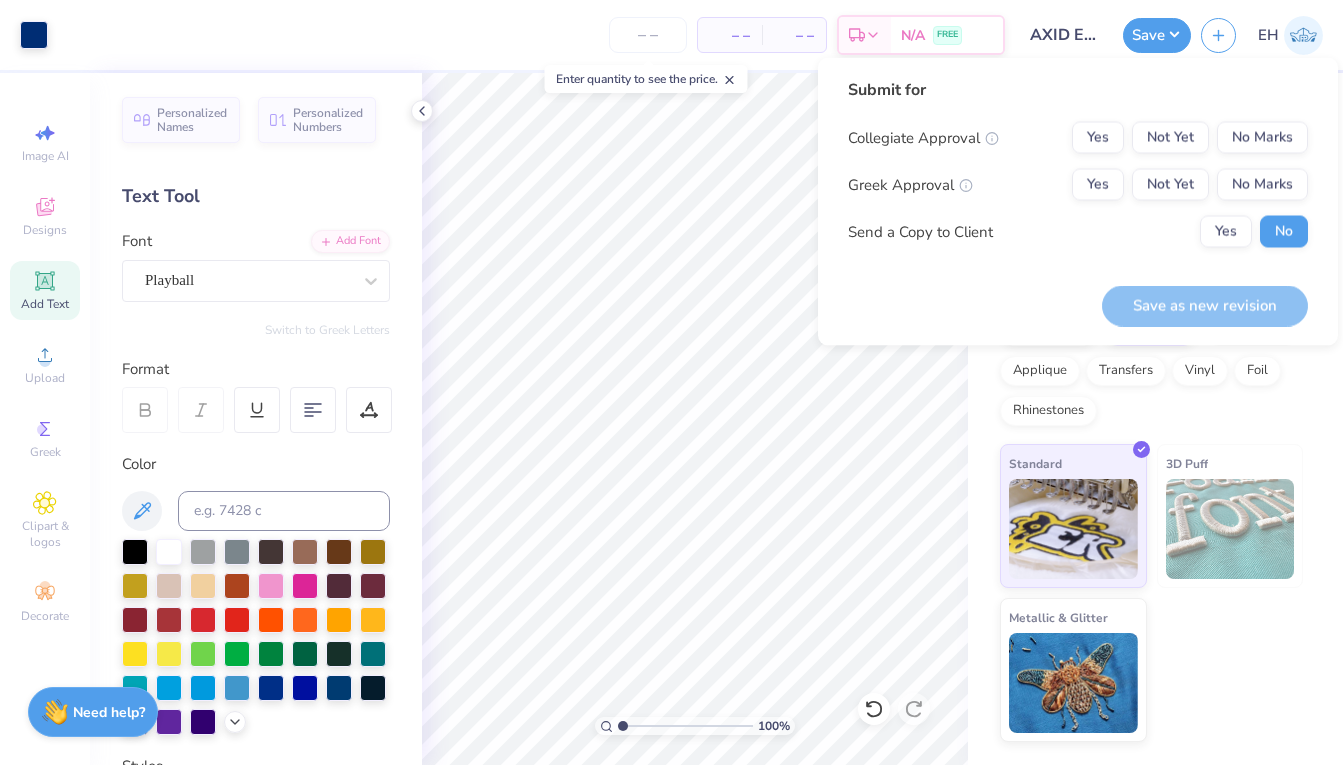 click on "Save as new revision" at bounding box center (1205, 305) 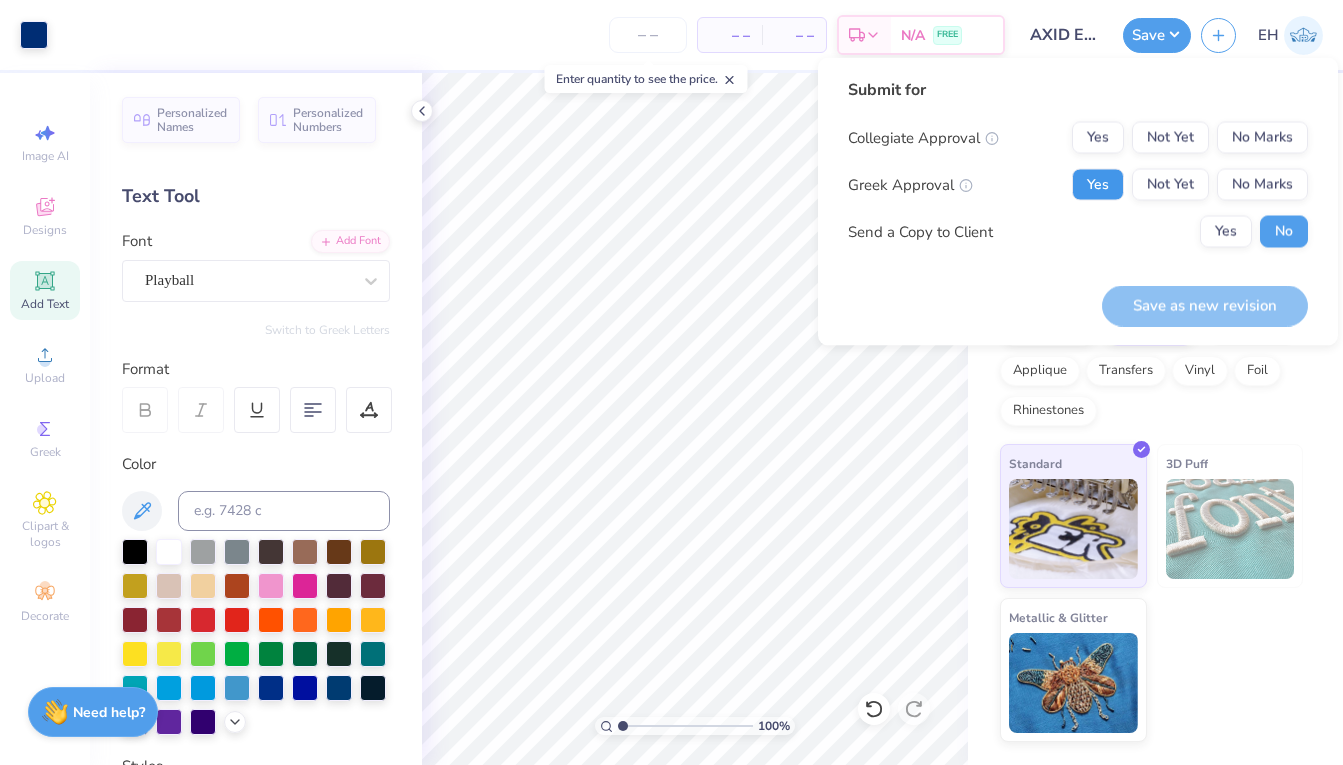 click on "Yes" at bounding box center (1098, 185) 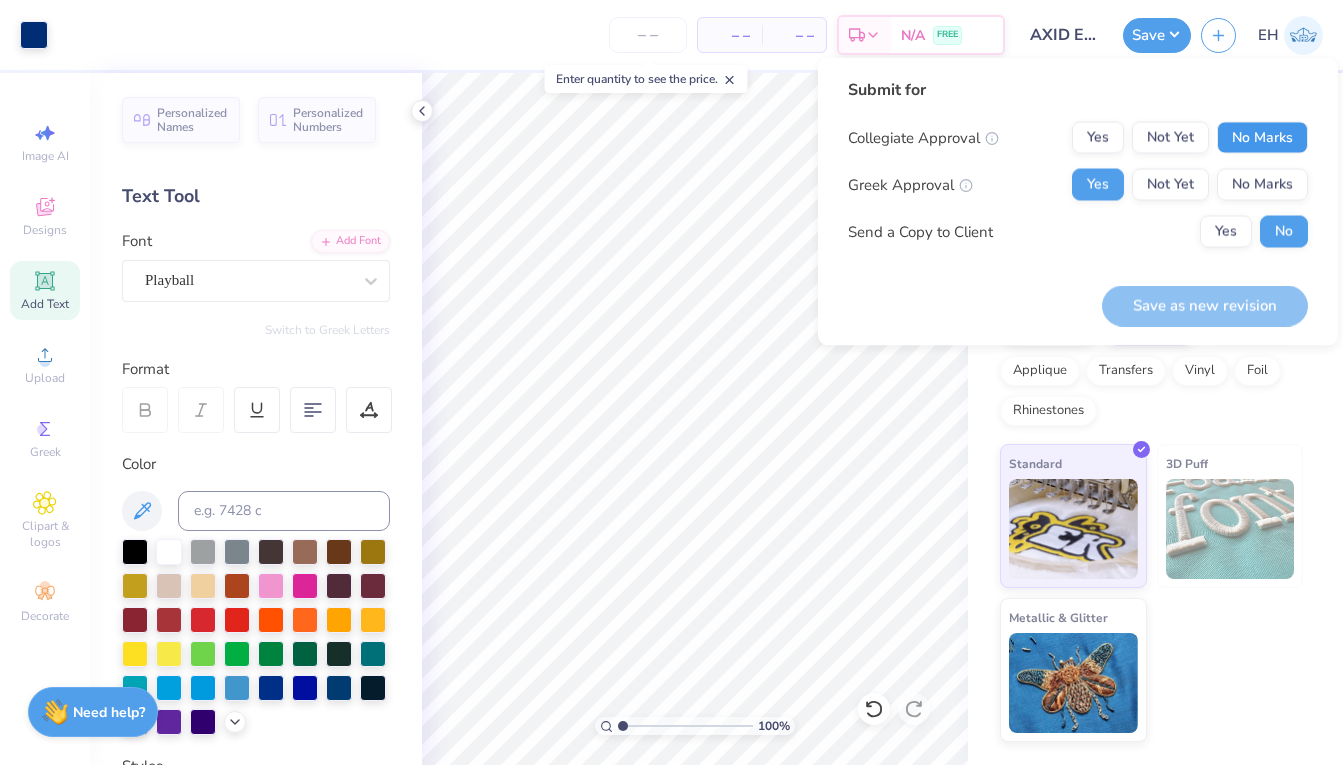 click on "No Marks" at bounding box center (1262, 138) 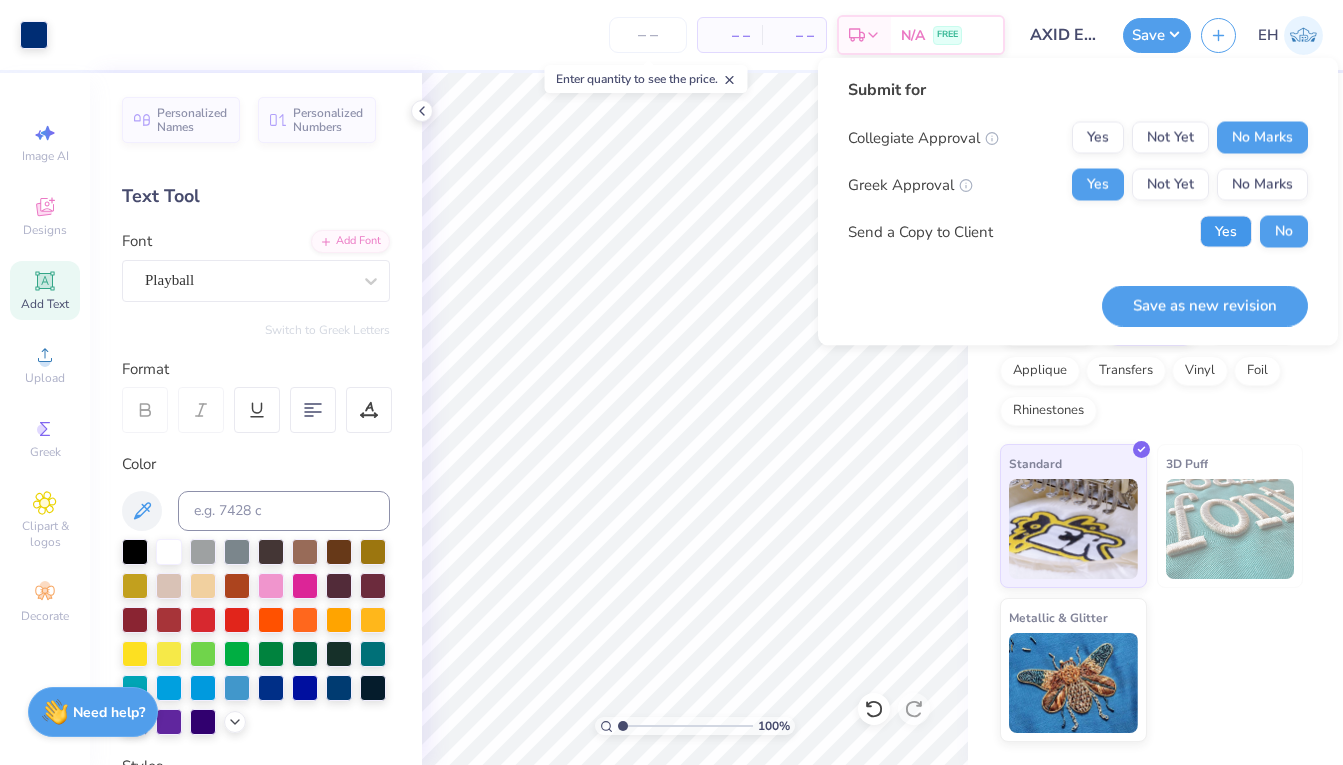 click on "Yes" at bounding box center [1226, 232] 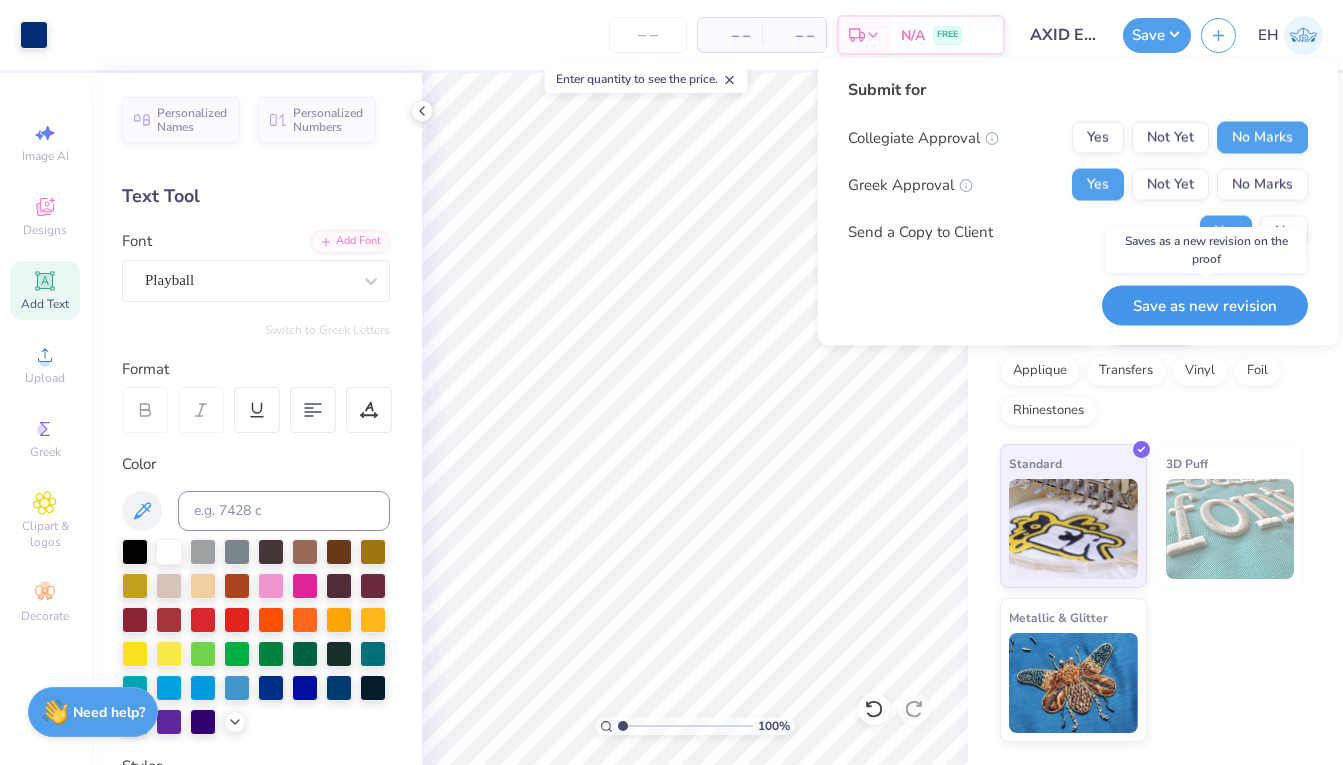 click on "Save as new revision" at bounding box center (1205, 305) 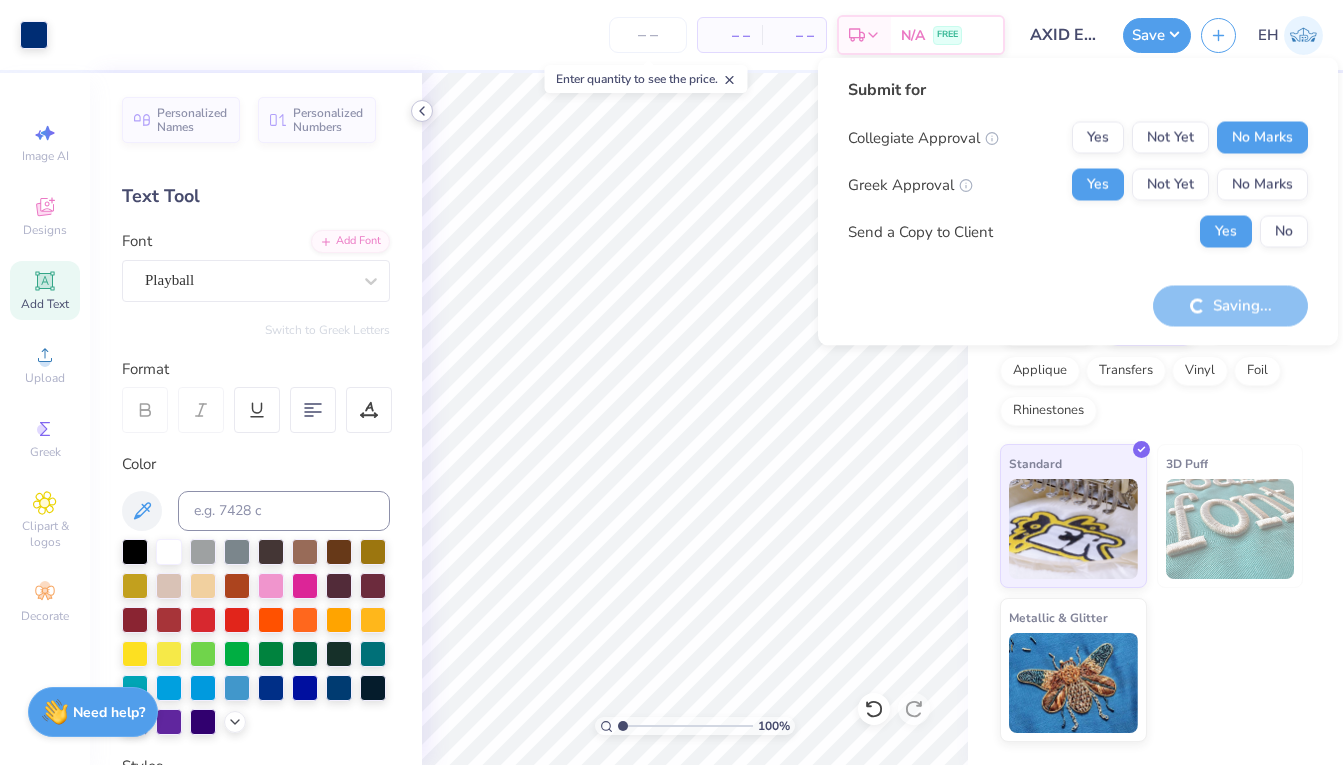 click 